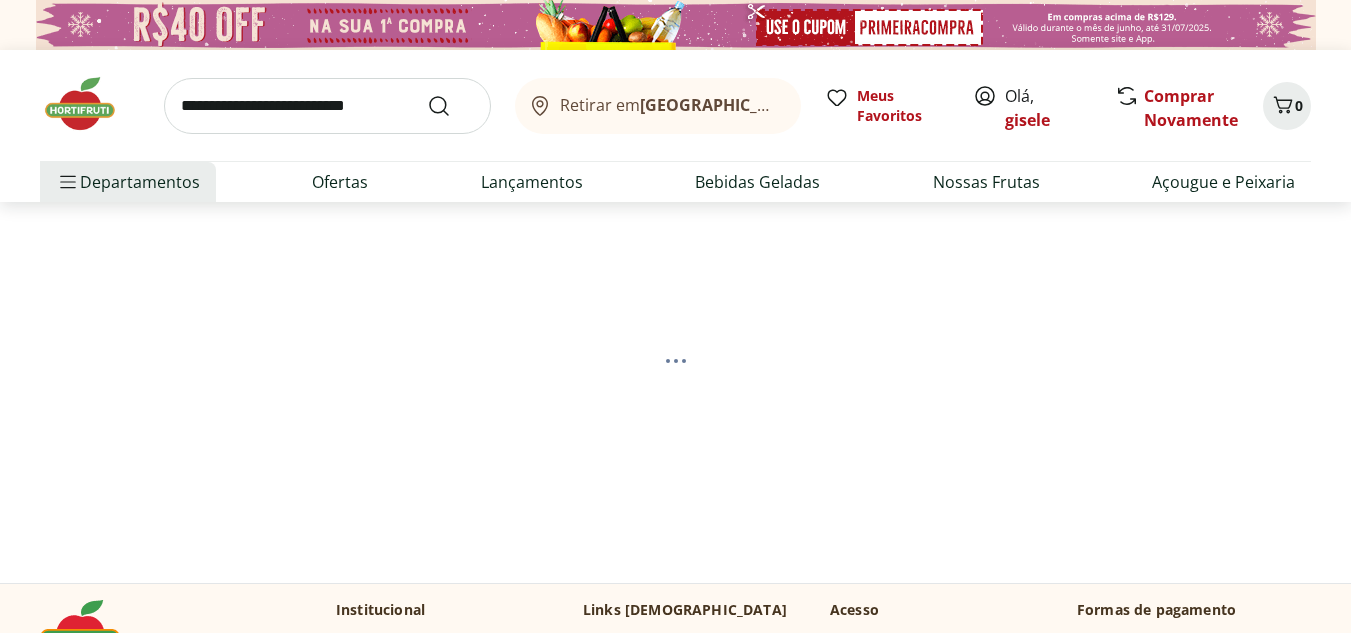 scroll, scrollTop: 0, scrollLeft: 0, axis: both 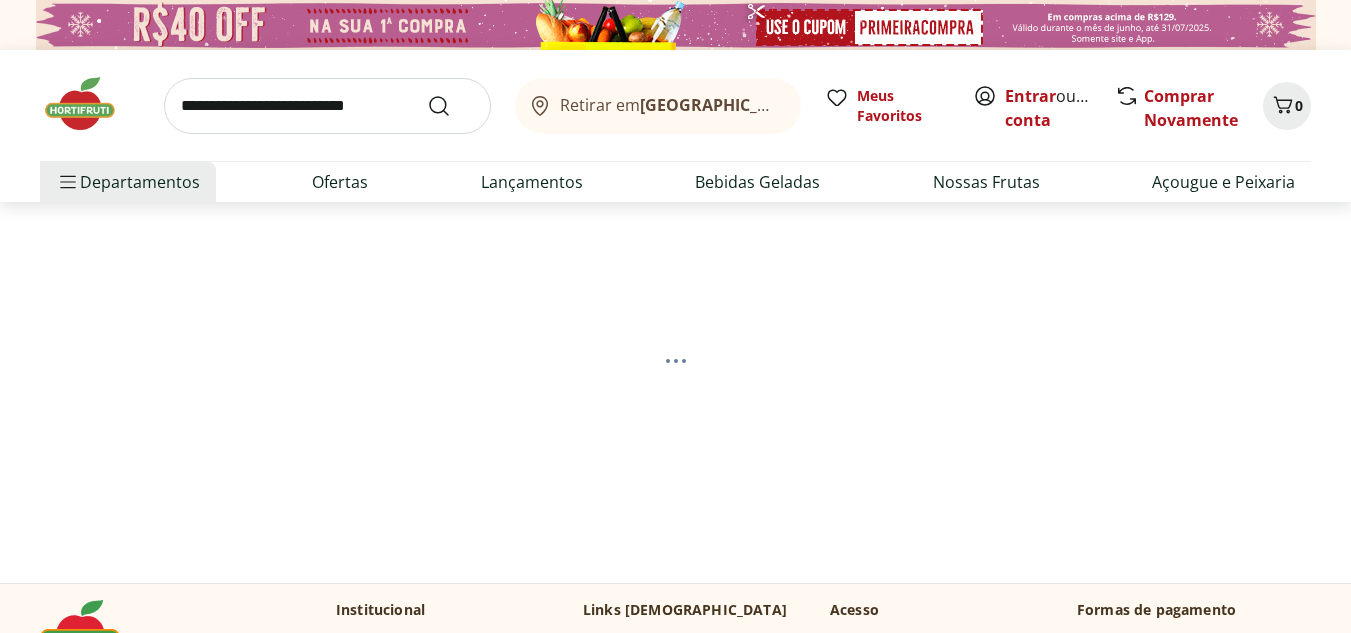 select on "**********" 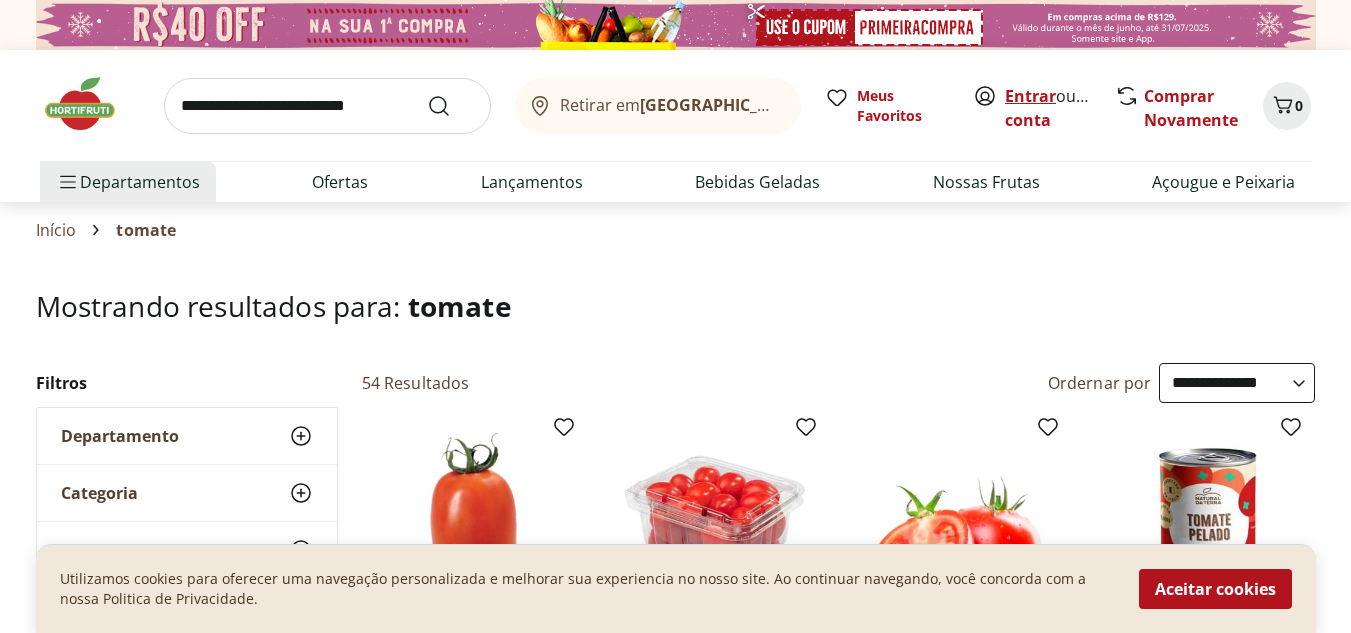 click on "Entrar" at bounding box center (1030, 96) 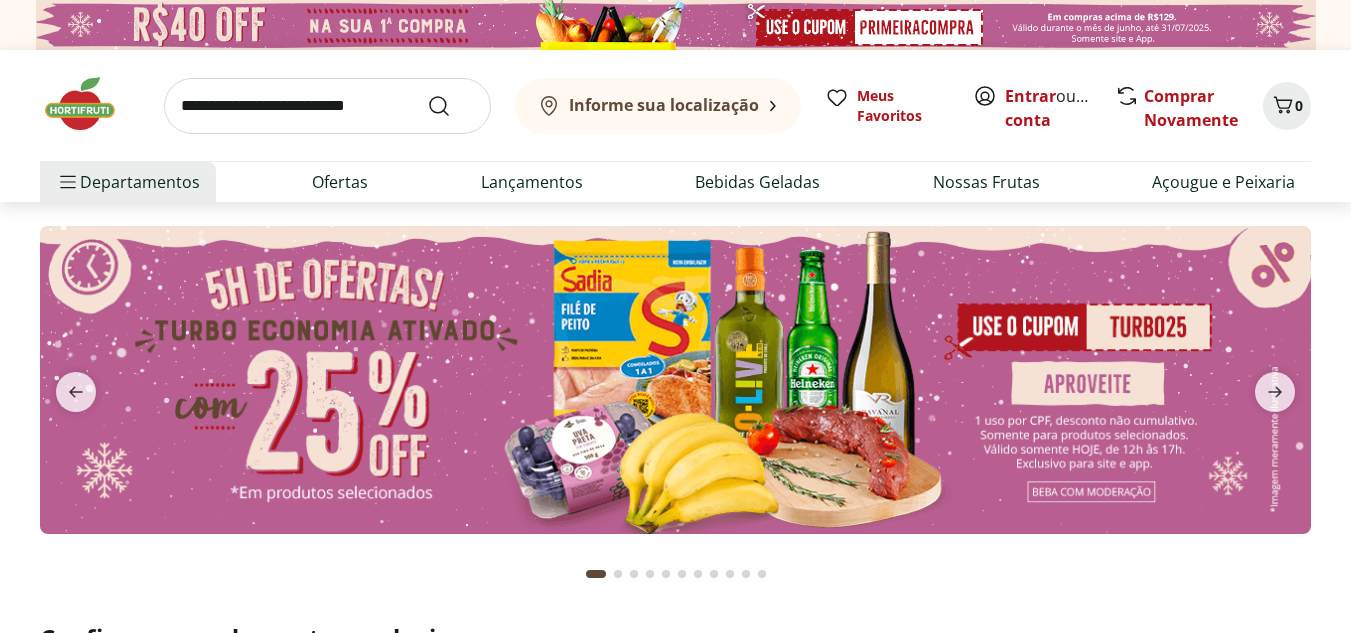 scroll, scrollTop: 0, scrollLeft: 0, axis: both 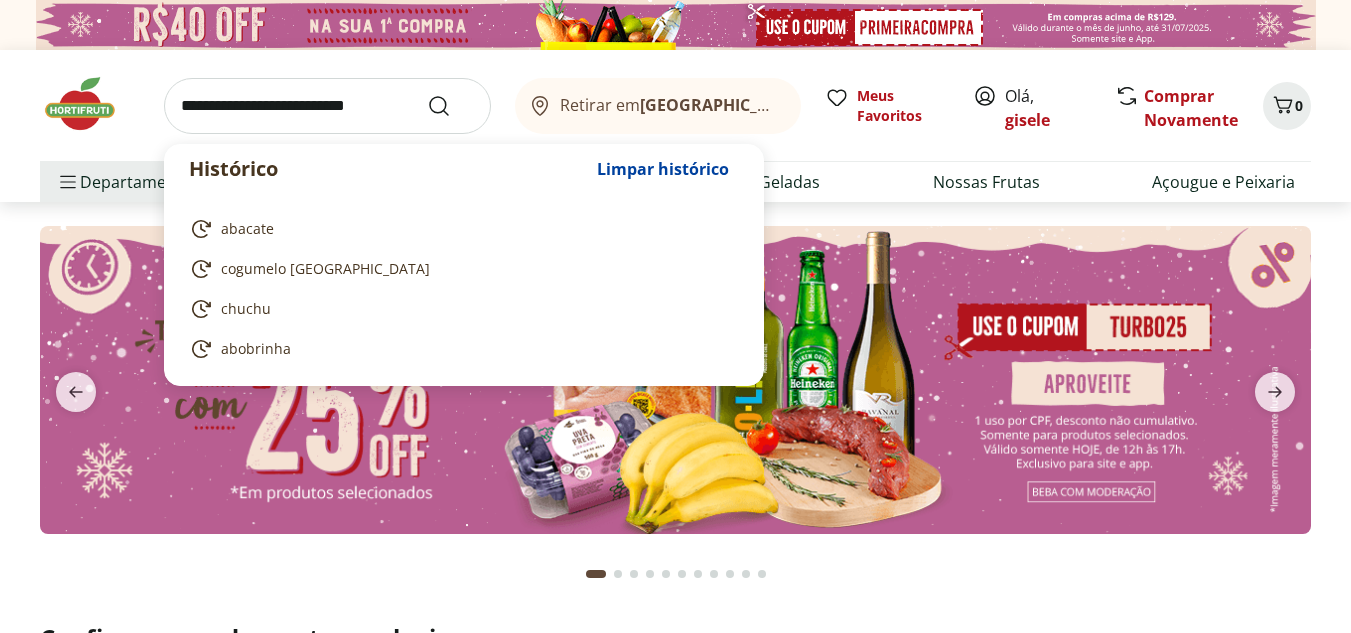click at bounding box center (327, 106) 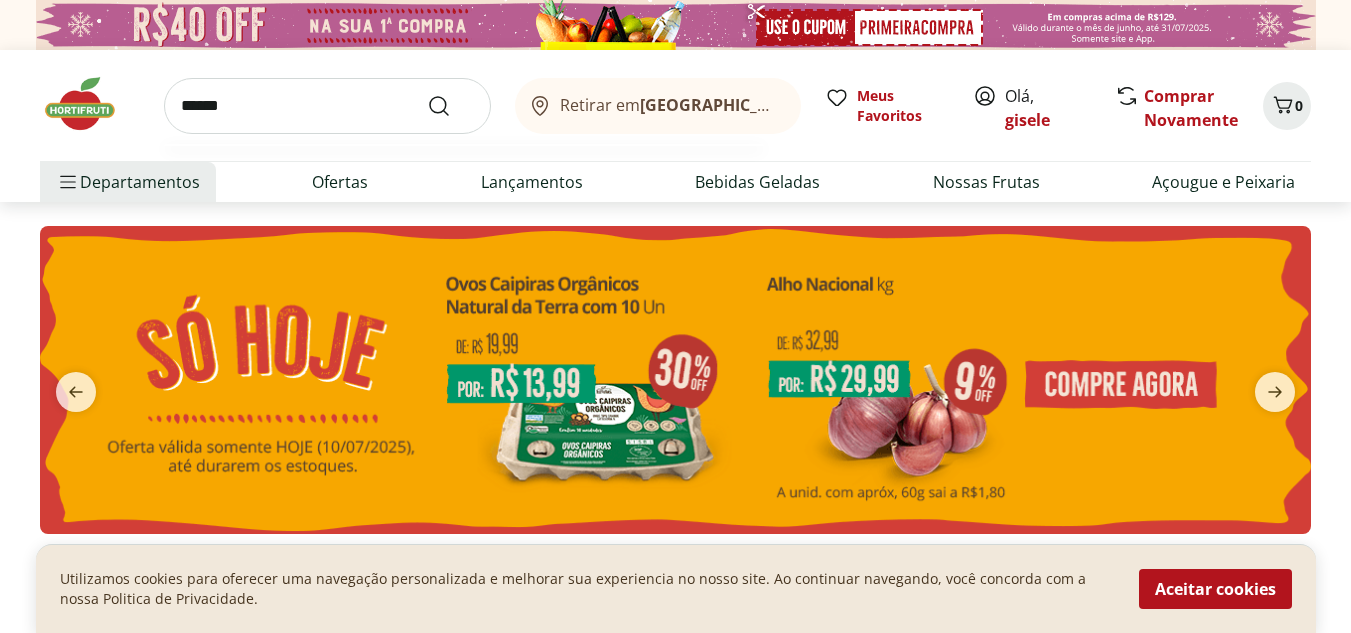 type on "******" 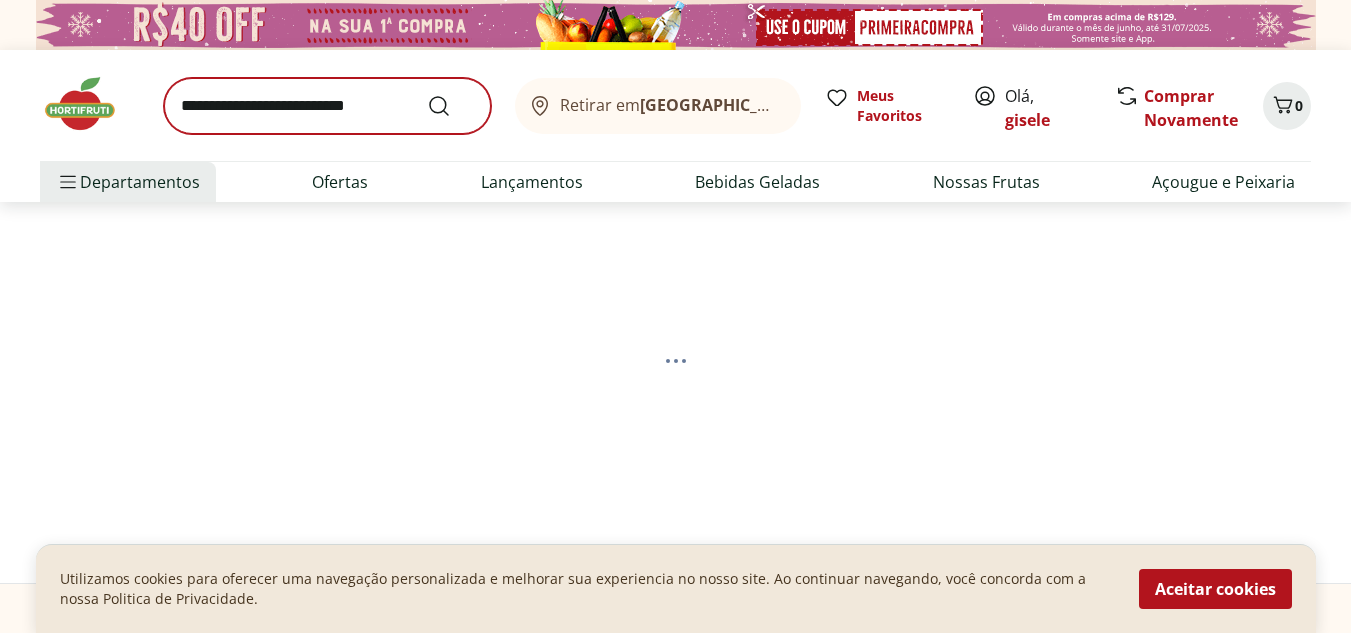 select on "**********" 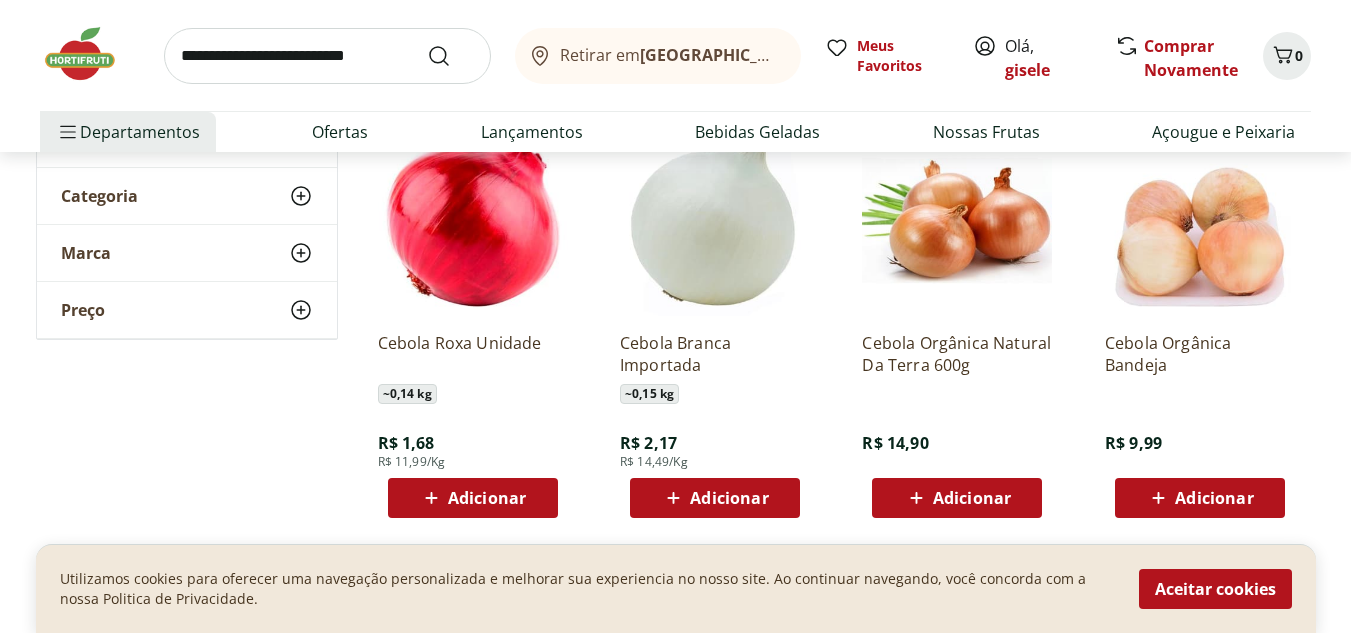 scroll, scrollTop: 300, scrollLeft: 0, axis: vertical 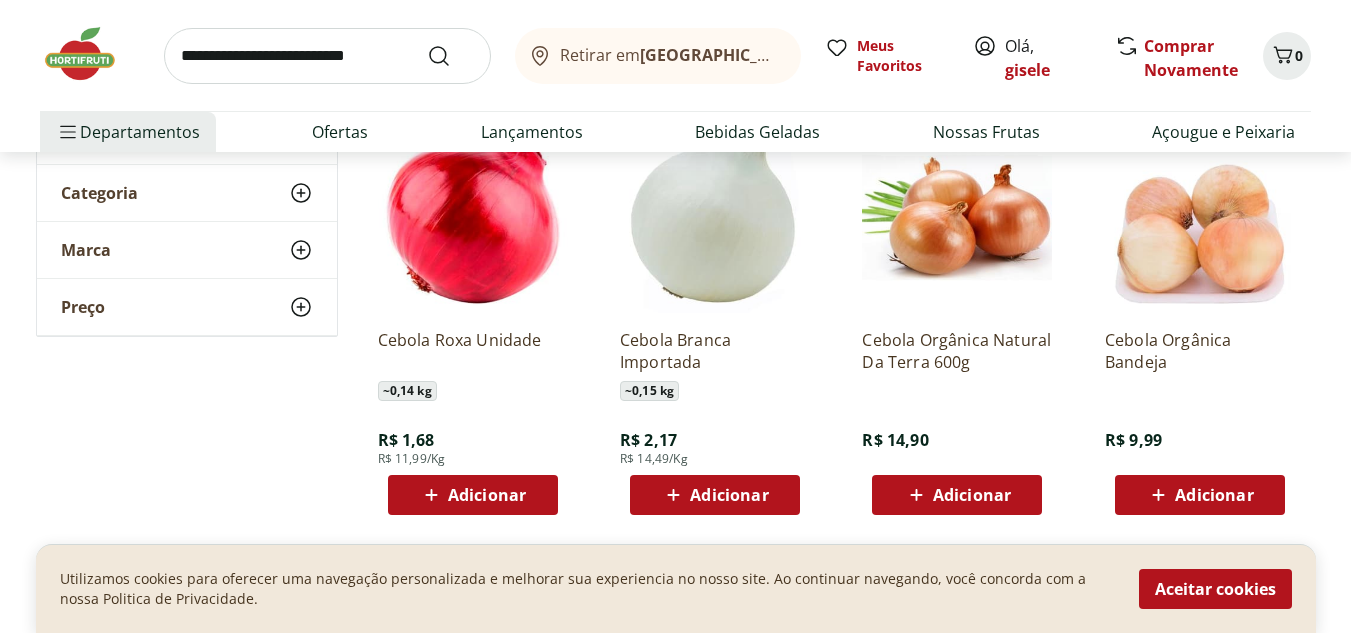 click on "Adicionar" at bounding box center (487, 495) 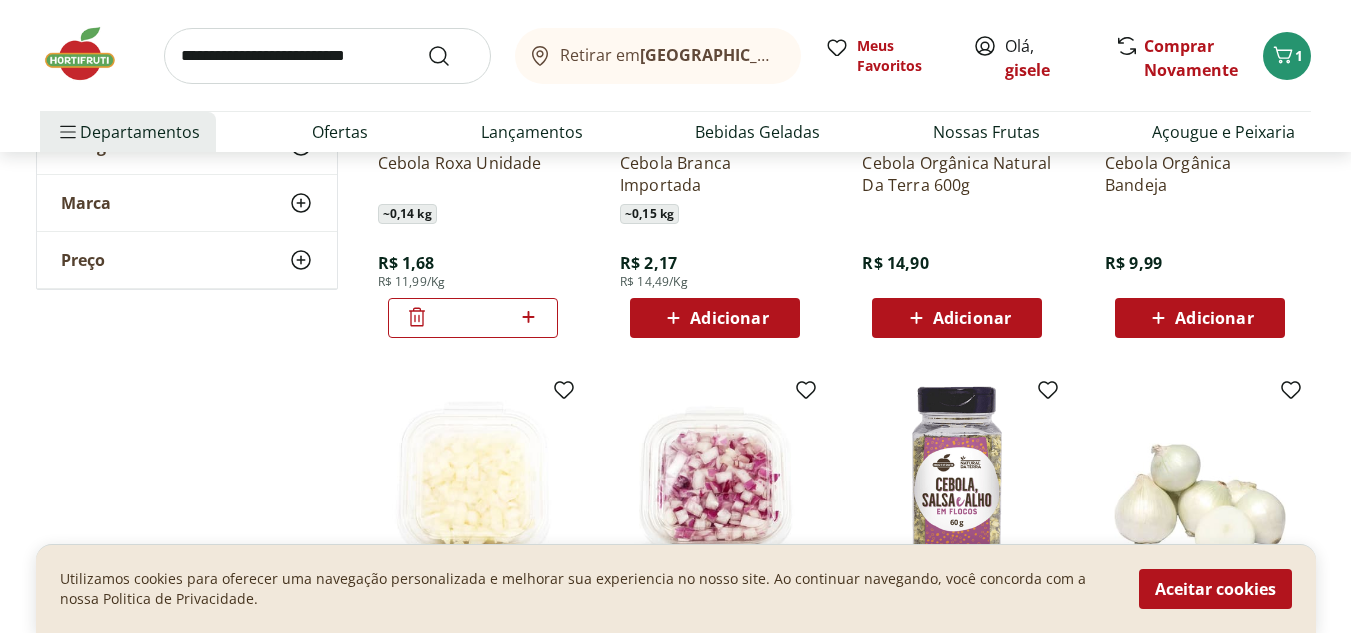 scroll, scrollTop: 500, scrollLeft: 0, axis: vertical 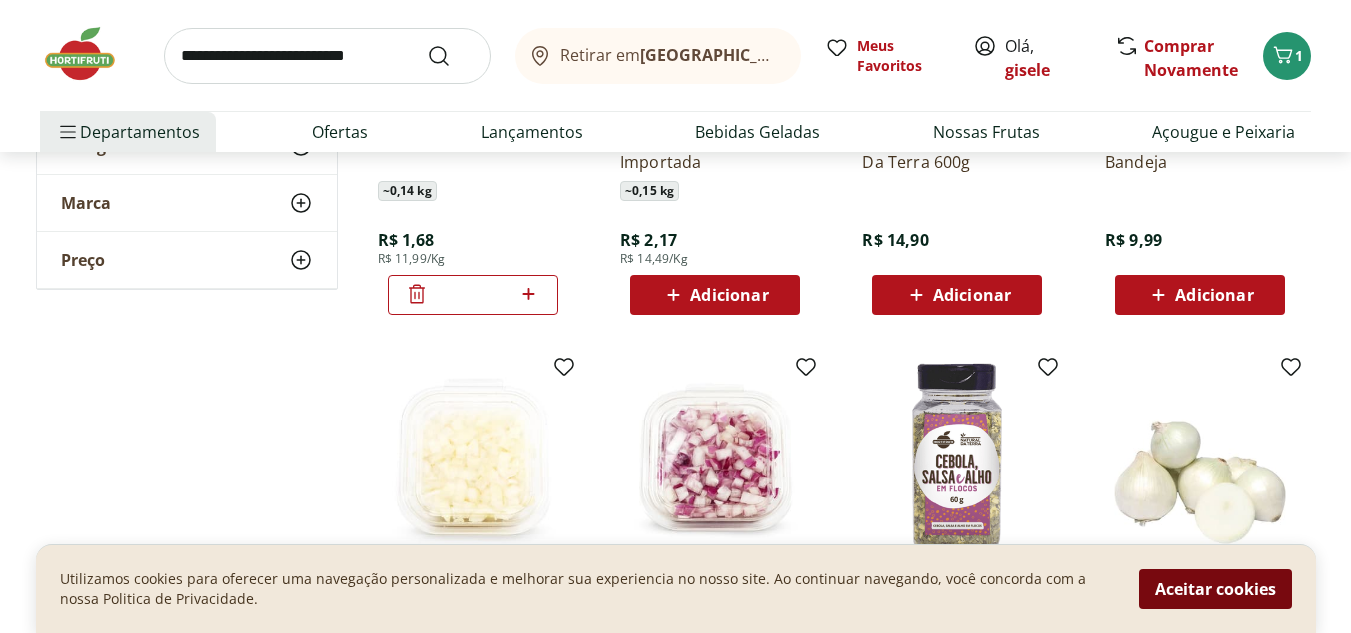 click on "Aceitar cookies" at bounding box center (1215, 589) 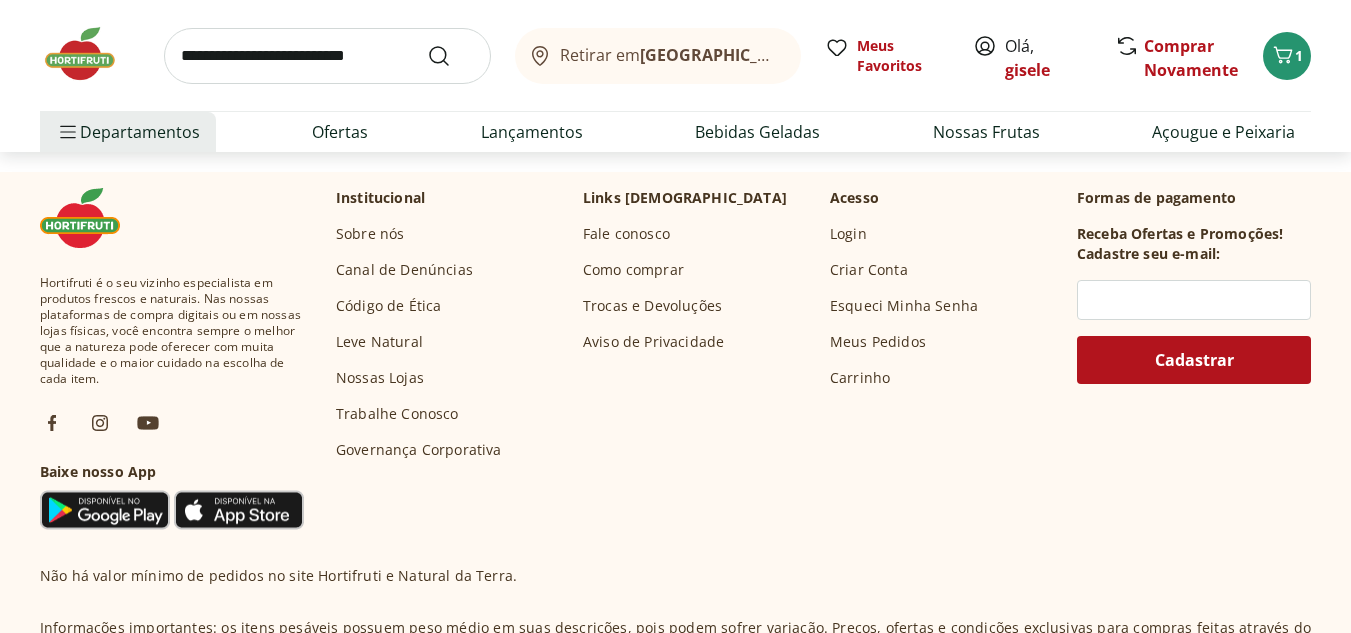 scroll, scrollTop: 1500, scrollLeft: 0, axis: vertical 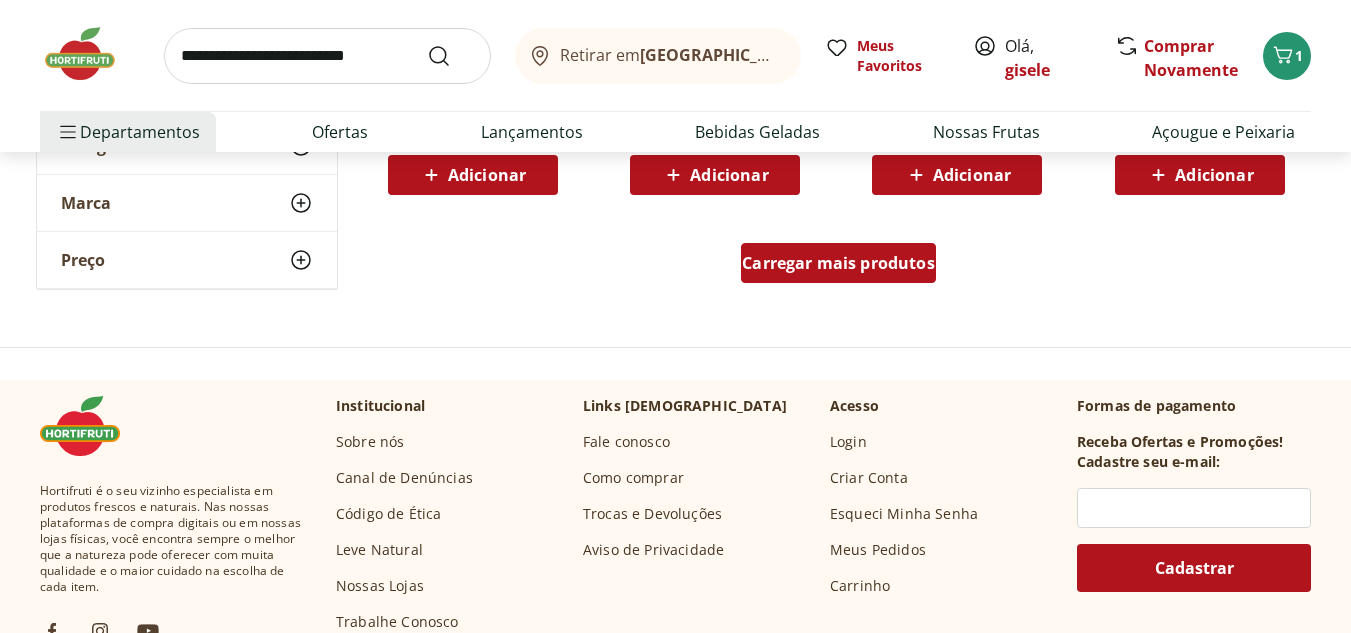 click on "Carregar mais produtos" at bounding box center [838, 263] 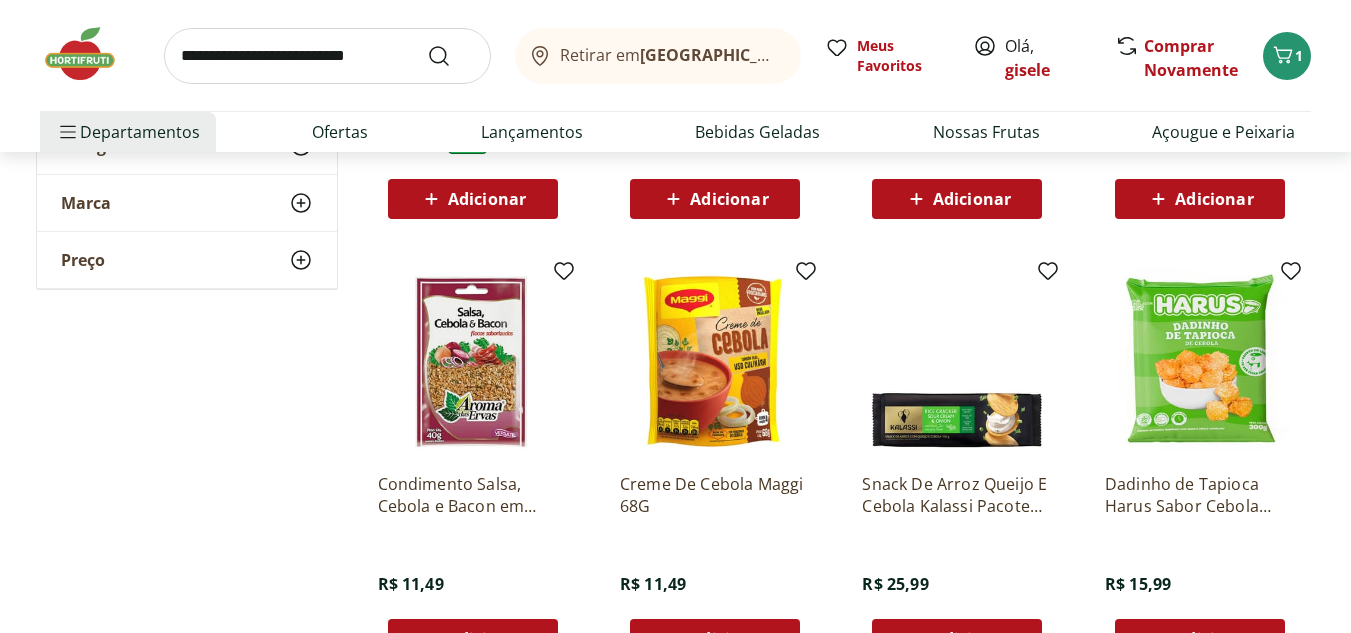 scroll, scrollTop: 2000, scrollLeft: 0, axis: vertical 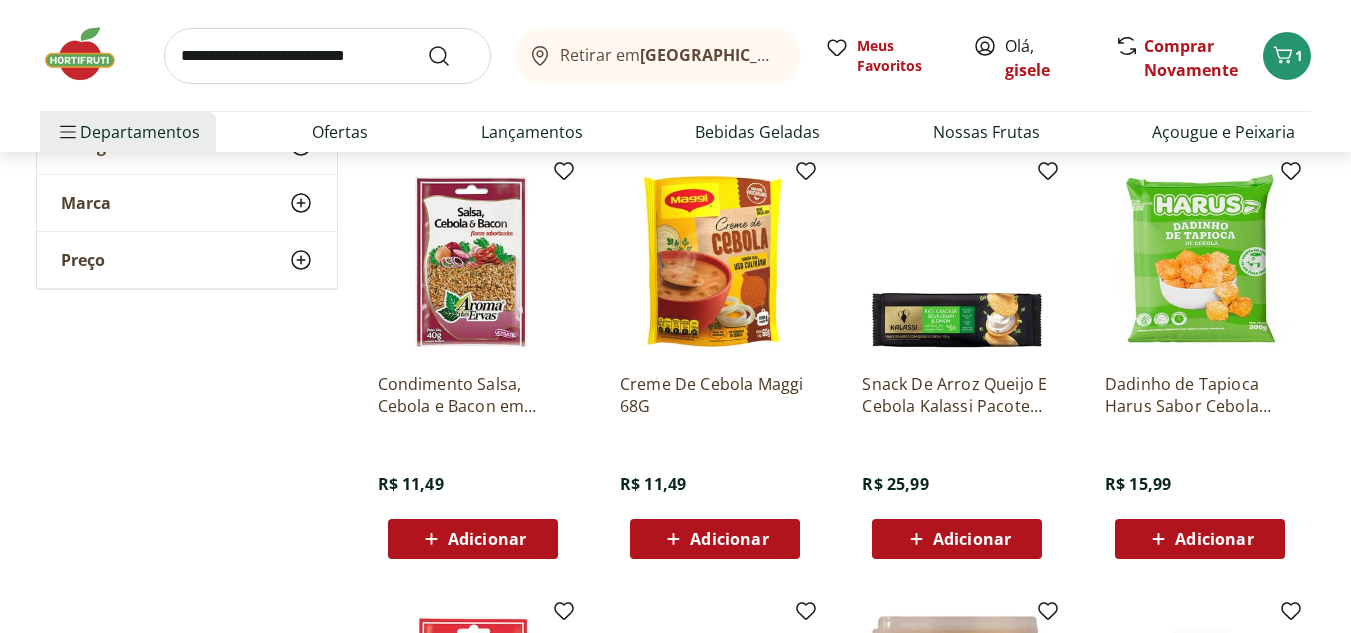 click on "Adicionar" at bounding box center [729, 539] 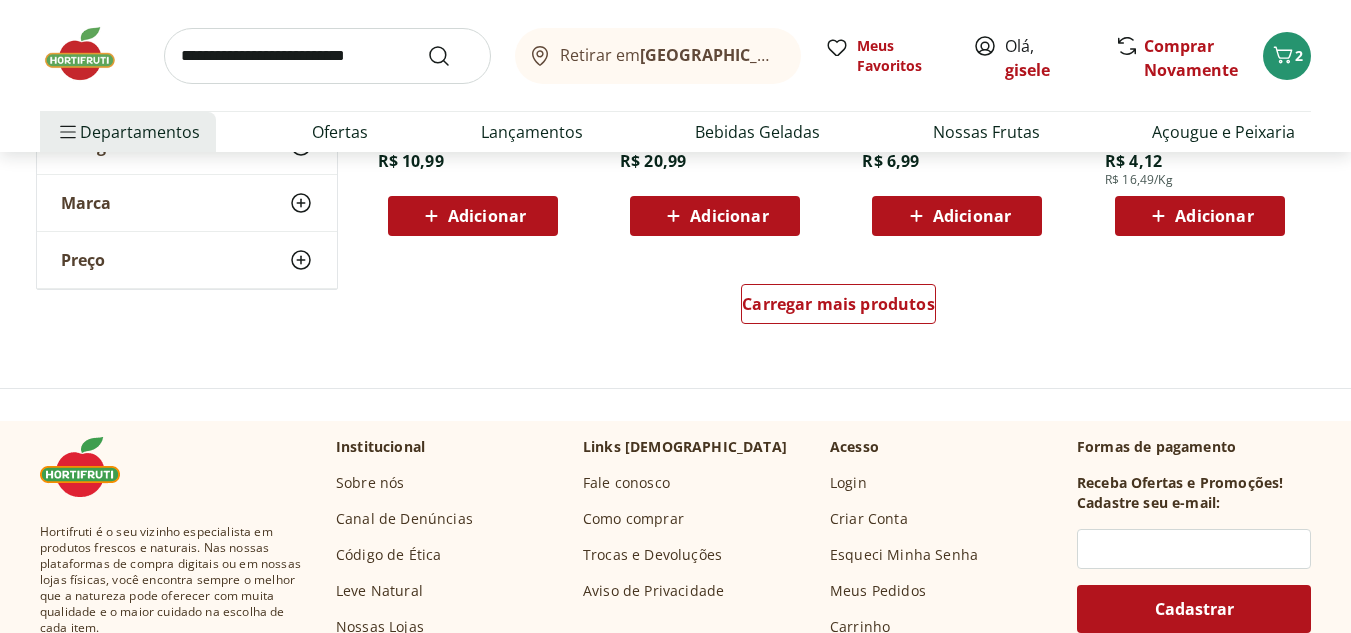 scroll, scrollTop: 2900, scrollLeft: 0, axis: vertical 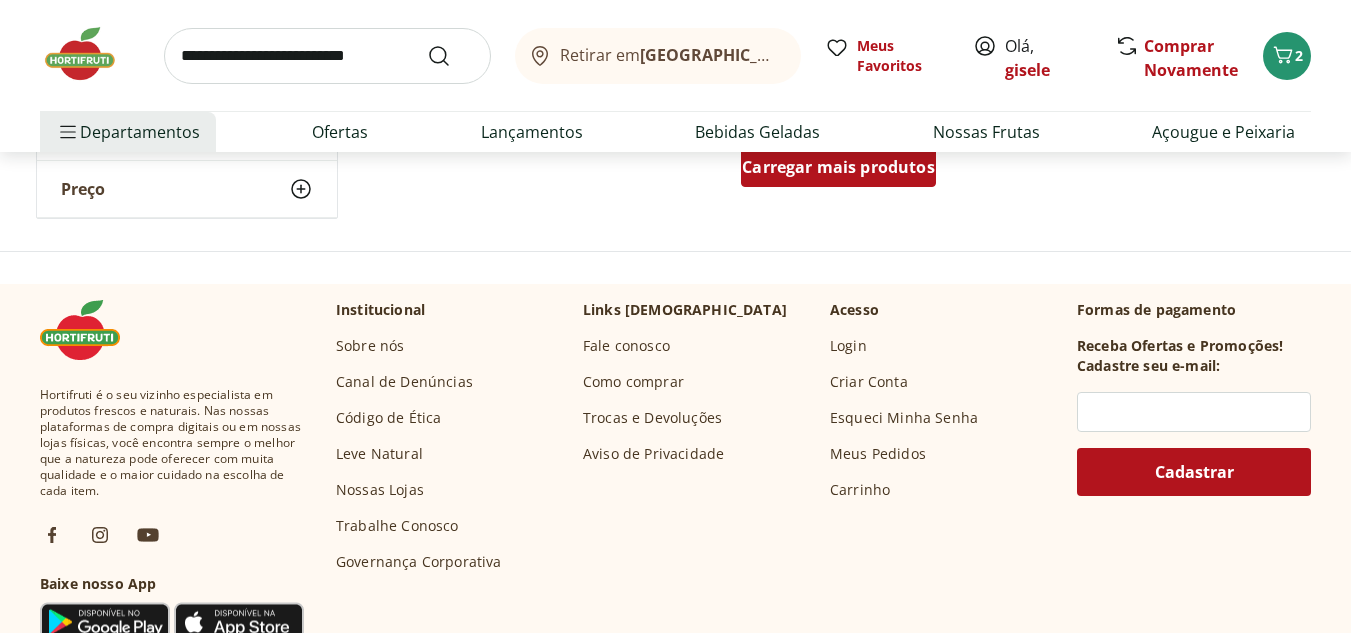click on "Carregar mais produtos" at bounding box center [838, 167] 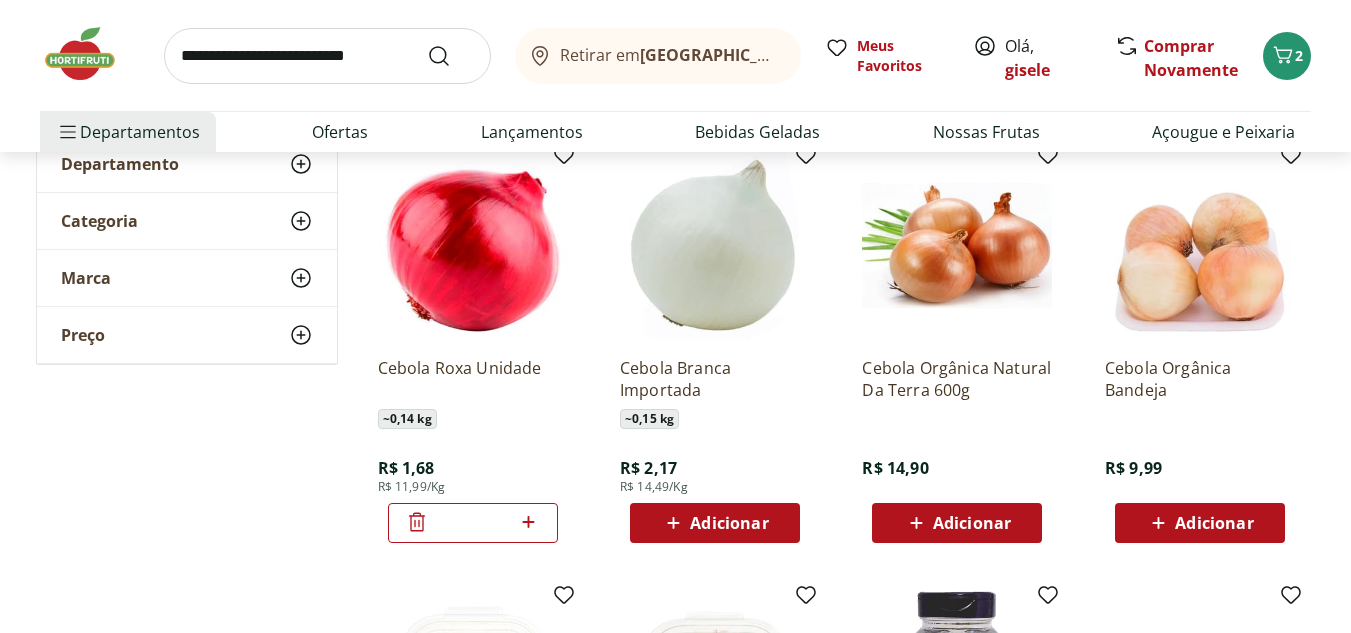 scroll, scrollTop: 300, scrollLeft: 0, axis: vertical 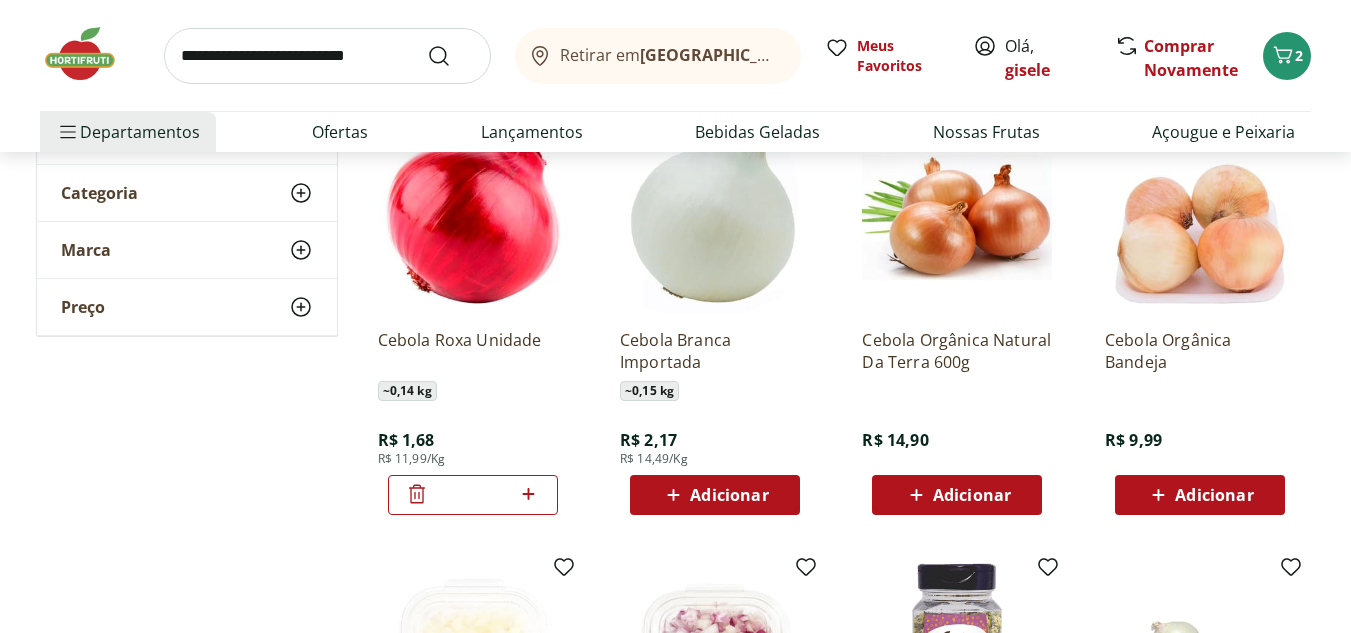 click 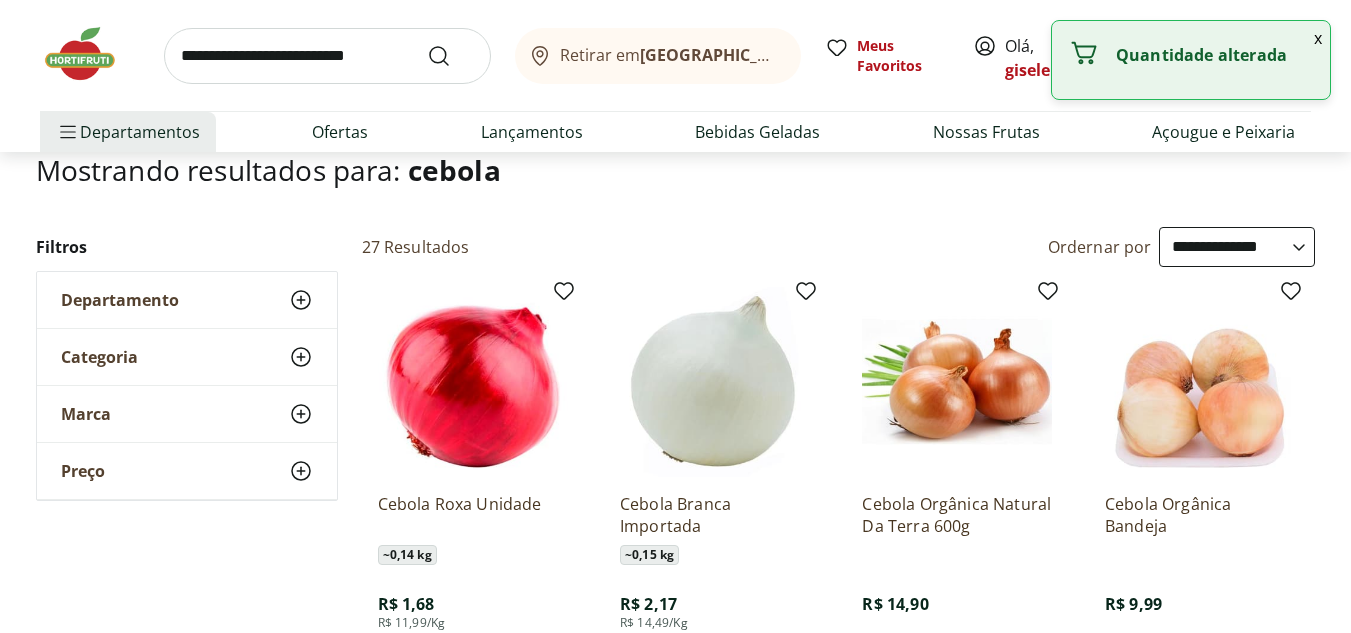 scroll, scrollTop: 0, scrollLeft: 0, axis: both 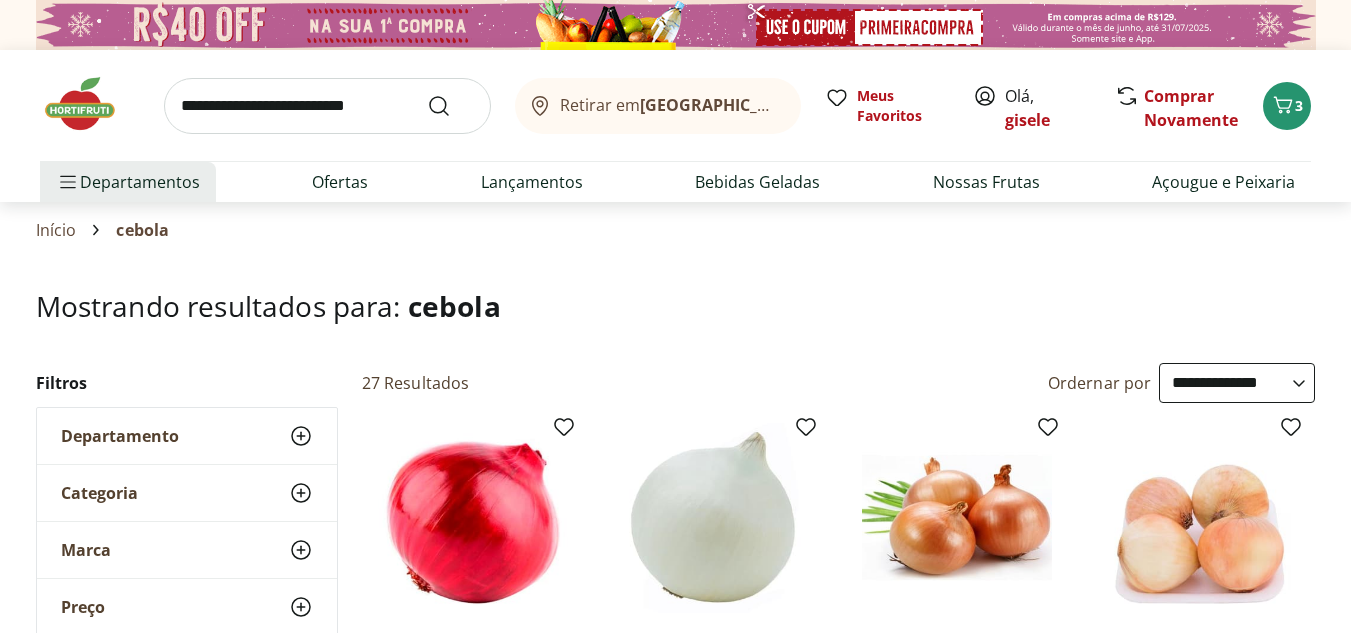 click at bounding box center [327, 106] 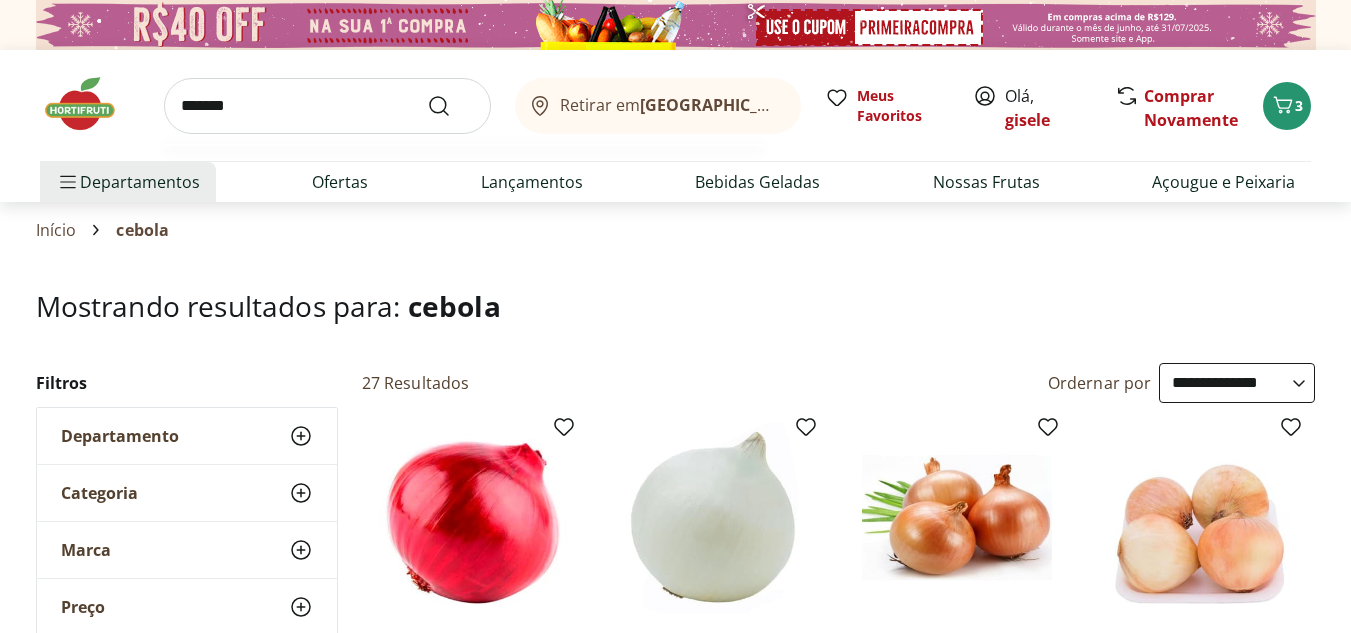 type on "*******" 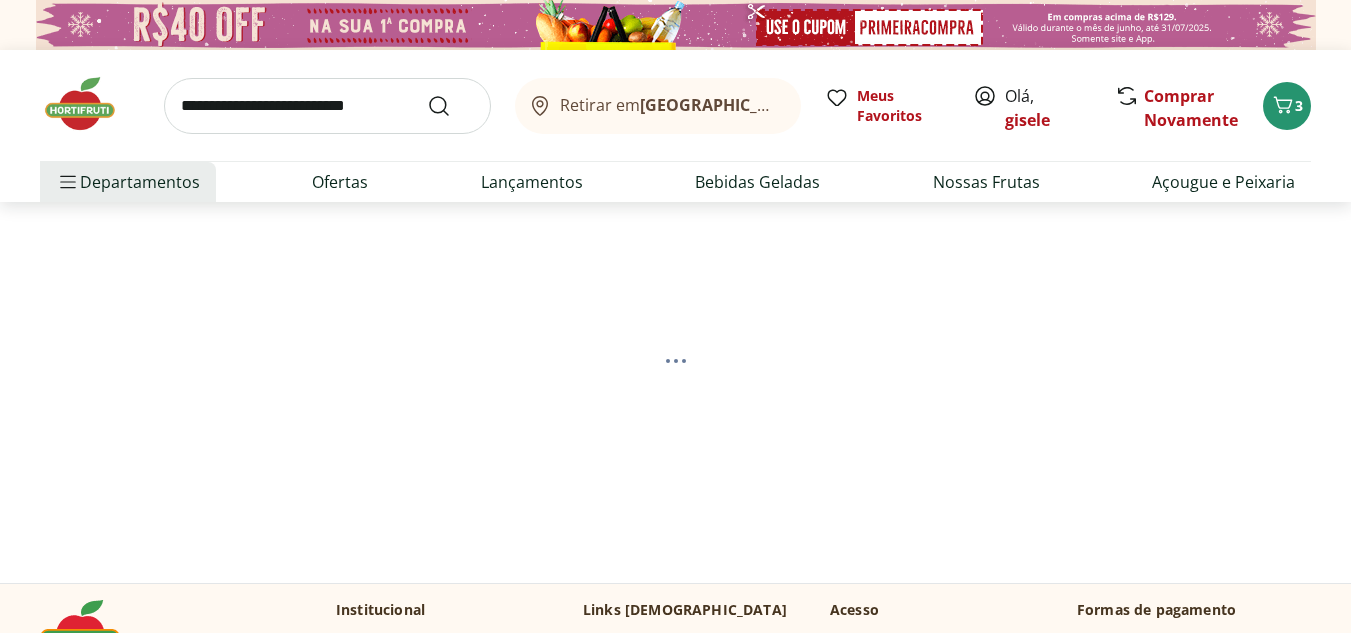 select on "**********" 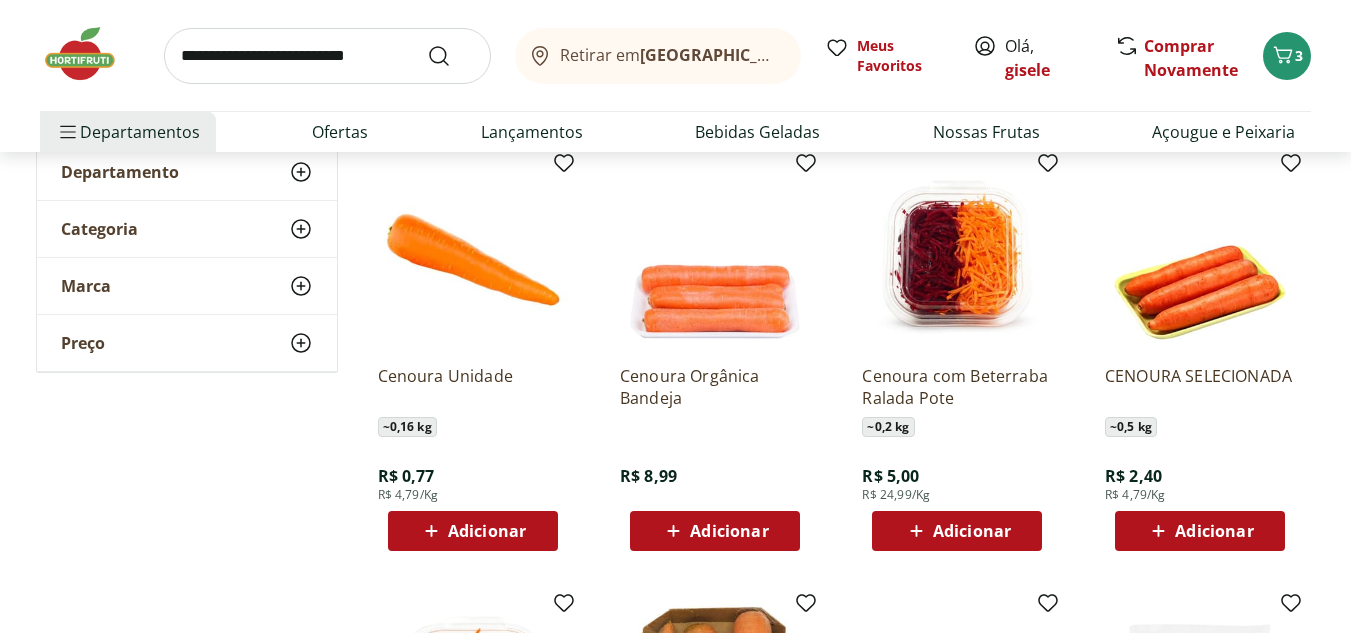 scroll, scrollTop: 300, scrollLeft: 0, axis: vertical 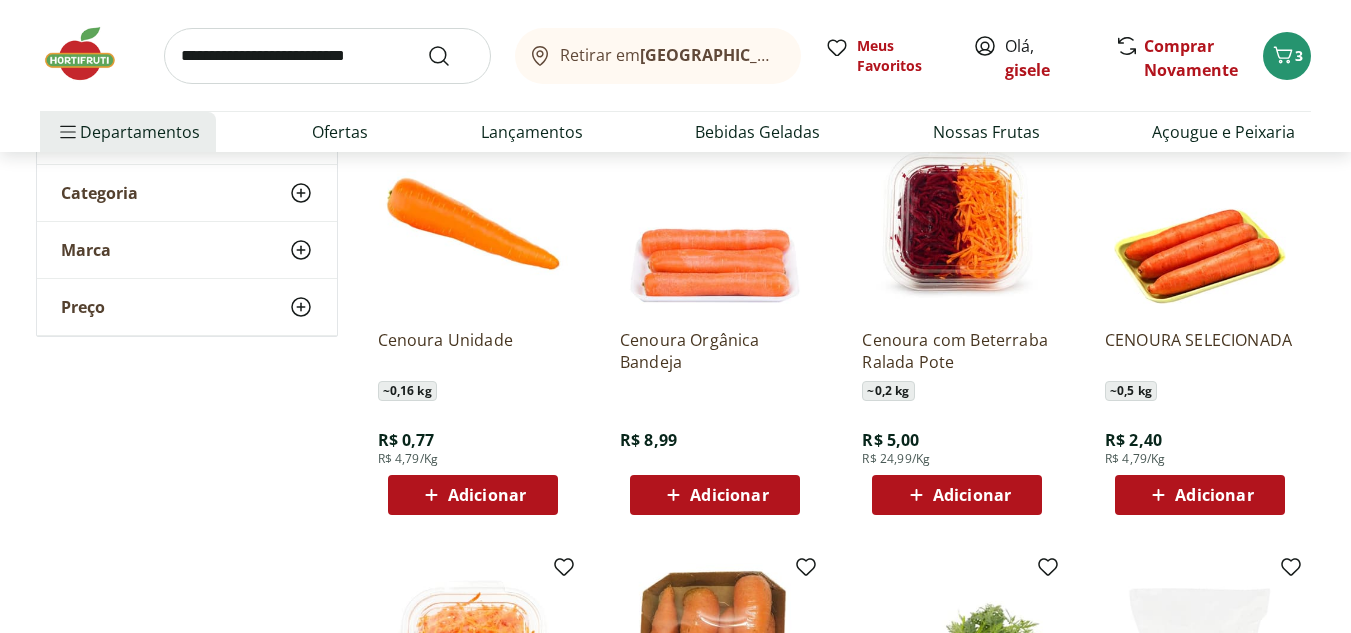 click on "Adicionar" at bounding box center (1214, 495) 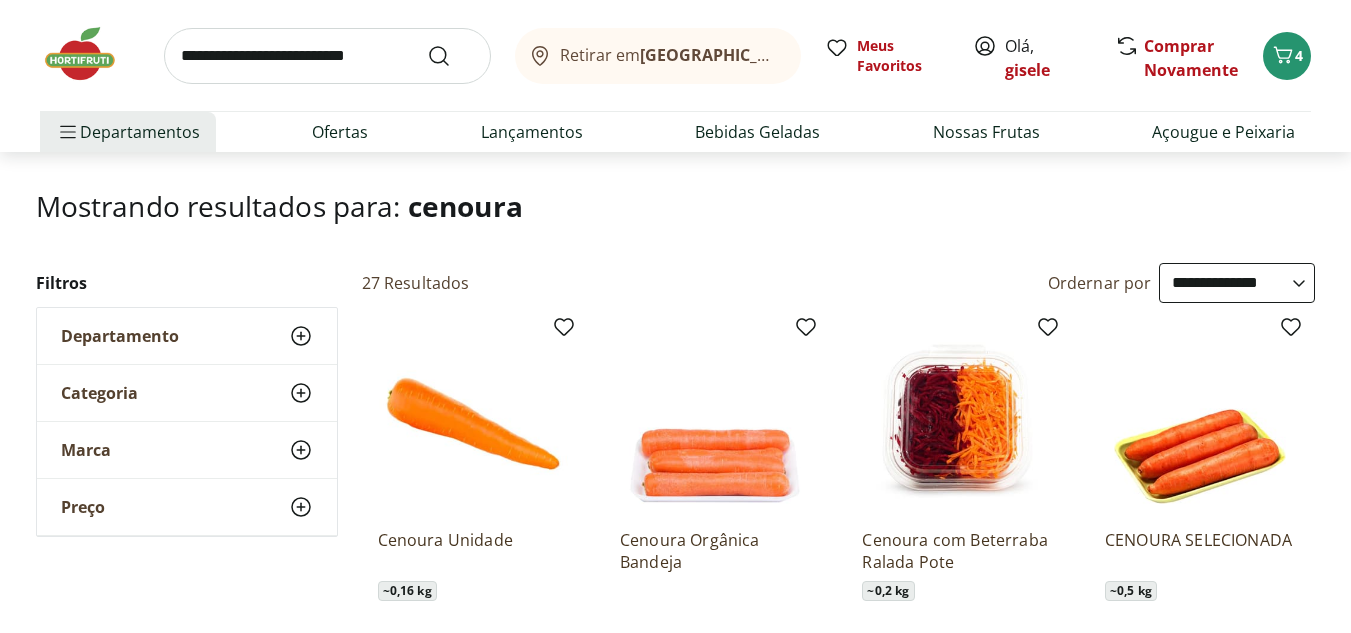 scroll, scrollTop: 0, scrollLeft: 0, axis: both 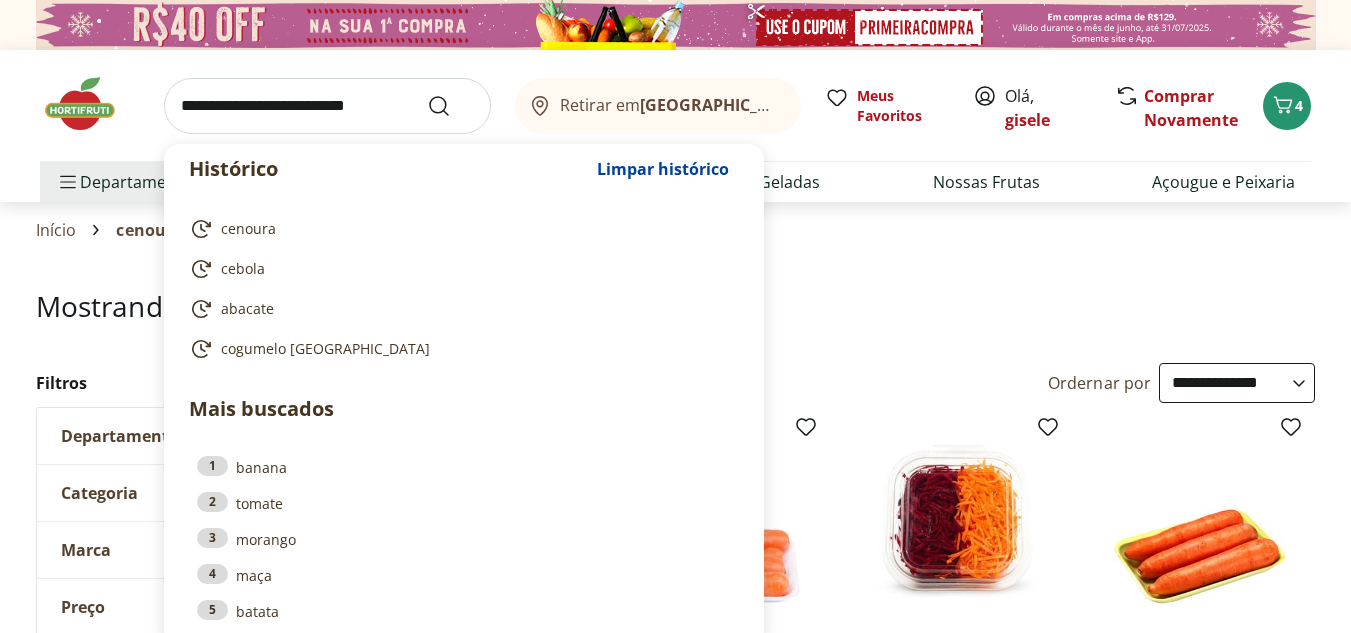 click at bounding box center (327, 106) 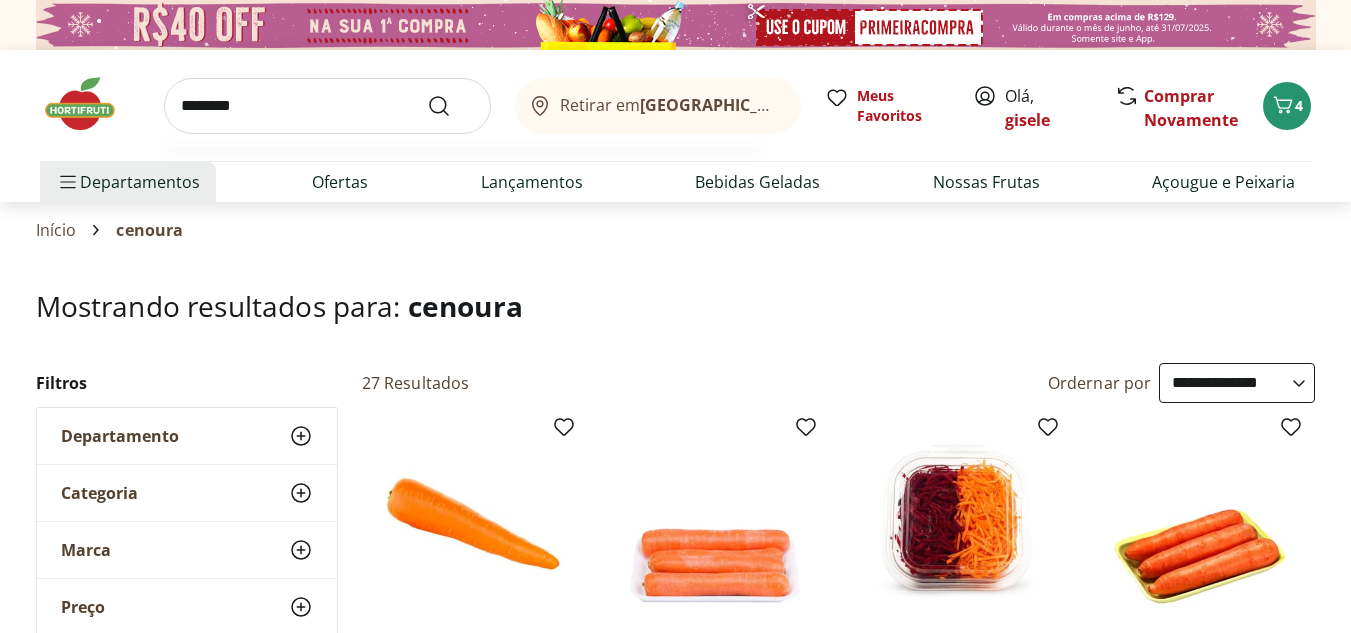 type on "*********" 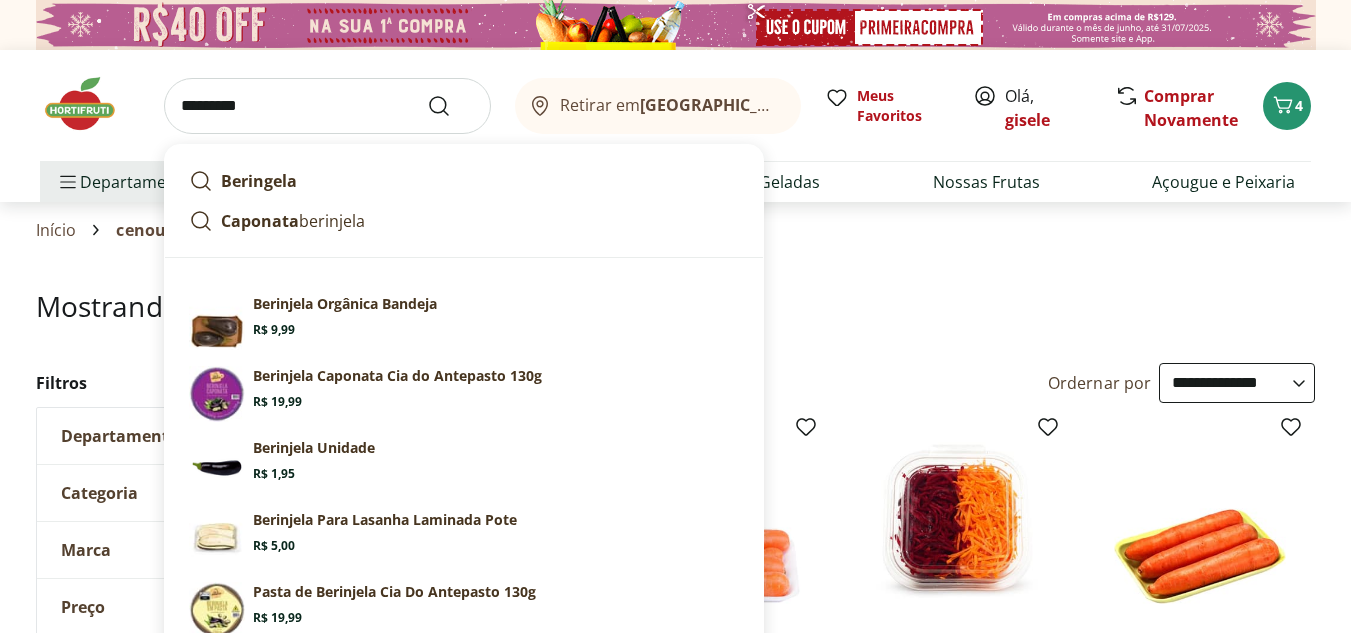 click at bounding box center [451, 106] 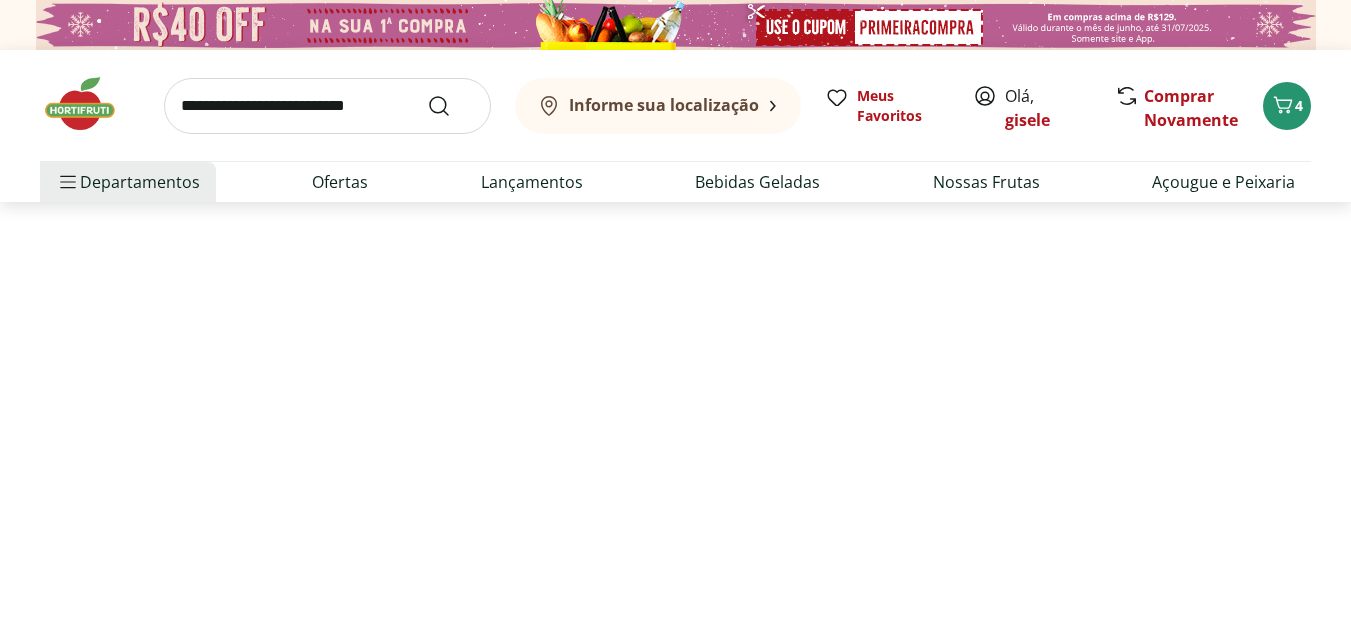 select on "**********" 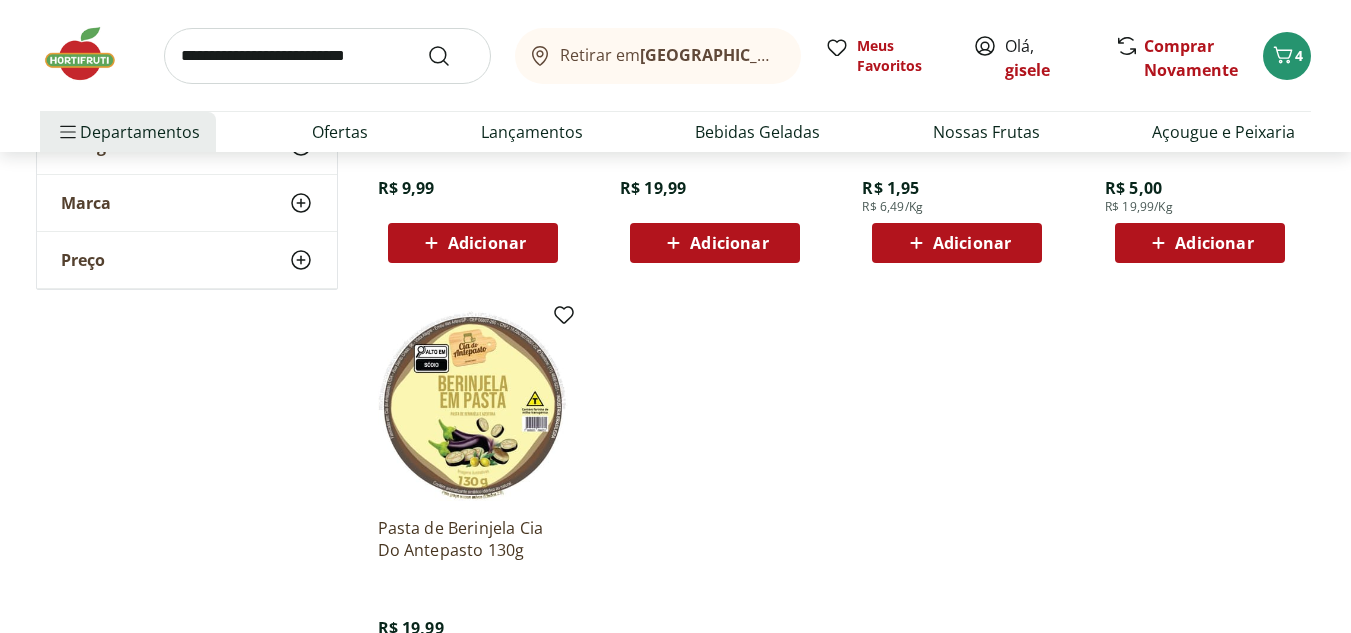 scroll, scrollTop: 600, scrollLeft: 0, axis: vertical 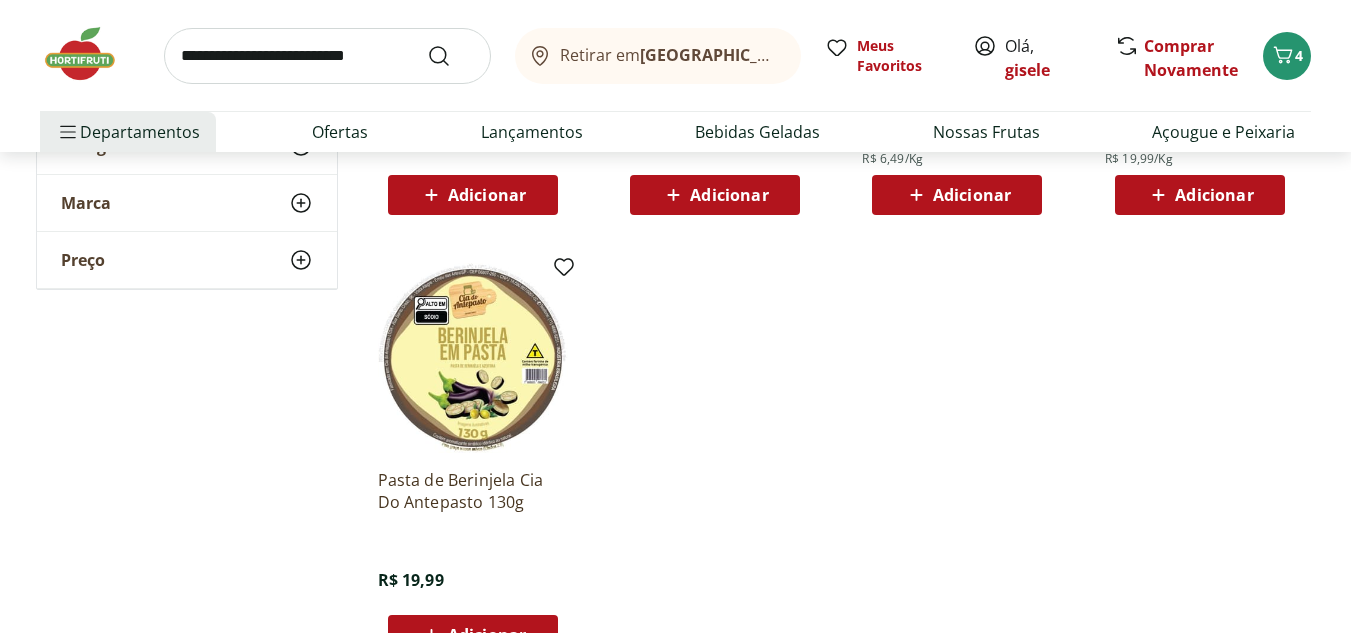 click on "Adicionar" at bounding box center (972, 195) 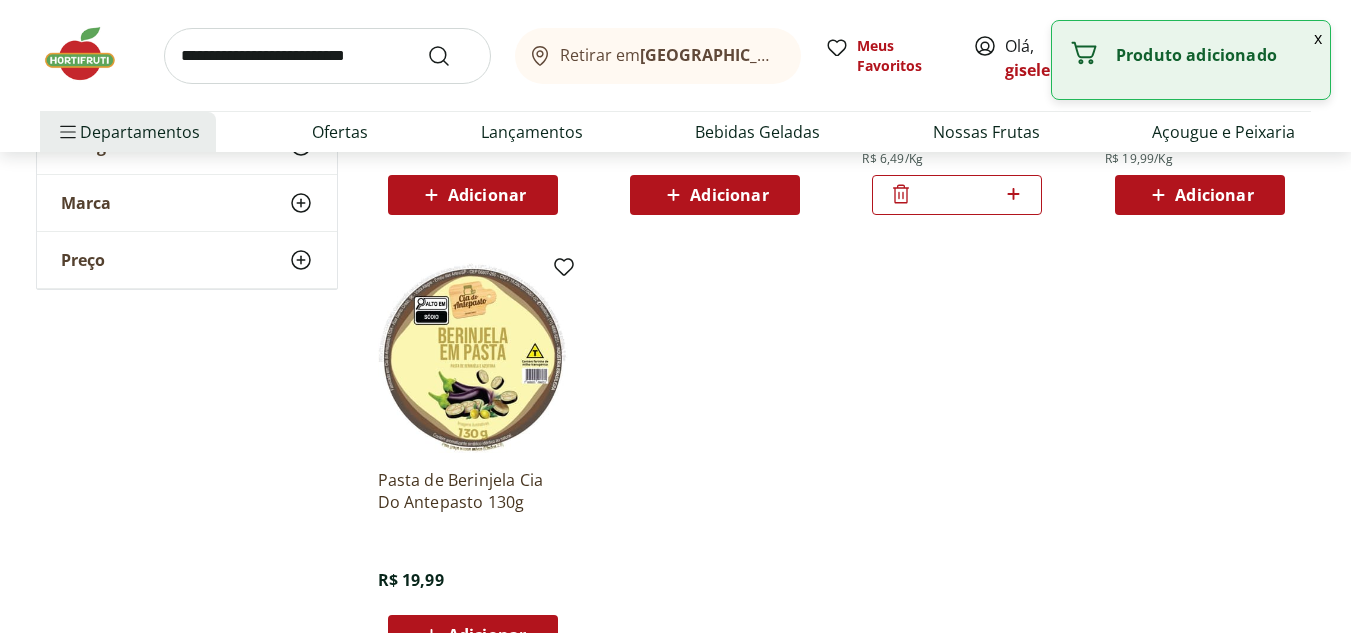 click 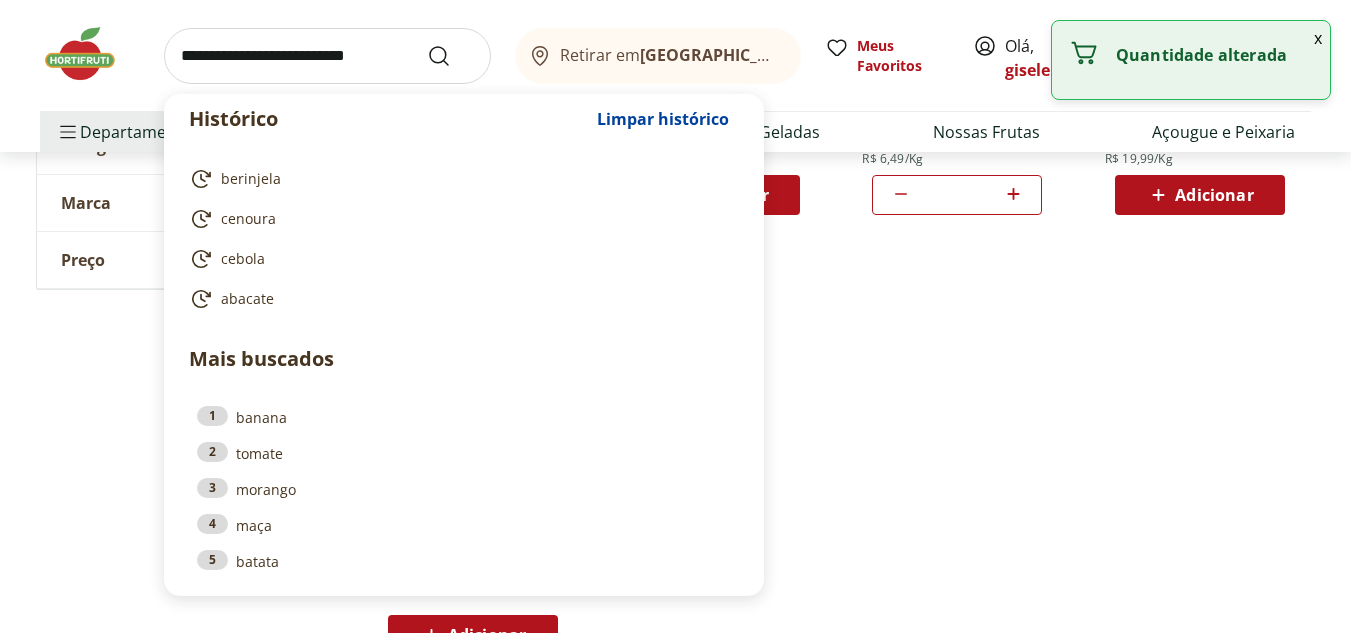 click at bounding box center [327, 56] 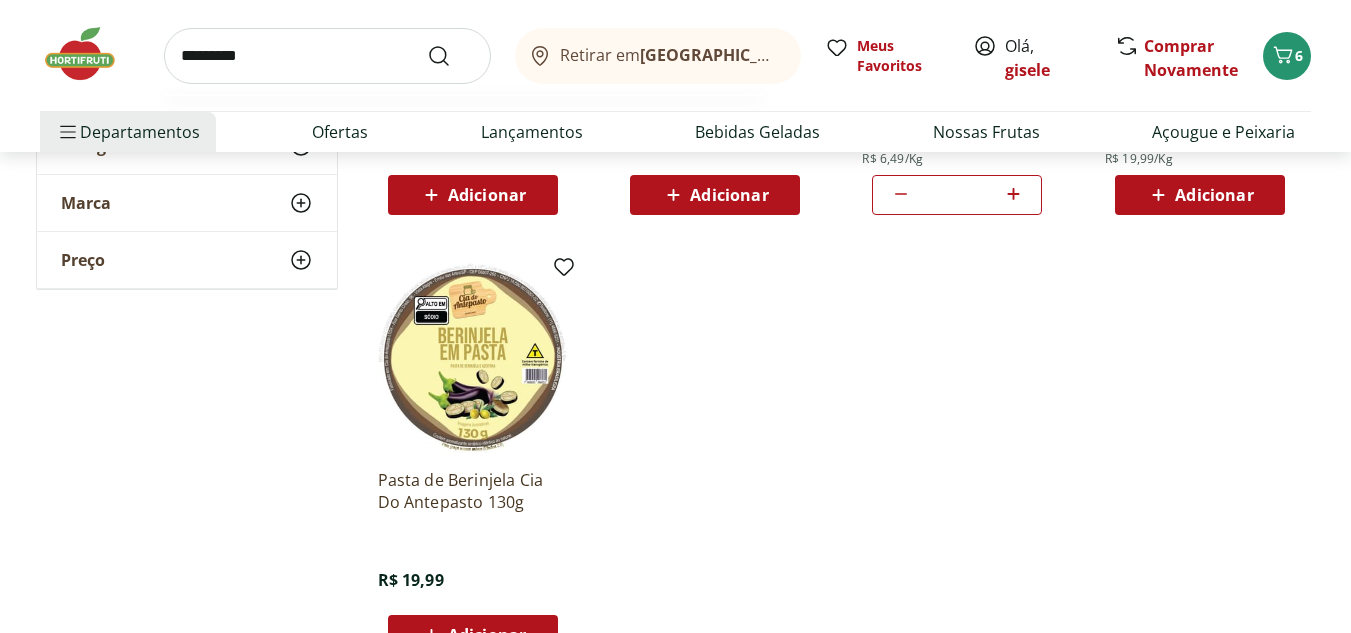 type on "*********" 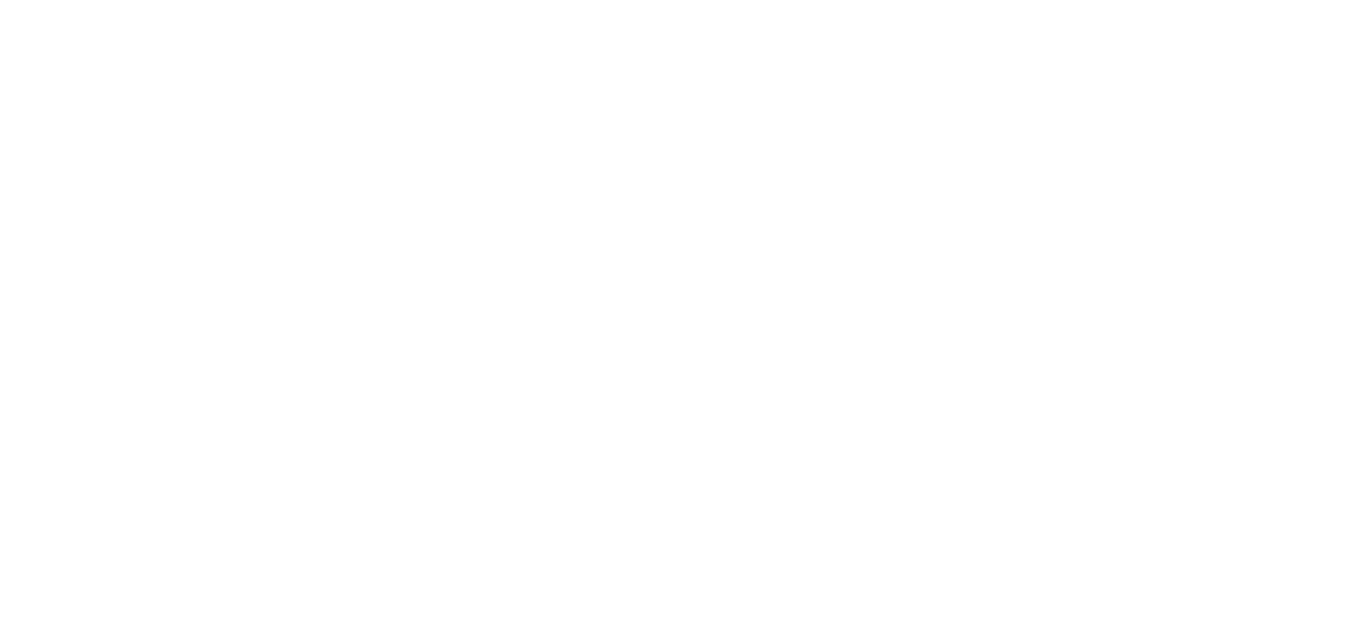 scroll, scrollTop: 0, scrollLeft: 0, axis: both 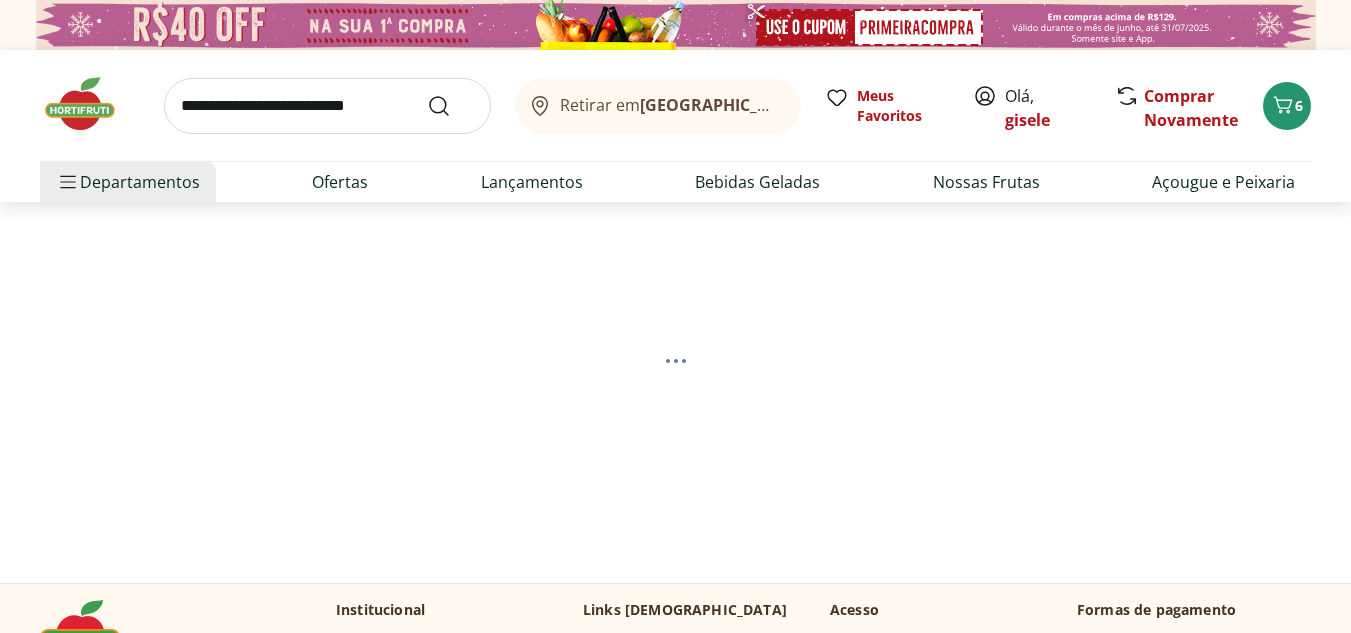 select on "**********" 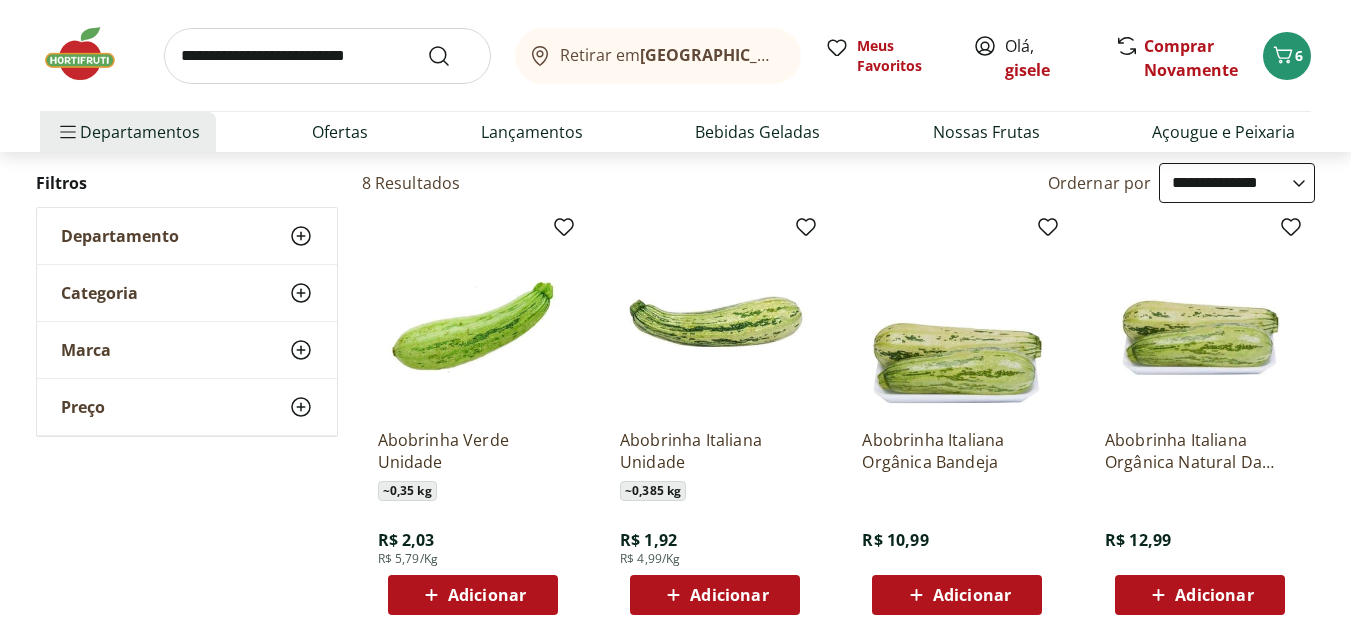 scroll, scrollTop: 300, scrollLeft: 0, axis: vertical 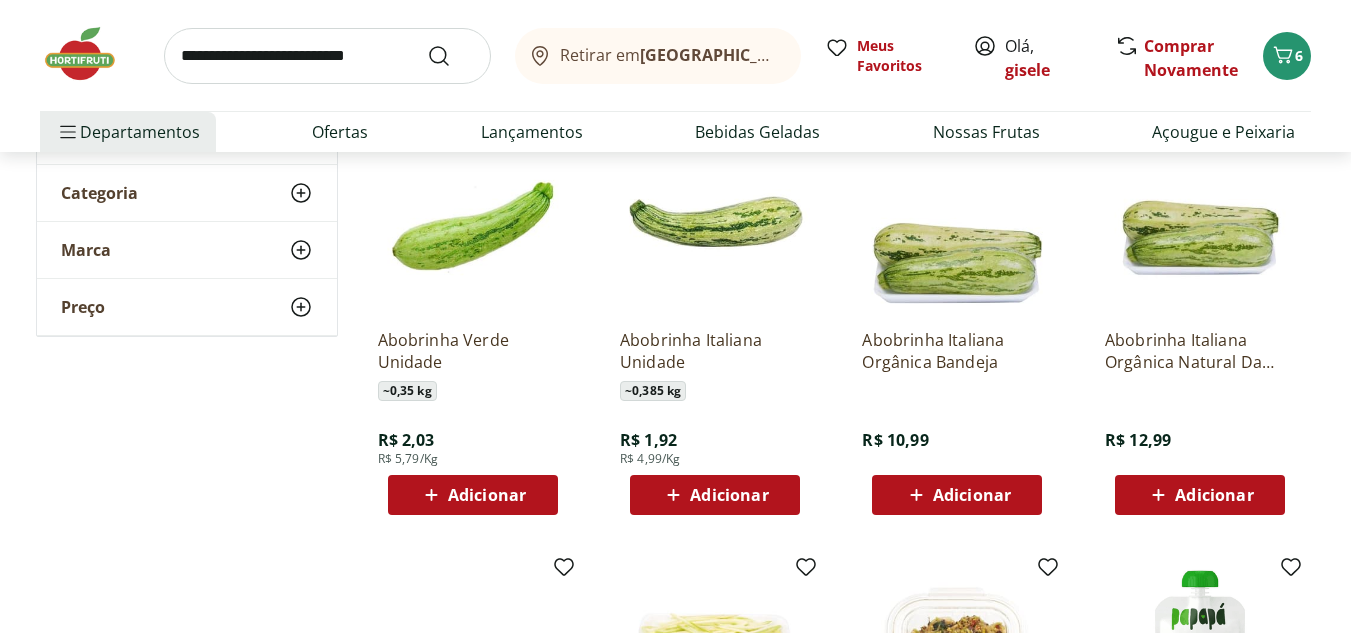 click 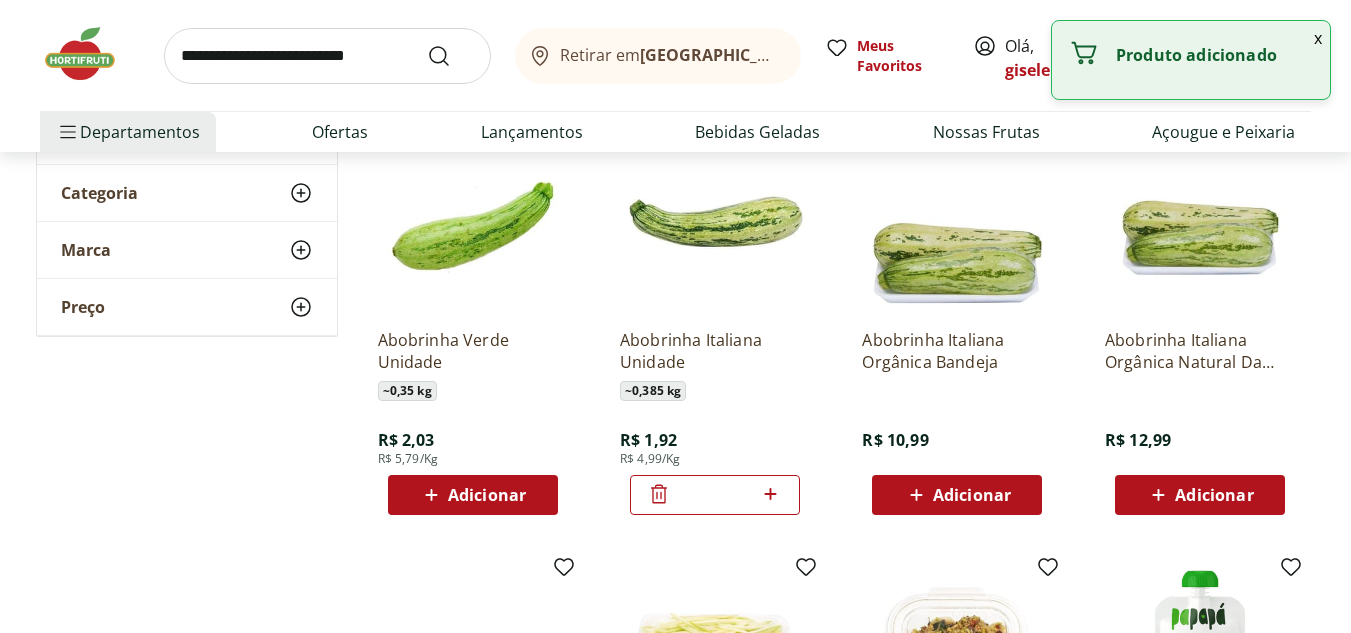 click 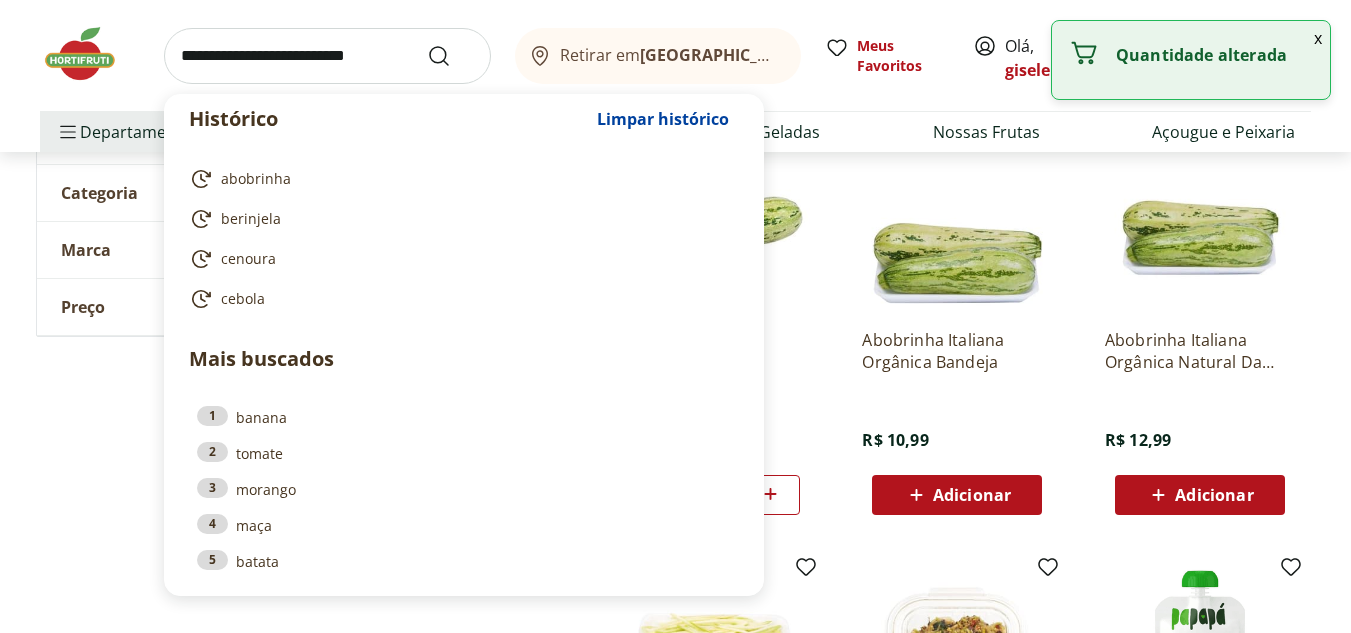 click at bounding box center [327, 56] 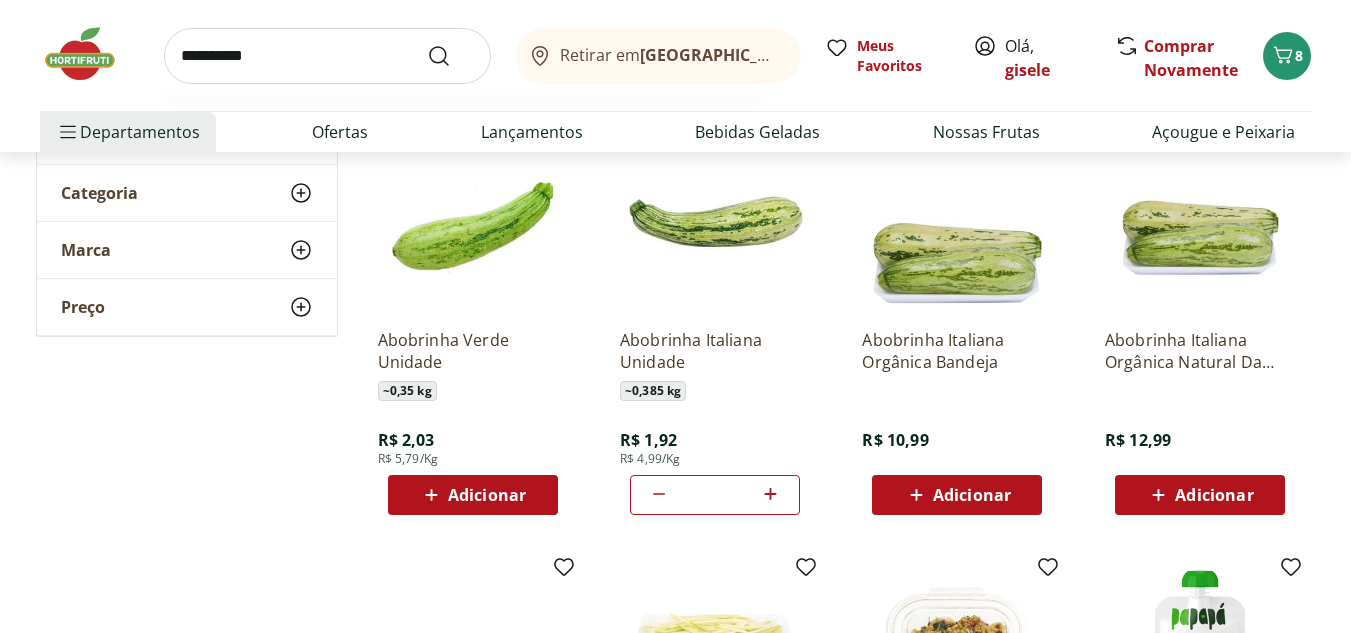 type on "**********" 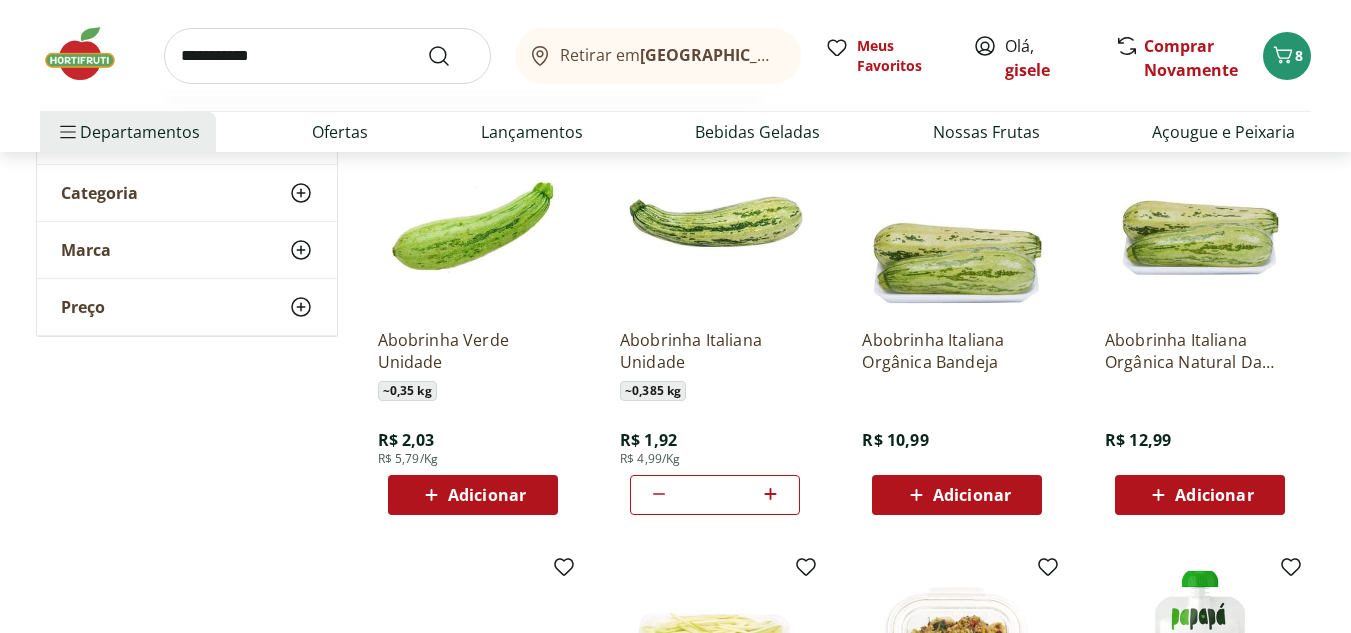 click at bounding box center [451, 56] 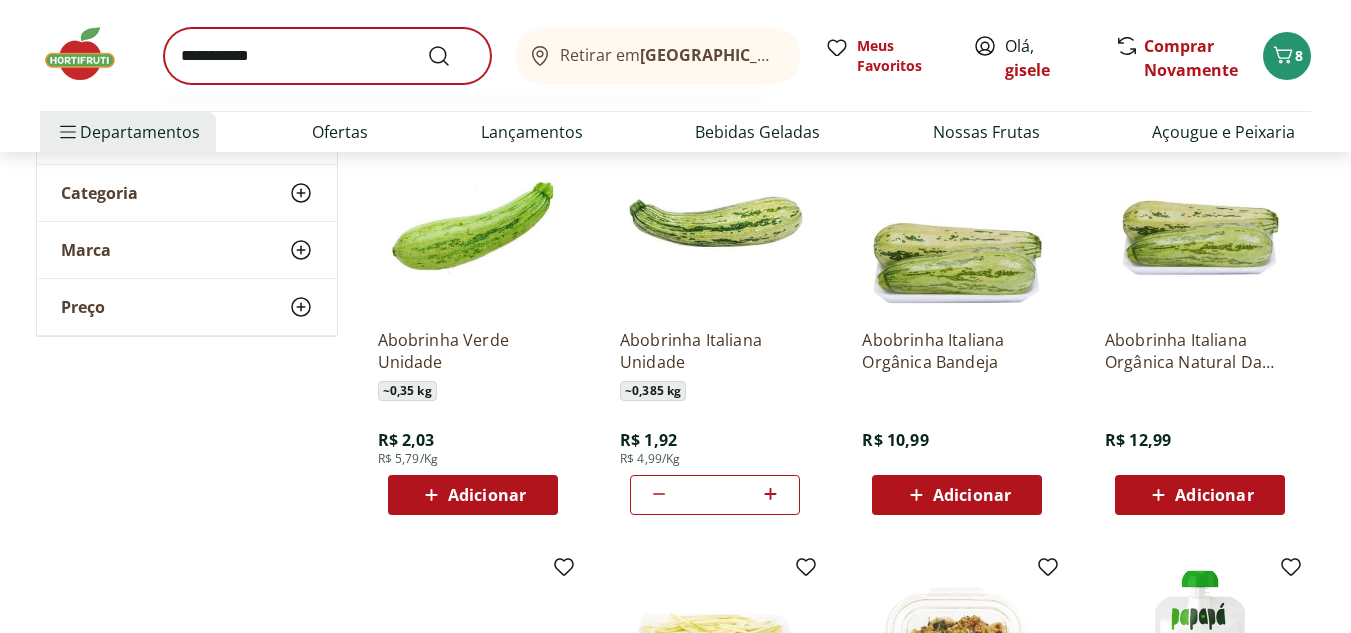 scroll, scrollTop: 0, scrollLeft: 0, axis: both 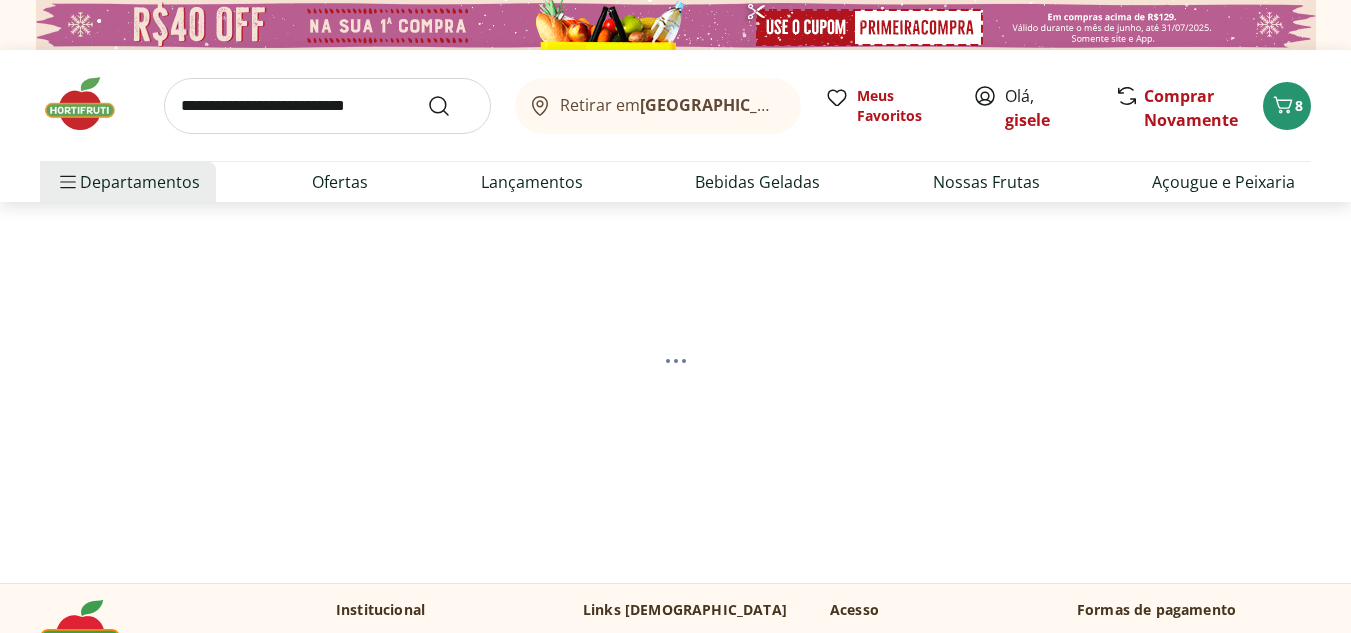 select on "**********" 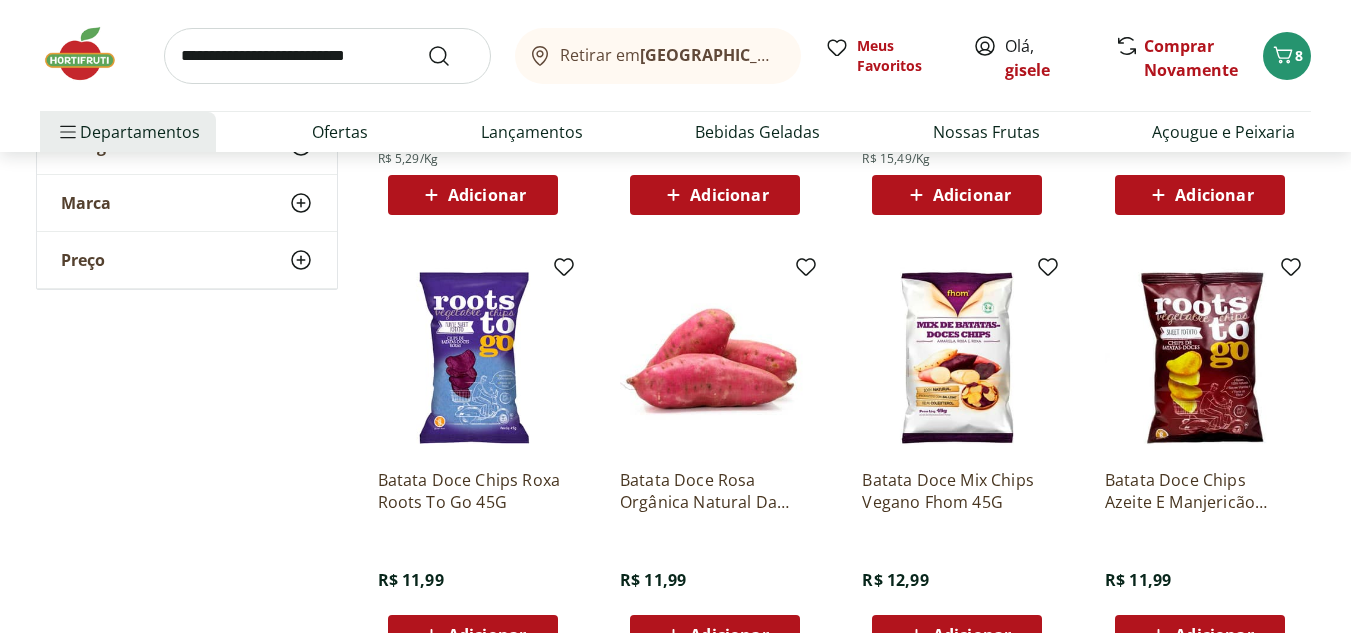 scroll, scrollTop: 200, scrollLeft: 0, axis: vertical 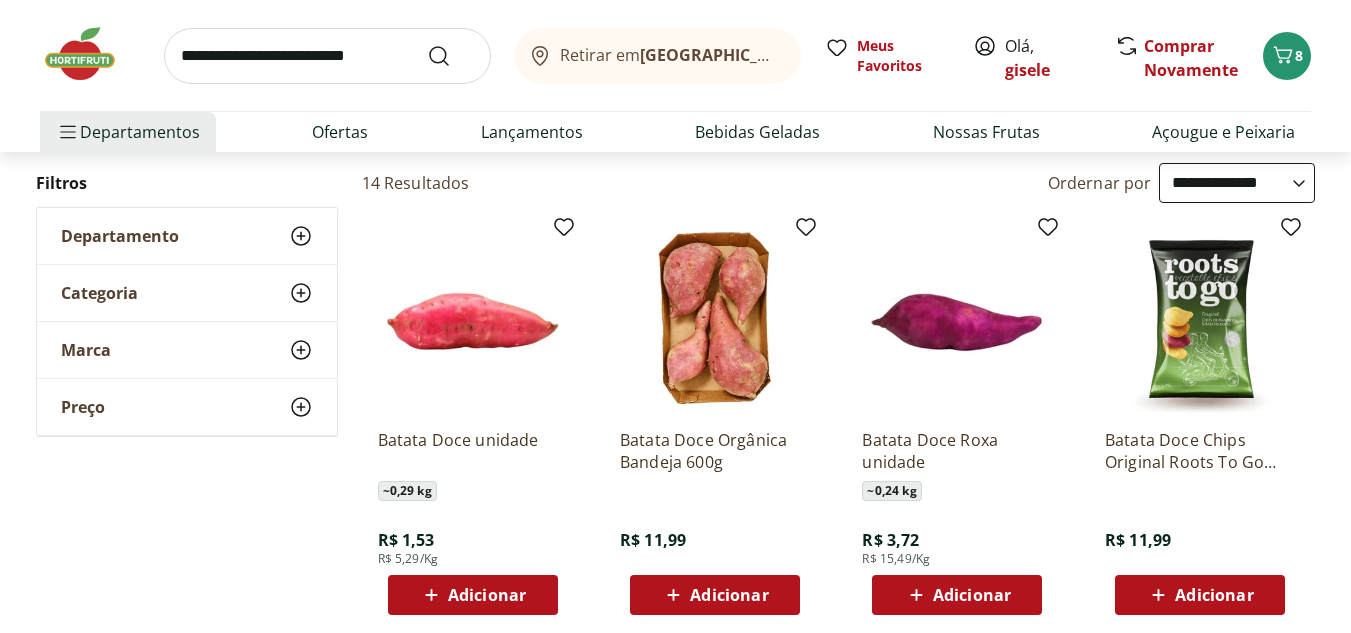 click on "Adicionar" at bounding box center (487, 595) 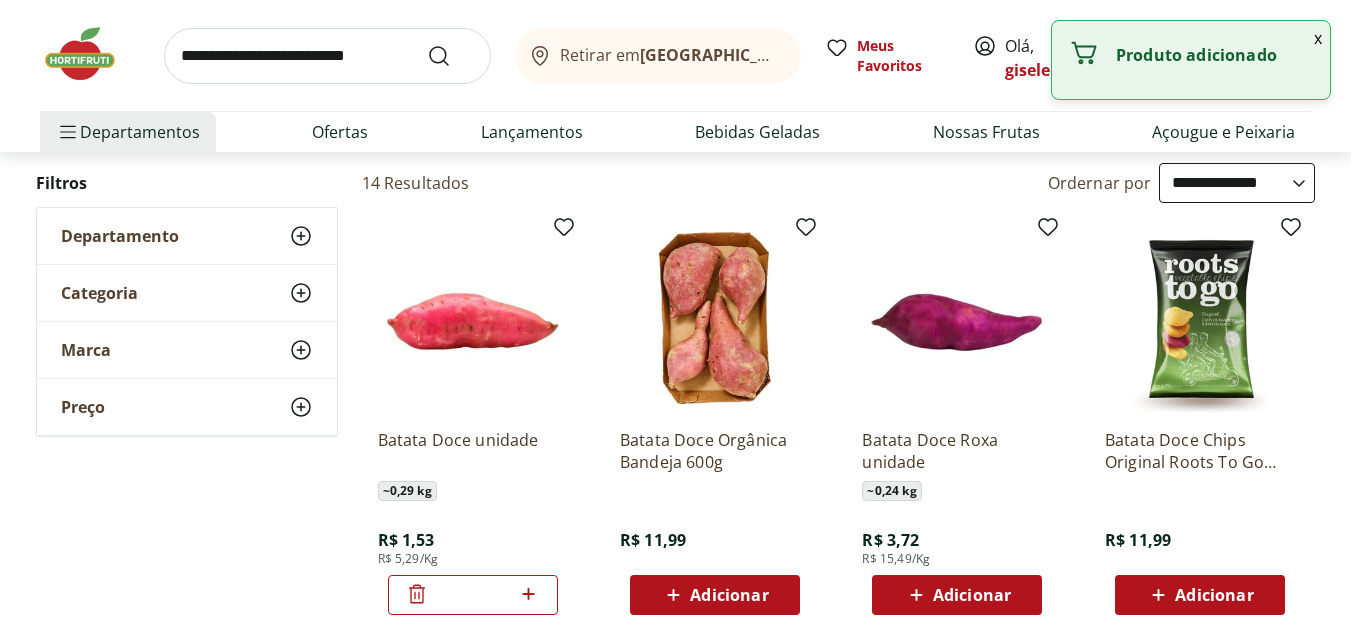 click 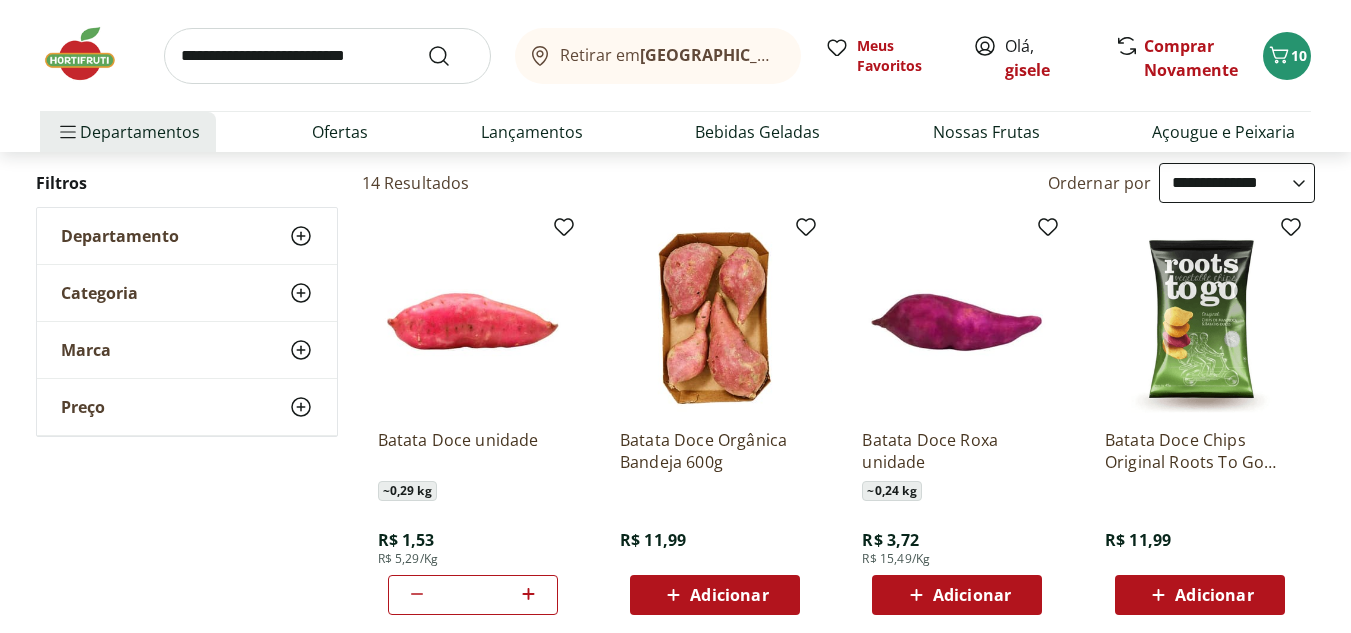 click 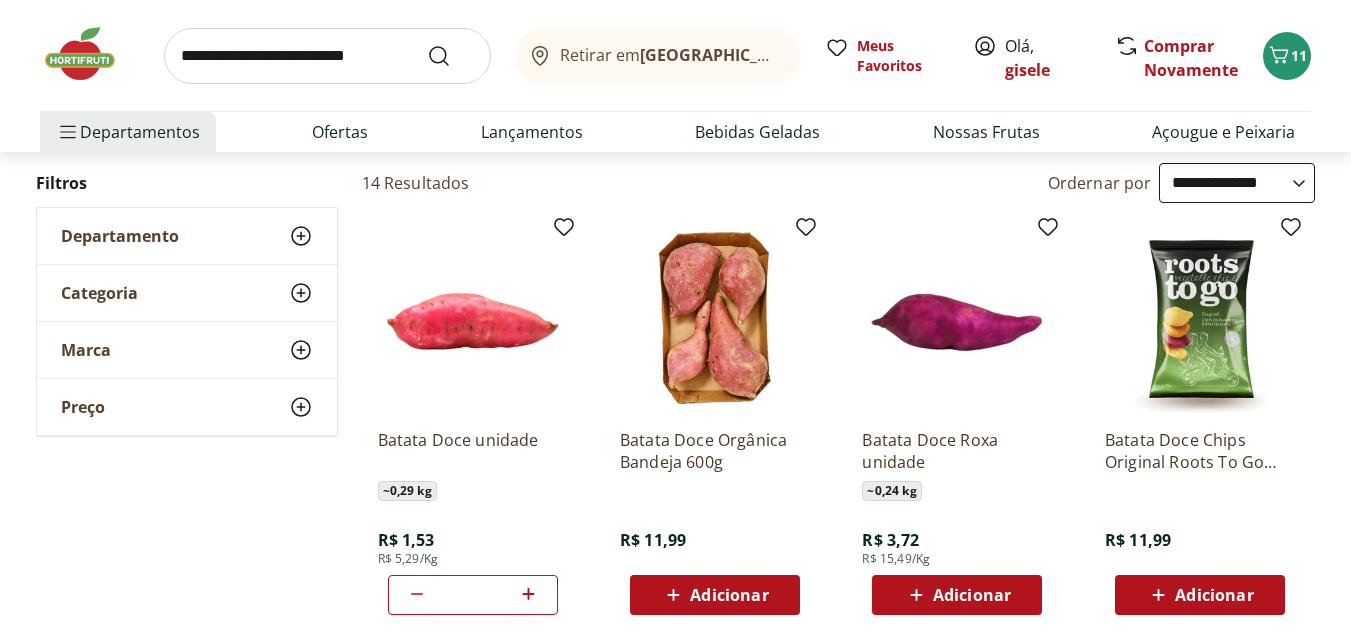 click 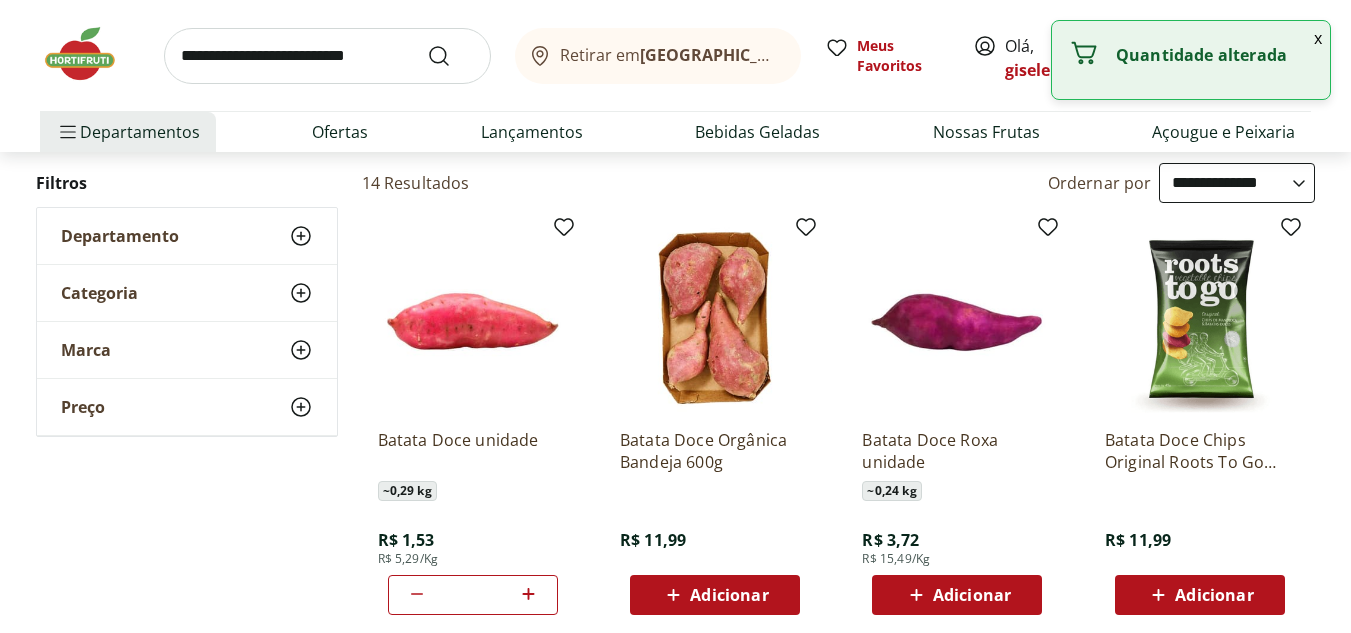 click at bounding box center (327, 56) 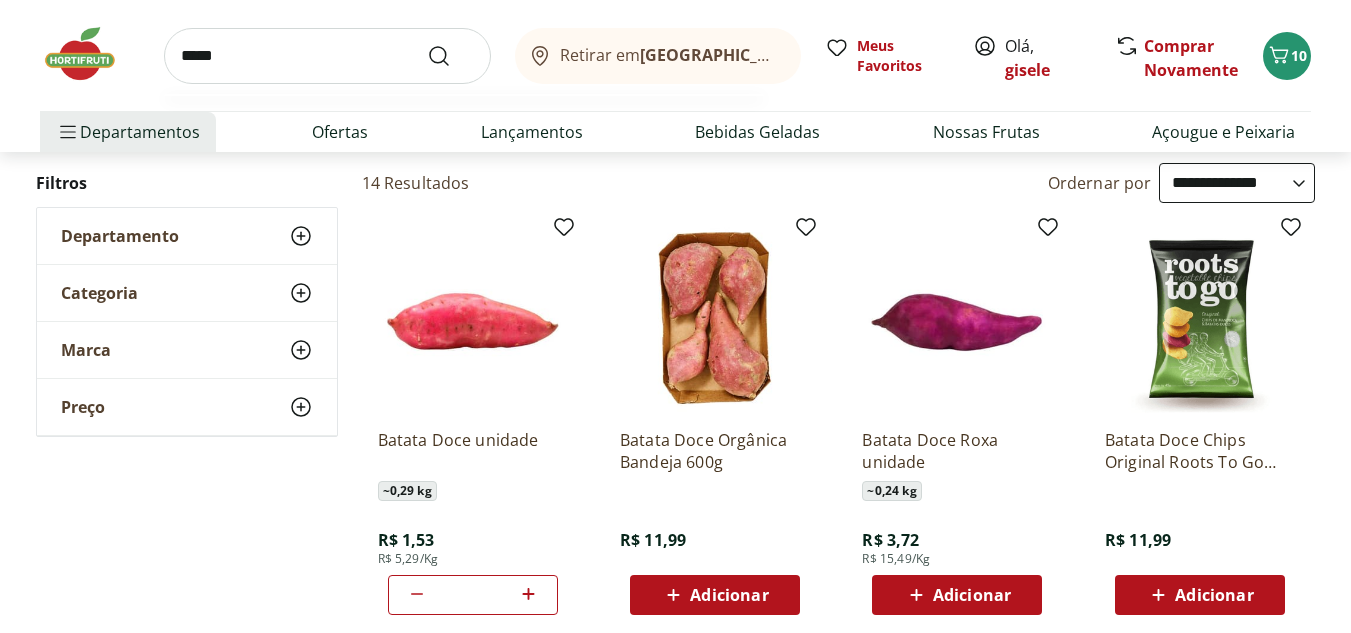 type on "*****" 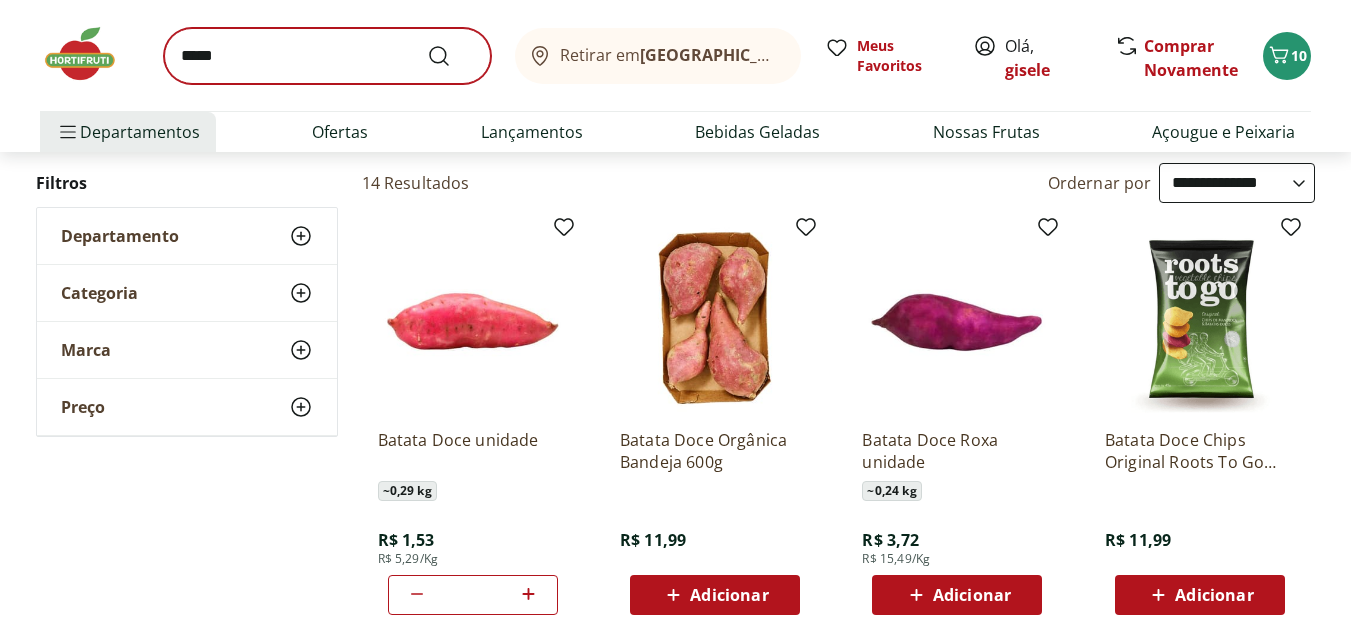 scroll, scrollTop: 0, scrollLeft: 0, axis: both 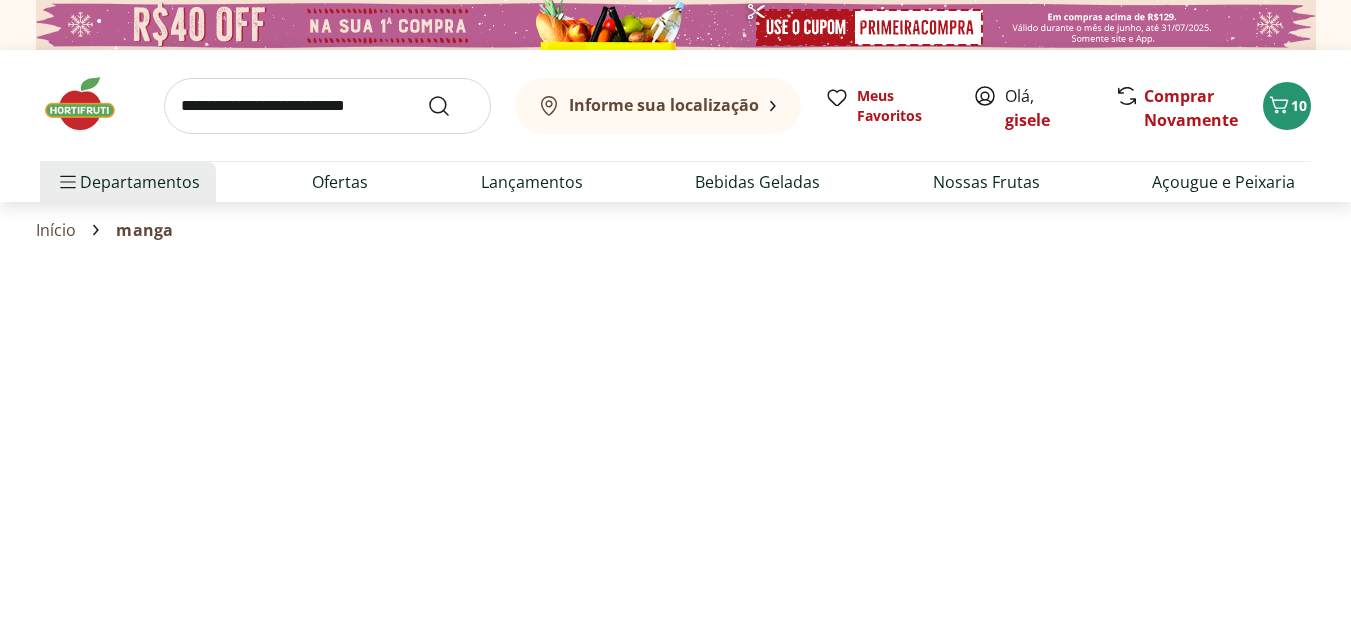 select on "**********" 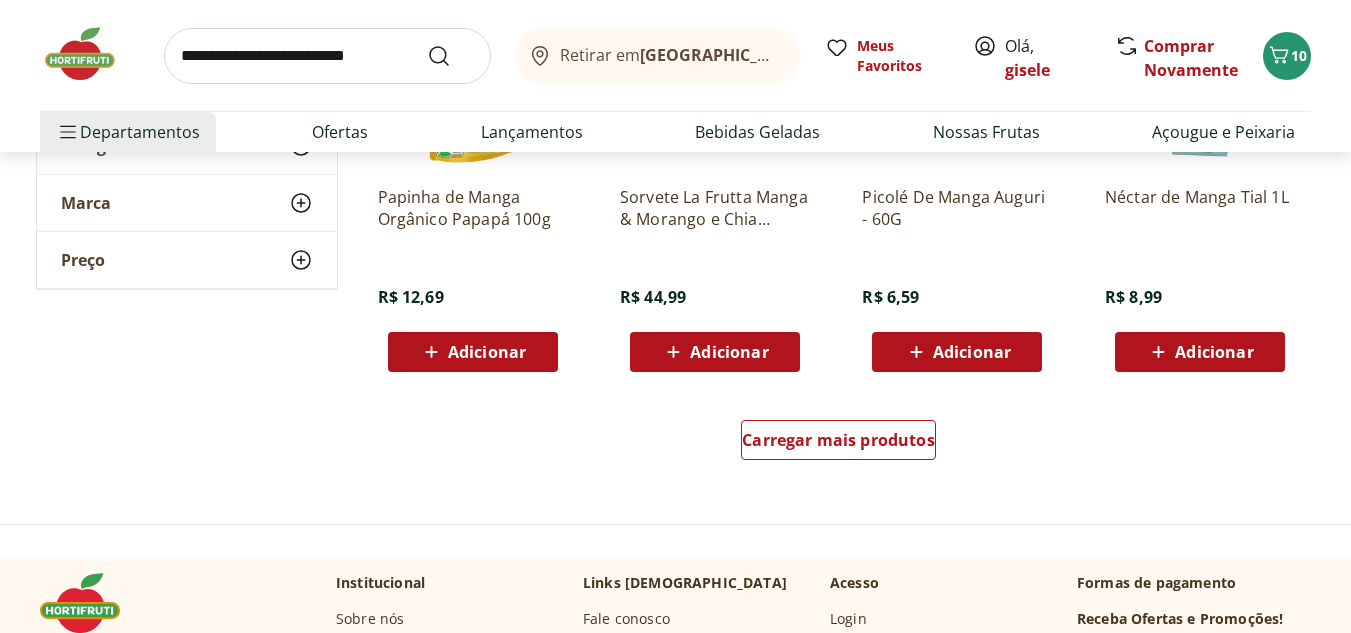 scroll, scrollTop: 1600, scrollLeft: 0, axis: vertical 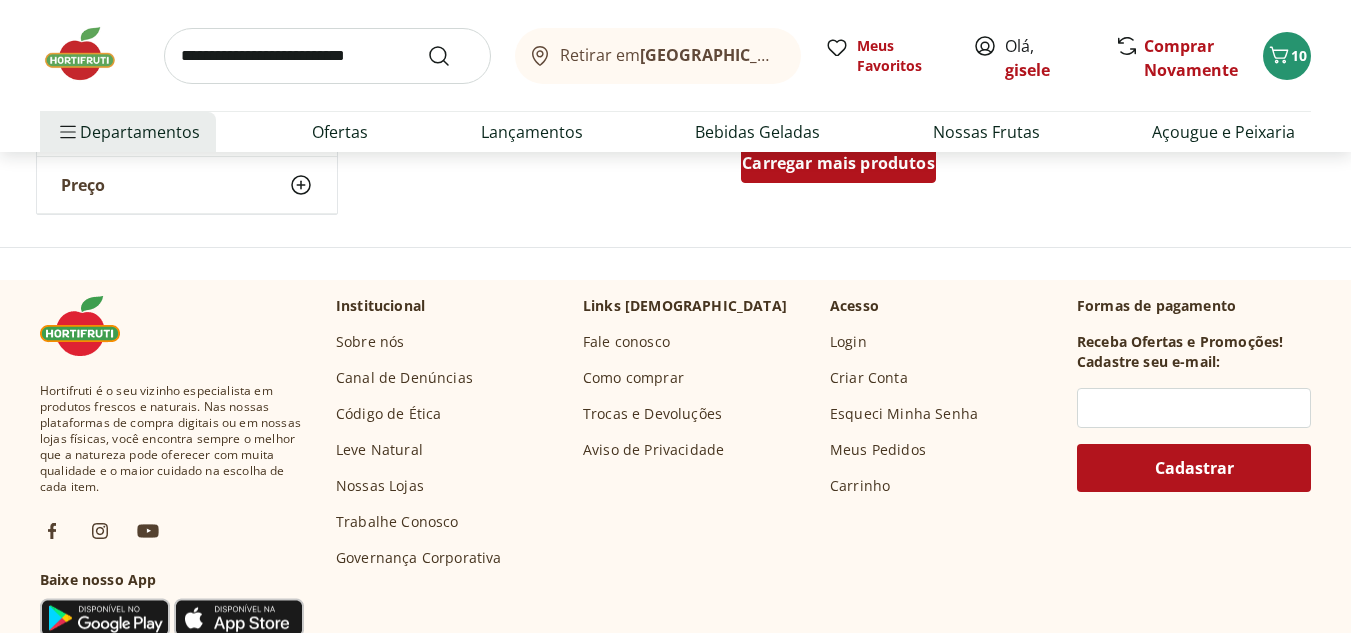 click on "Carregar mais produtos" at bounding box center (838, 163) 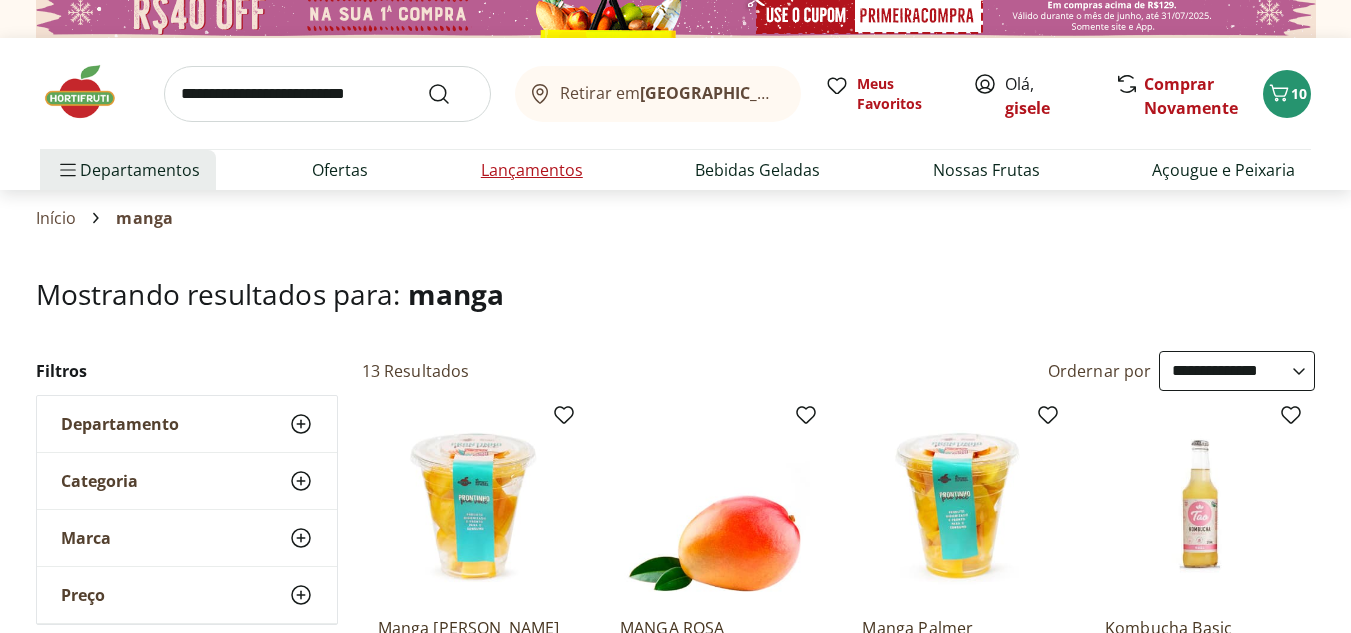 scroll, scrollTop: 0, scrollLeft: 0, axis: both 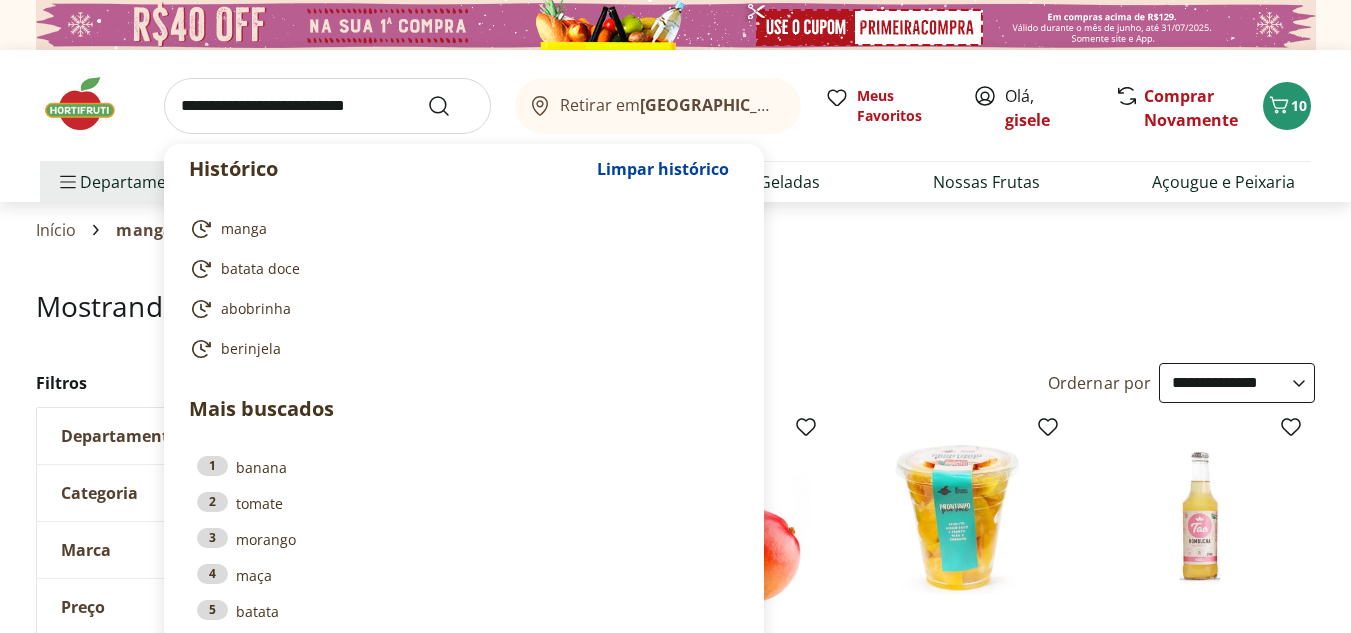 click at bounding box center (327, 106) 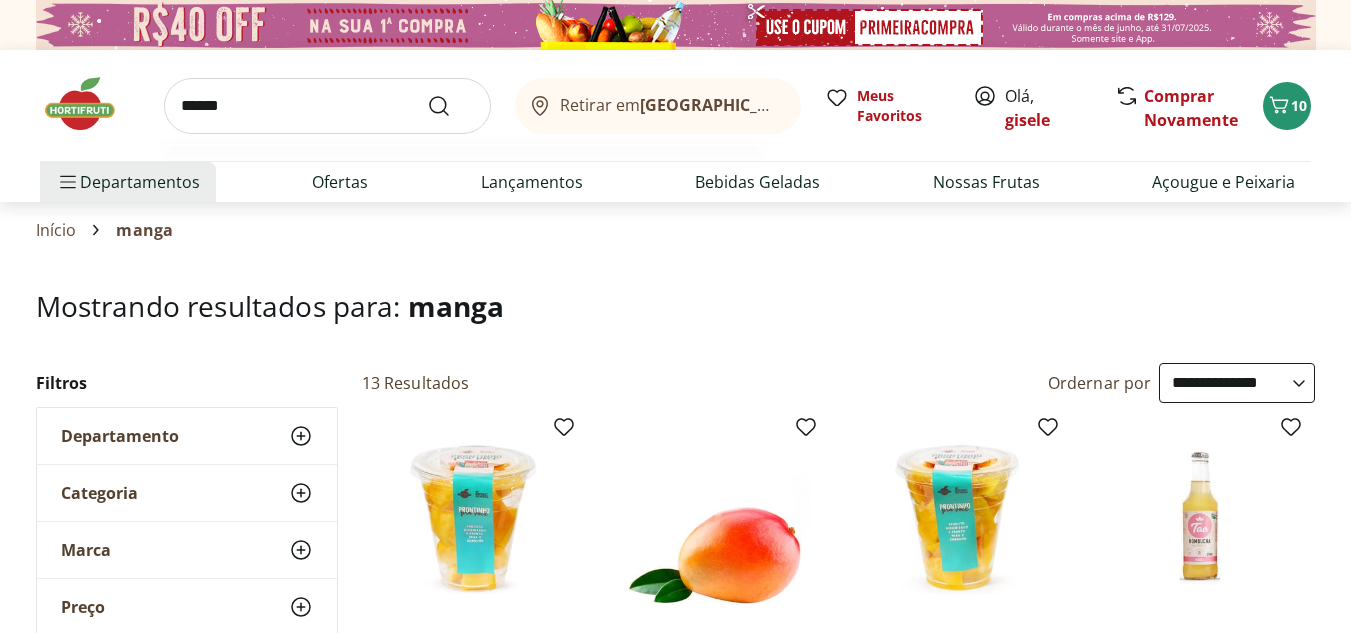type on "*******" 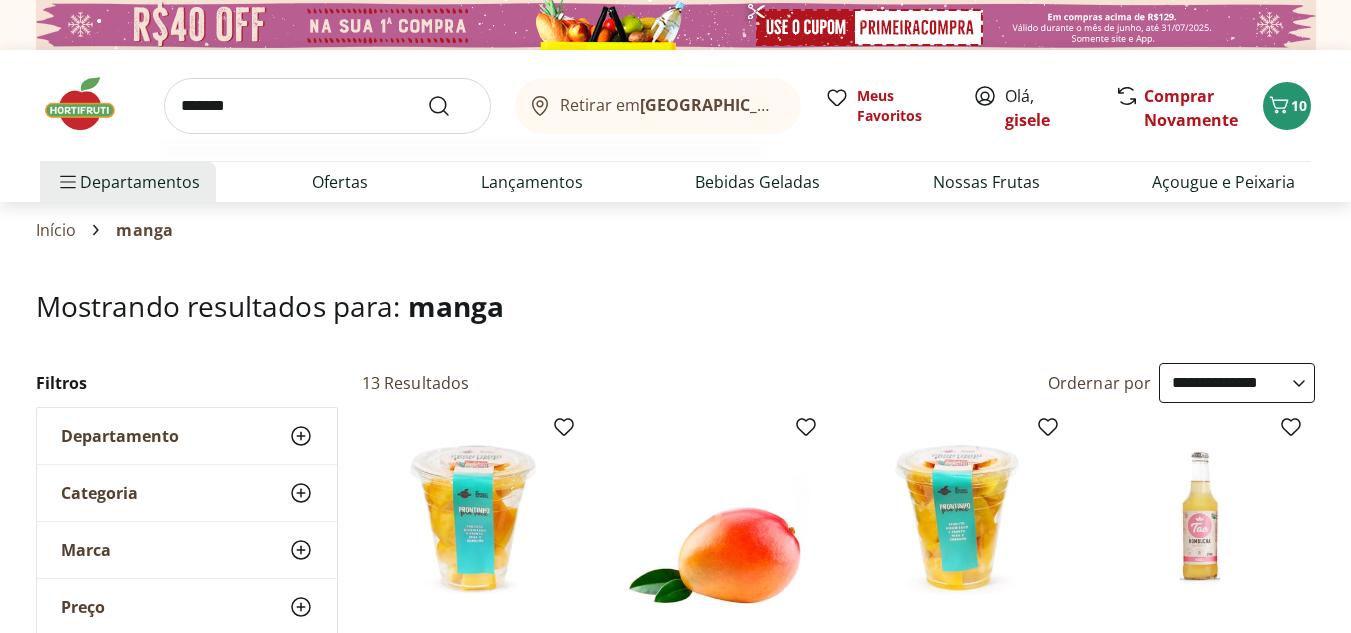 click at bounding box center (451, 106) 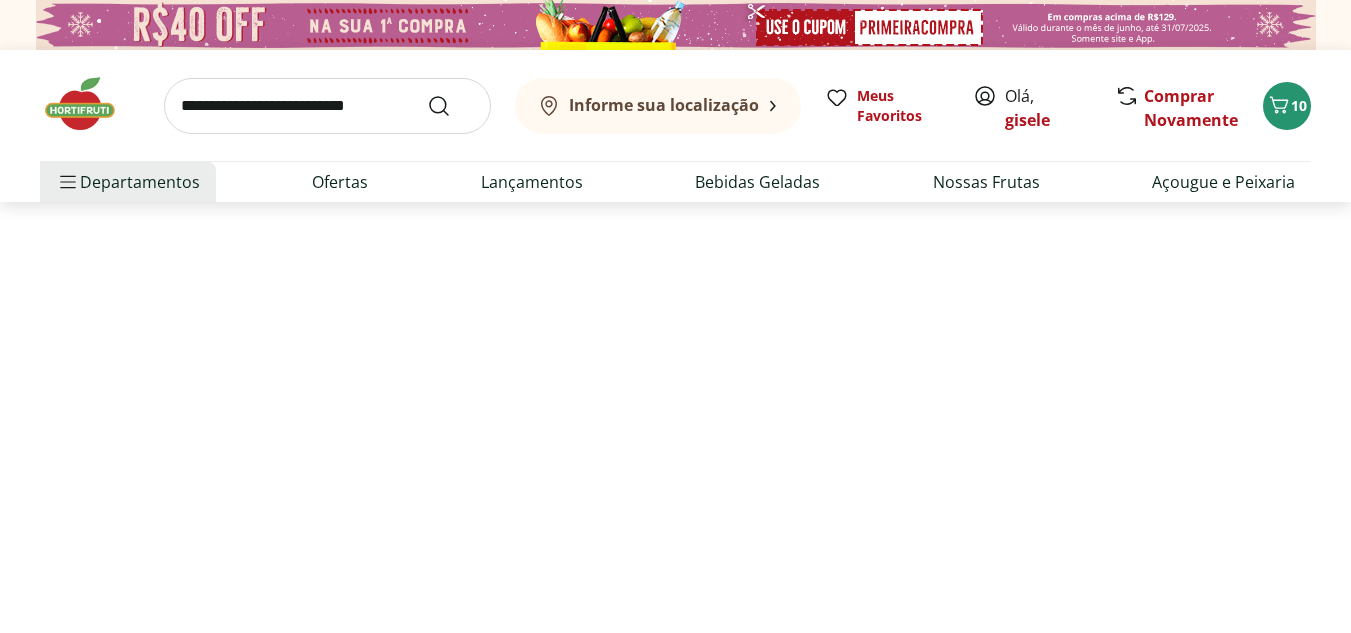select on "**********" 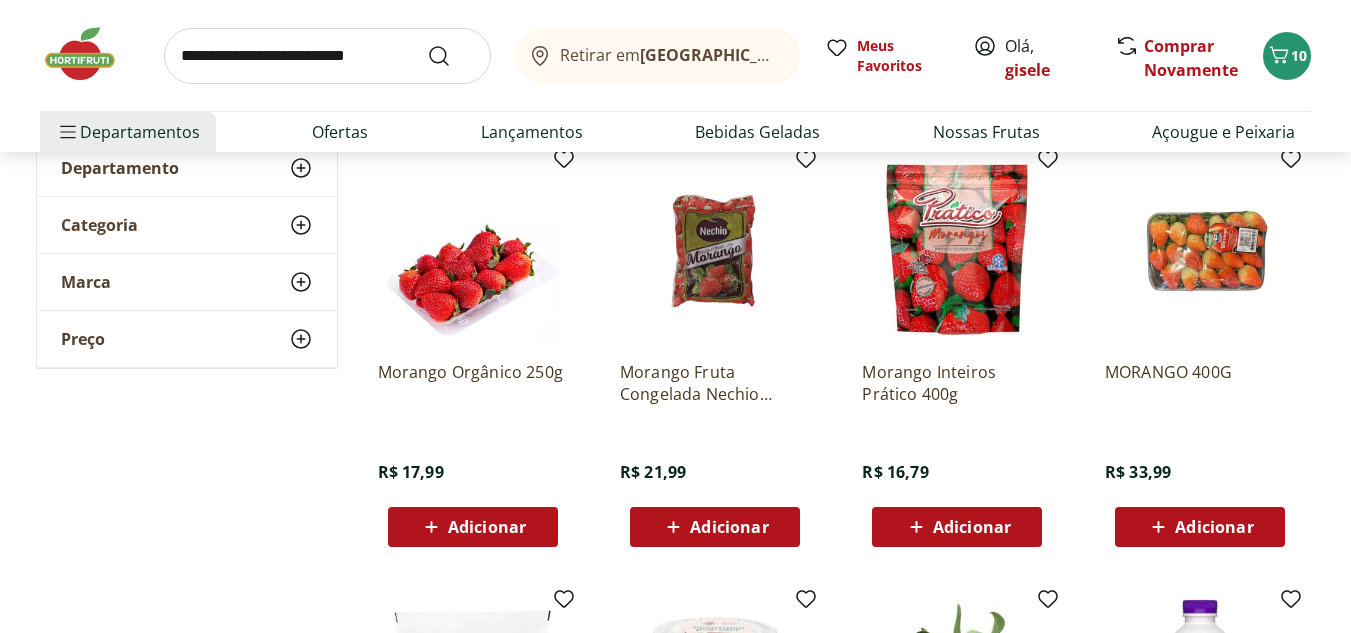 scroll, scrollTop: 400, scrollLeft: 0, axis: vertical 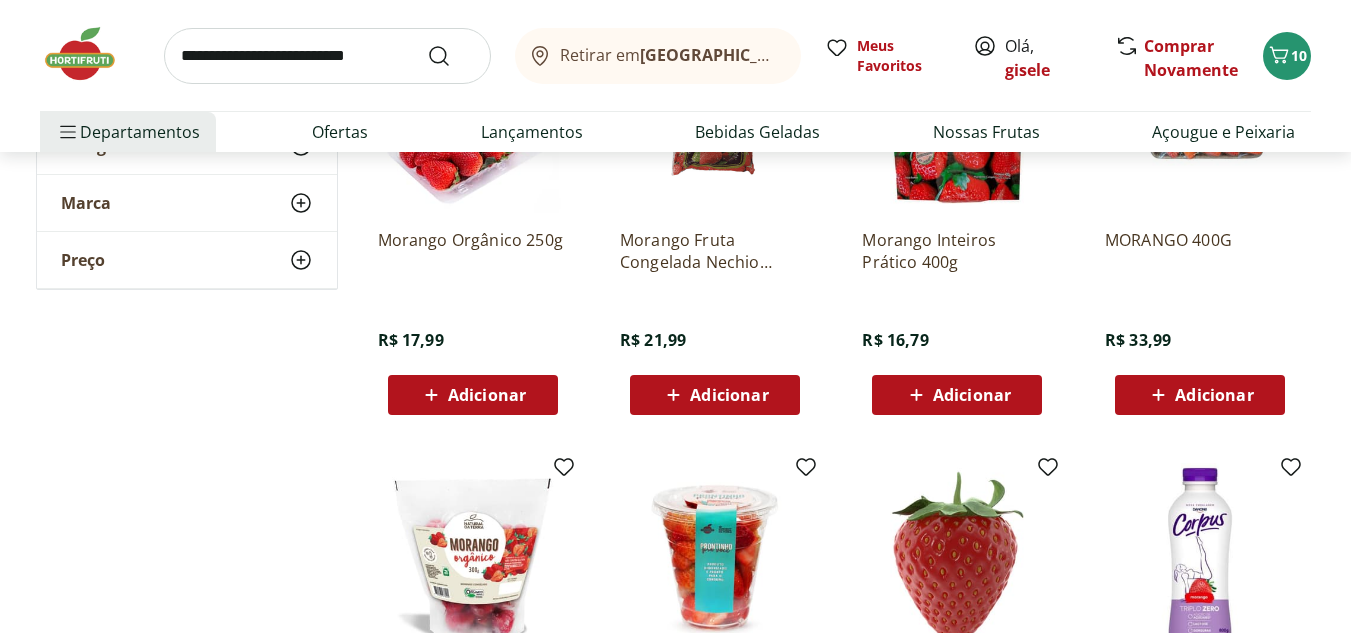 click on "Adicionar" at bounding box center (487, 395) 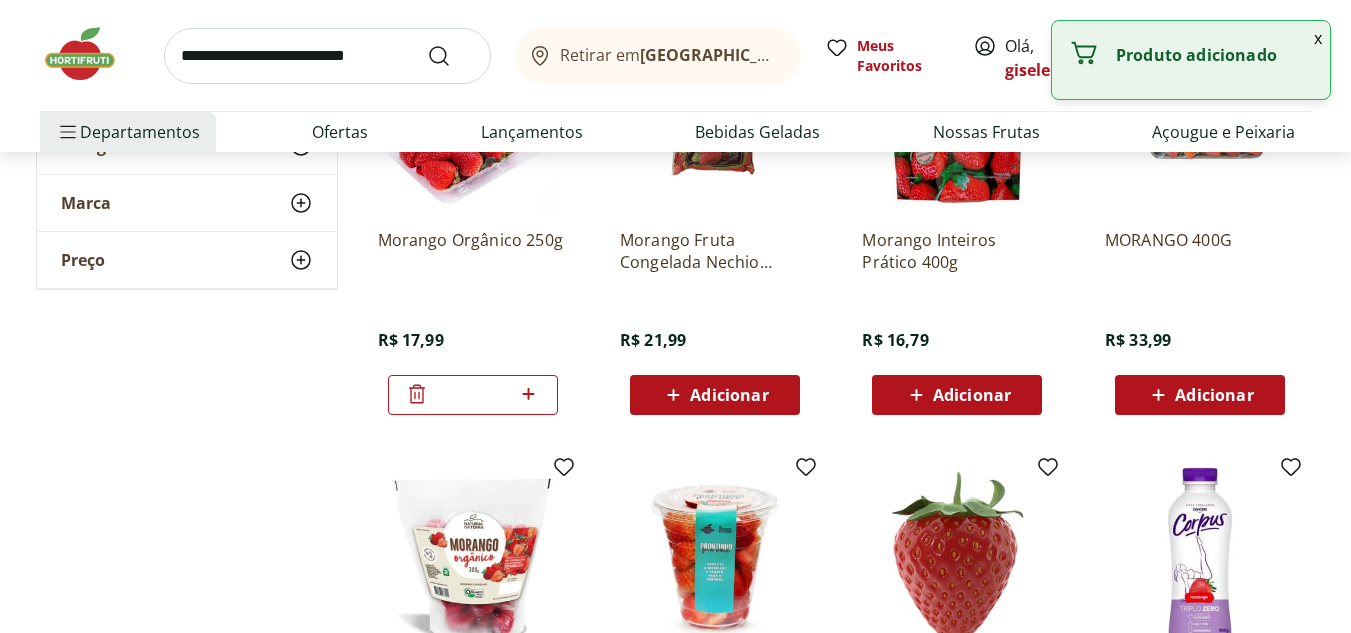 click at bounding box center [327, 56] 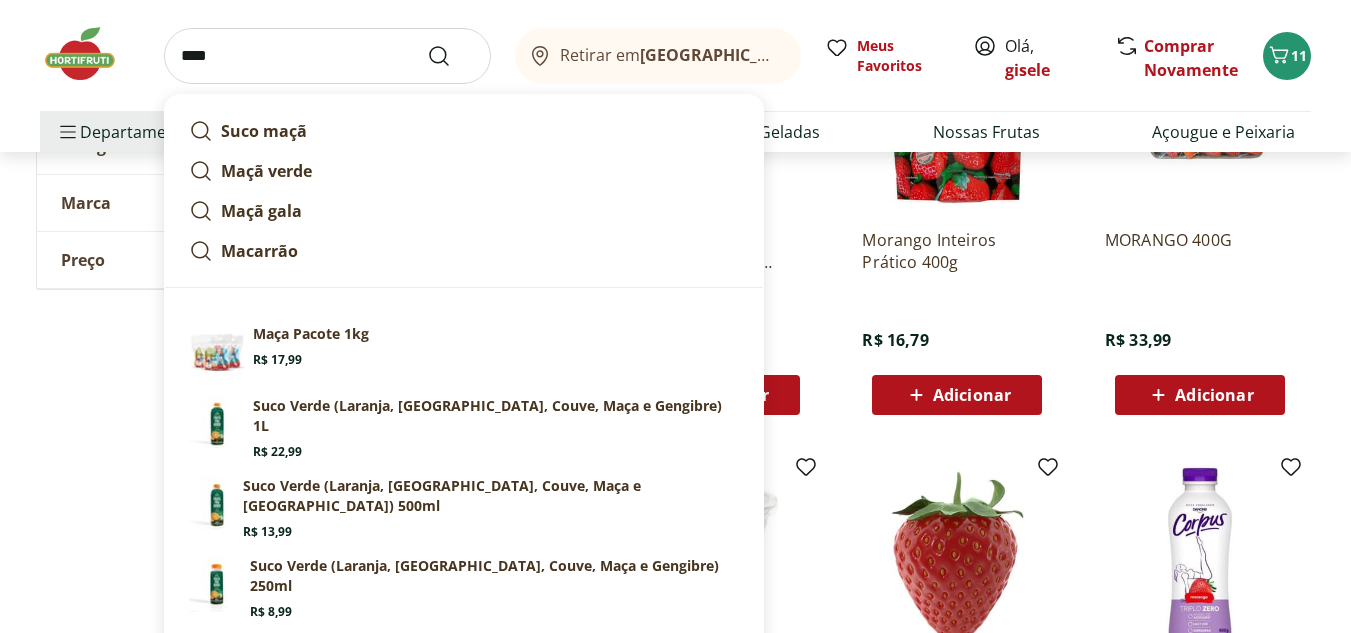 type on "****" 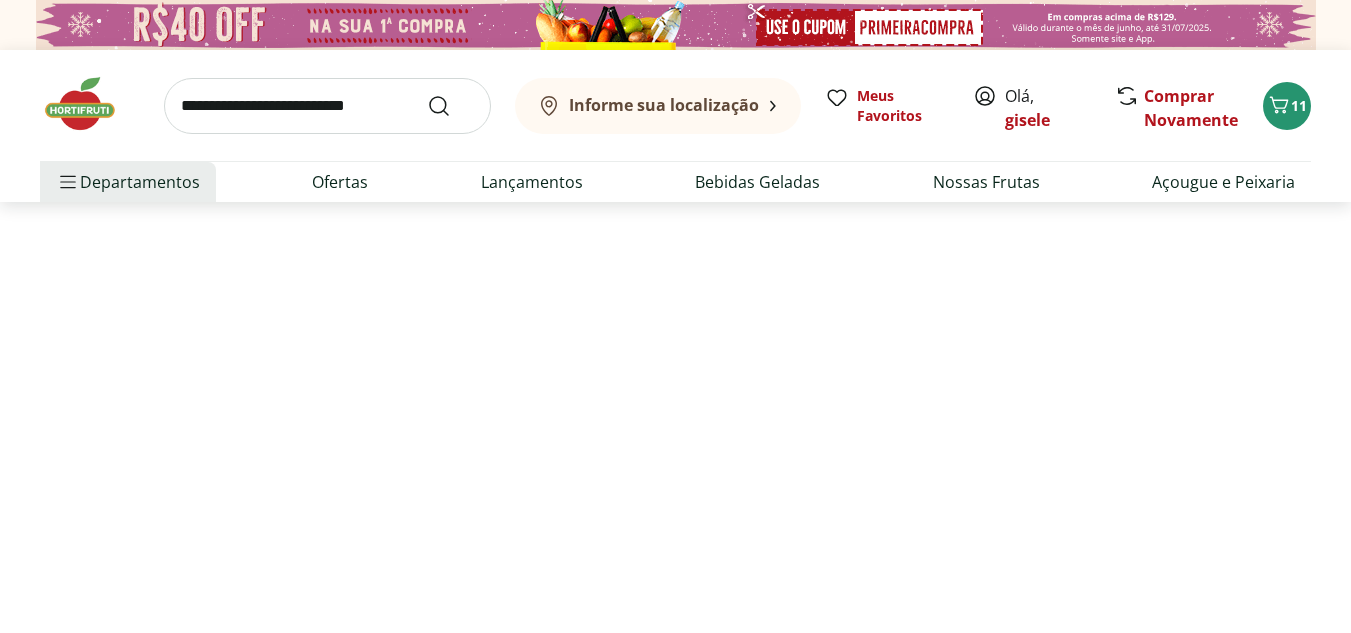 select on "**********" 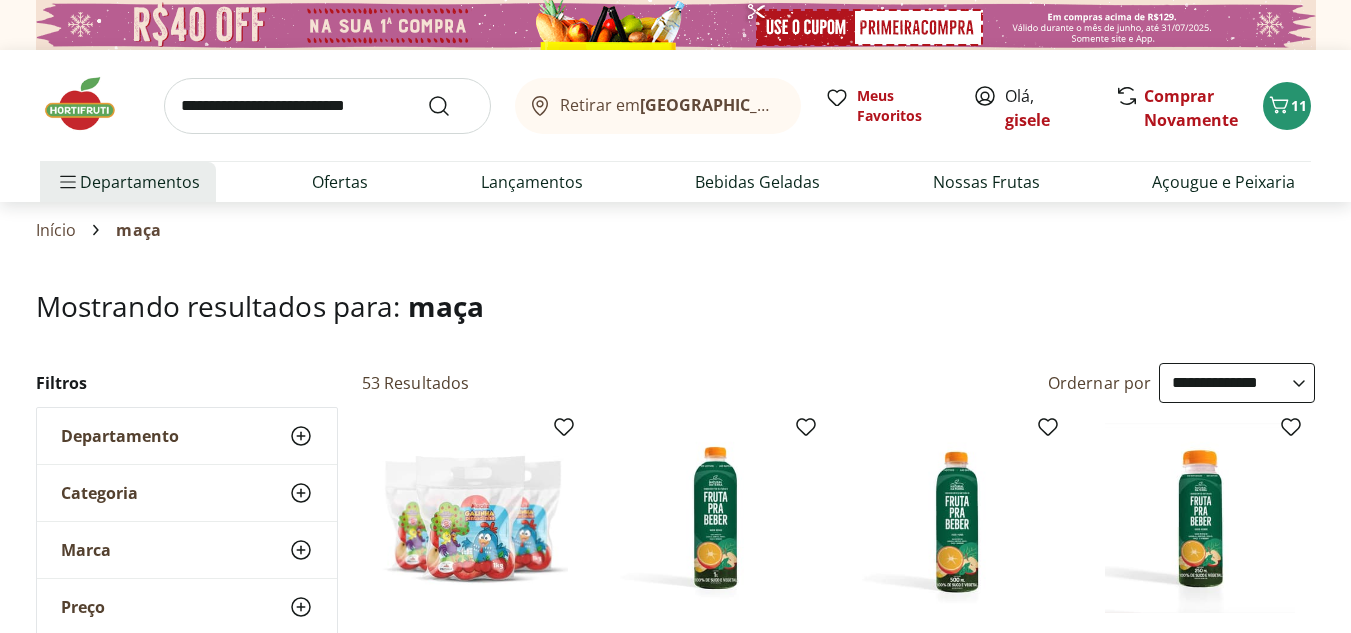 select on "**********" 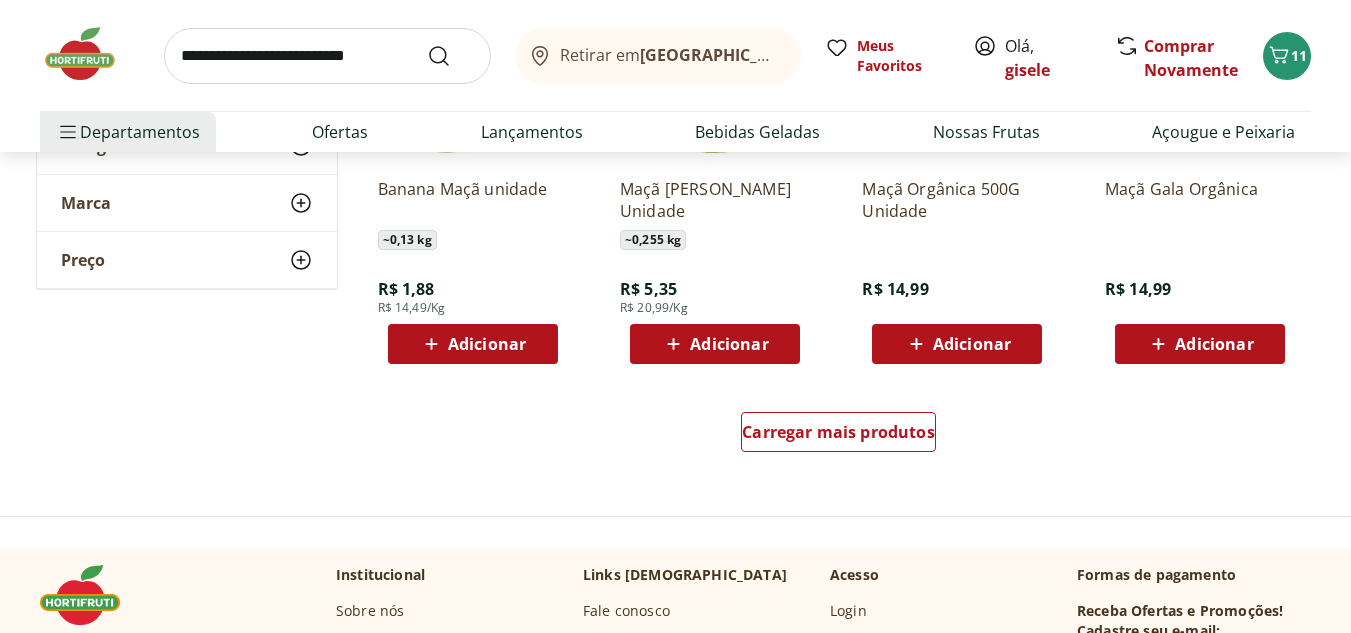 scroll, scrollTop: 2600, scrollLeft: 0, axis: vertical 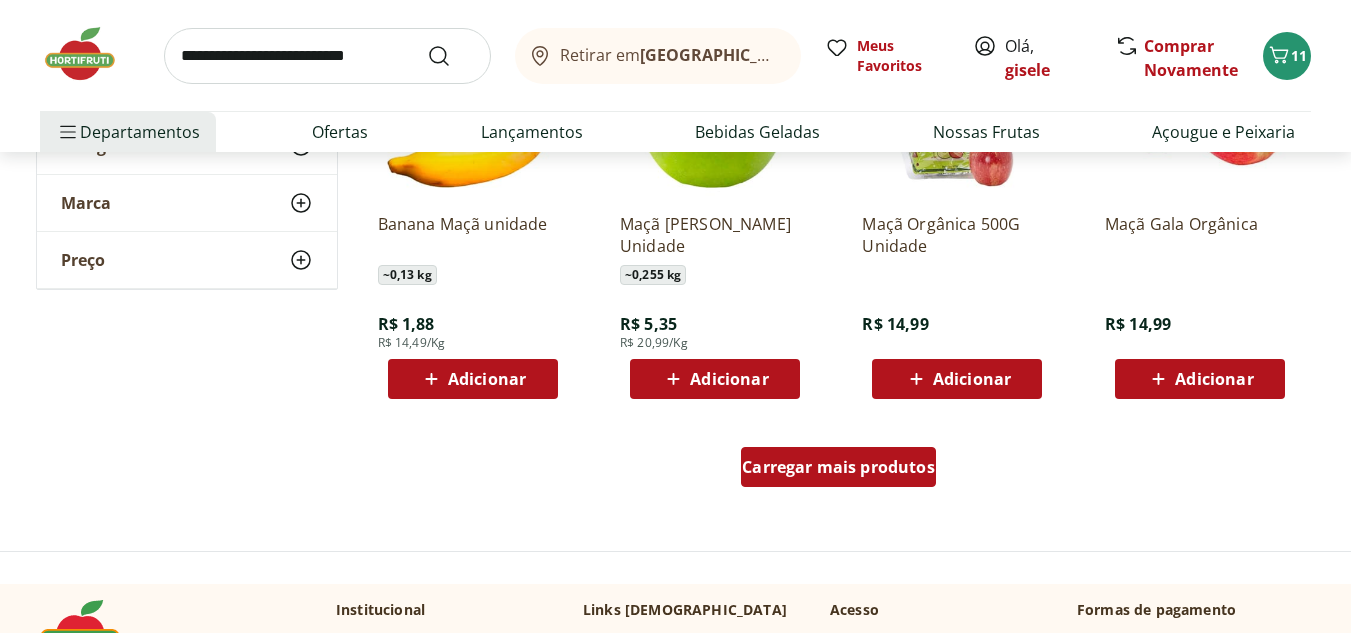 click on "Carregar mais produtos" at bounding box center (838, 467) 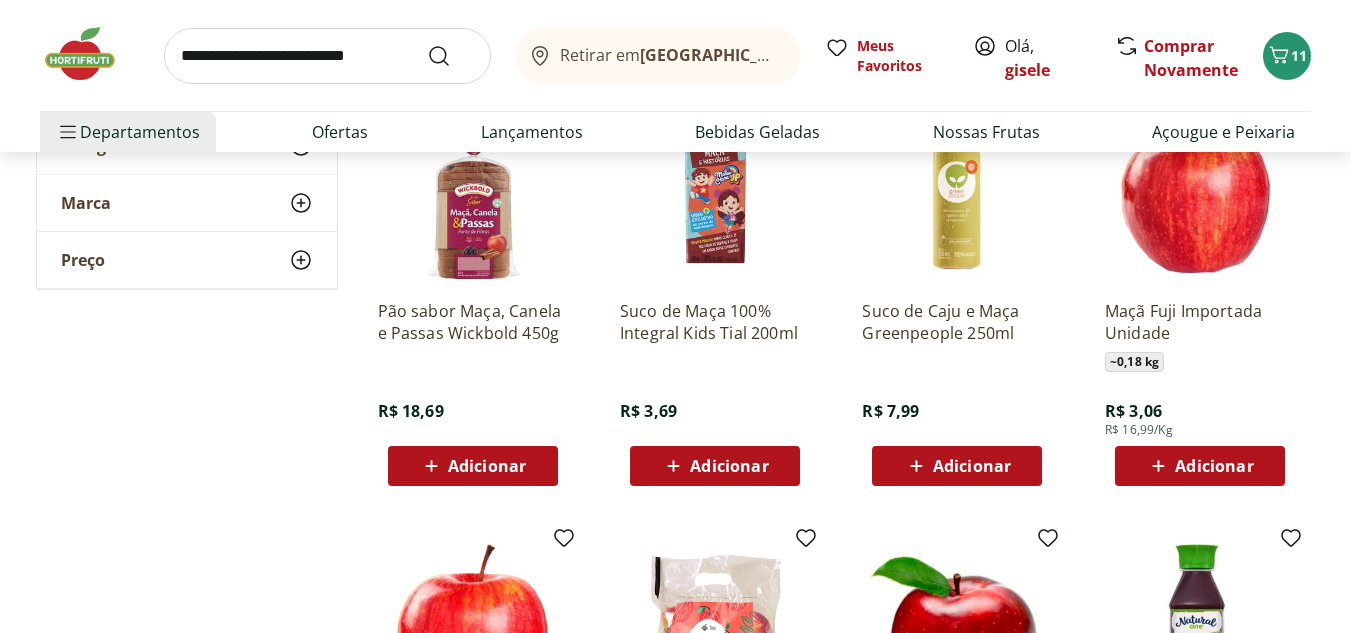 scroll, scrollTop: 800, scrollLeft: 0, axis: vertical 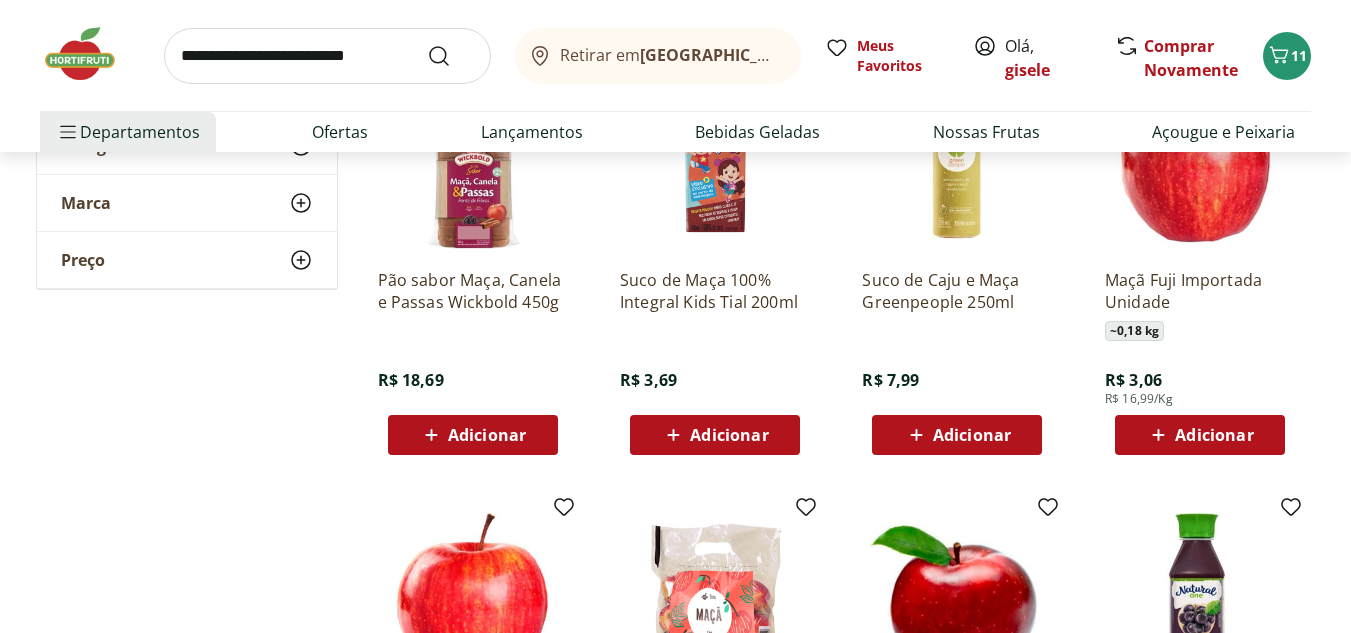 click on "Adicionar" at bounding box center (1214, 435) 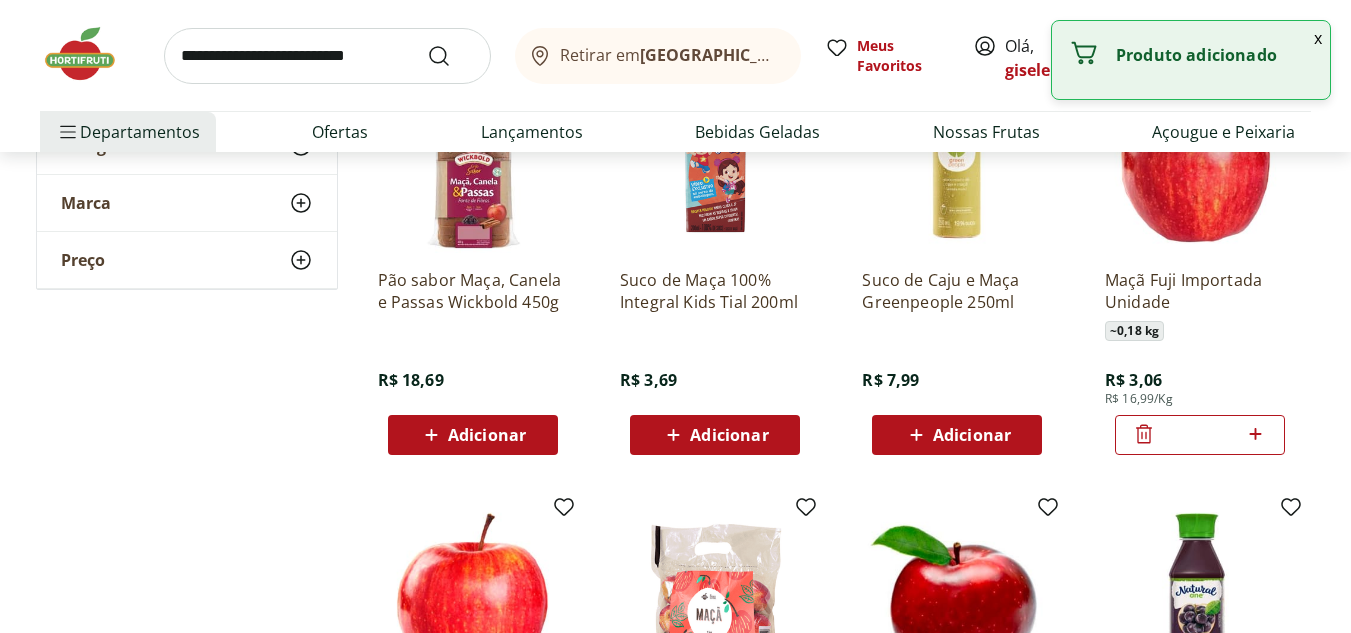 click 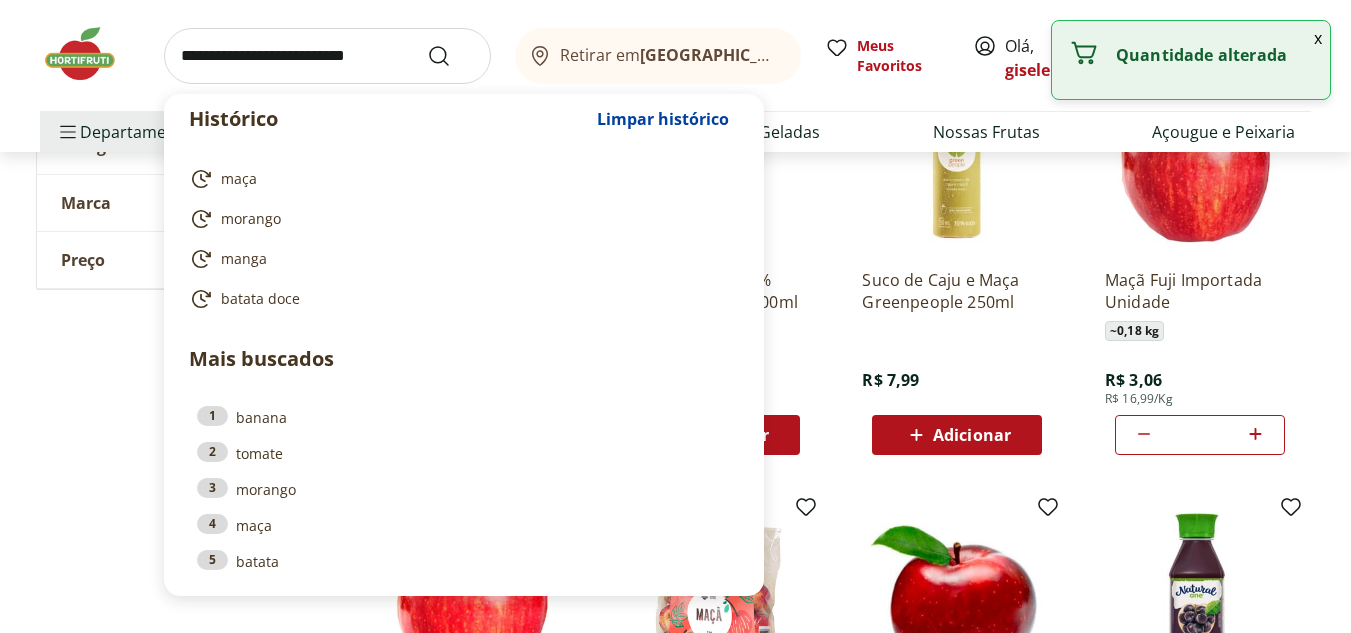click at bounding box center [327, 56] 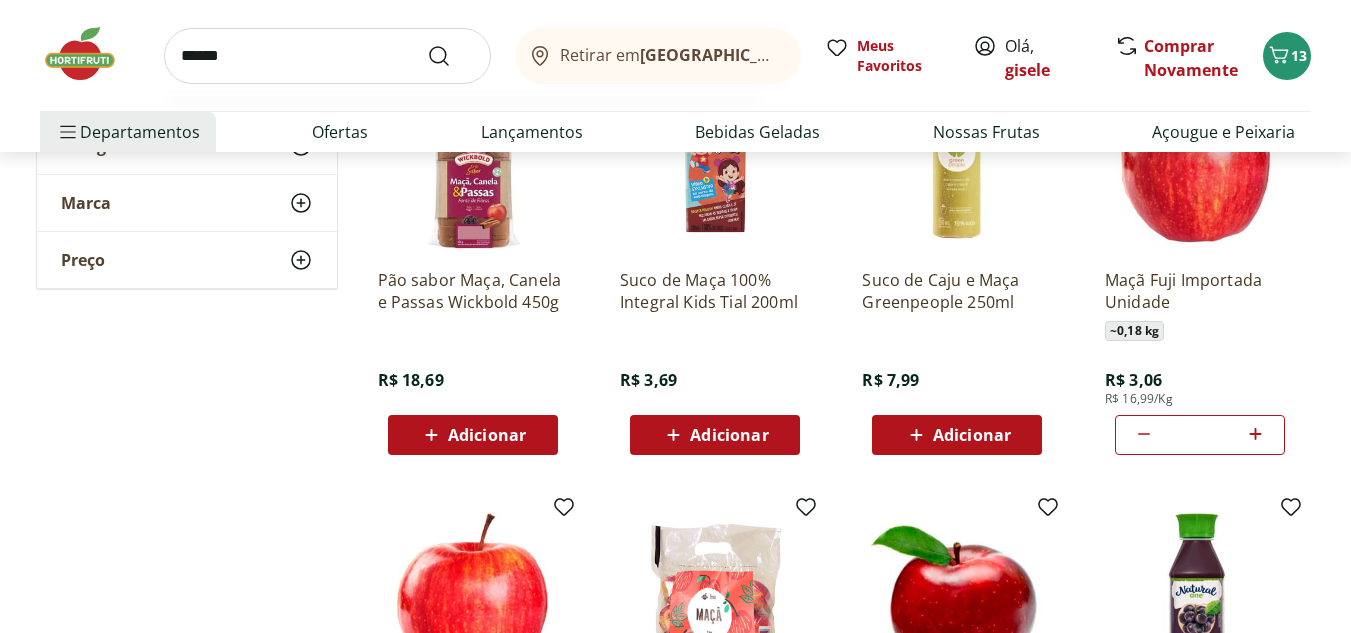 type on "******" 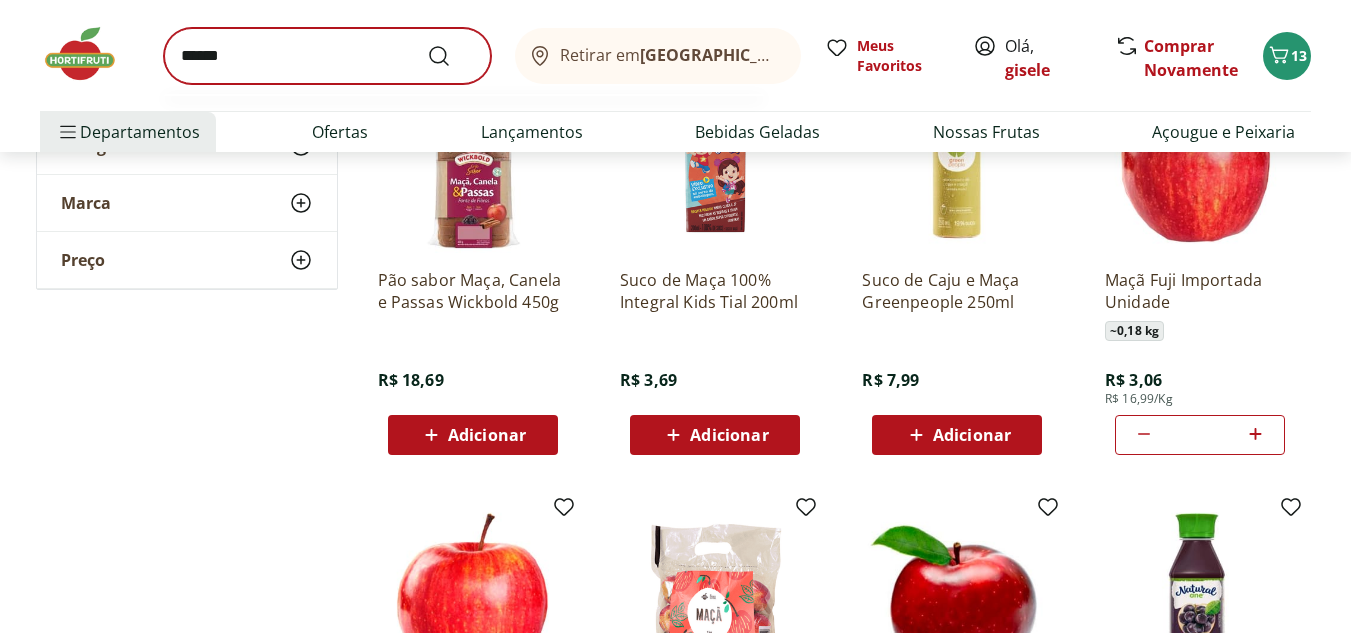 scroll, scrollTop: 0, scrollLeft: 0, axis: both 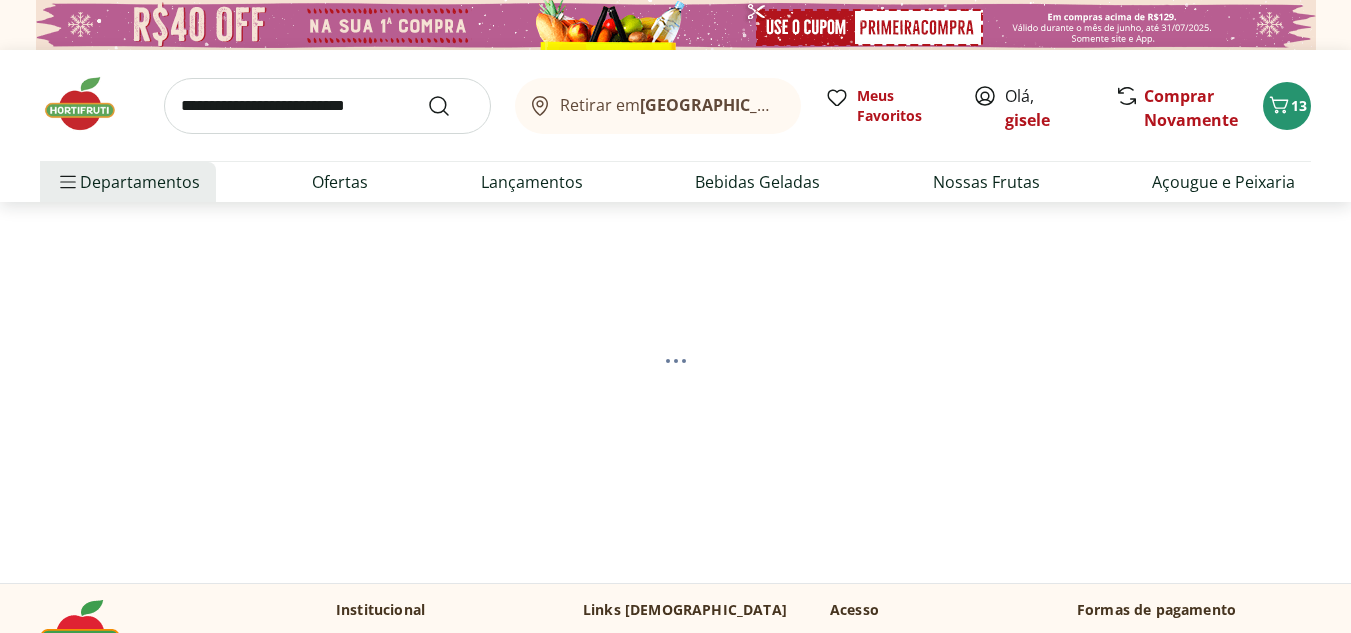select on "**********" 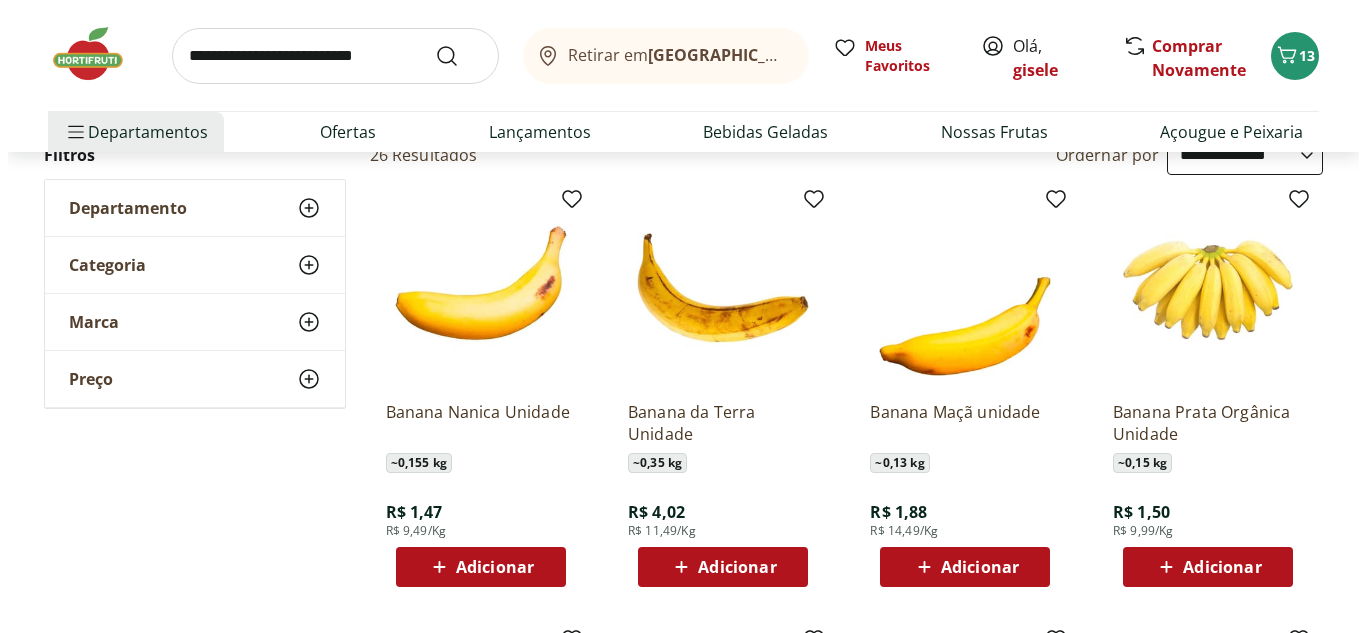 scroll, scrollTop: 200, scrollLeft: 0, axis: vertical 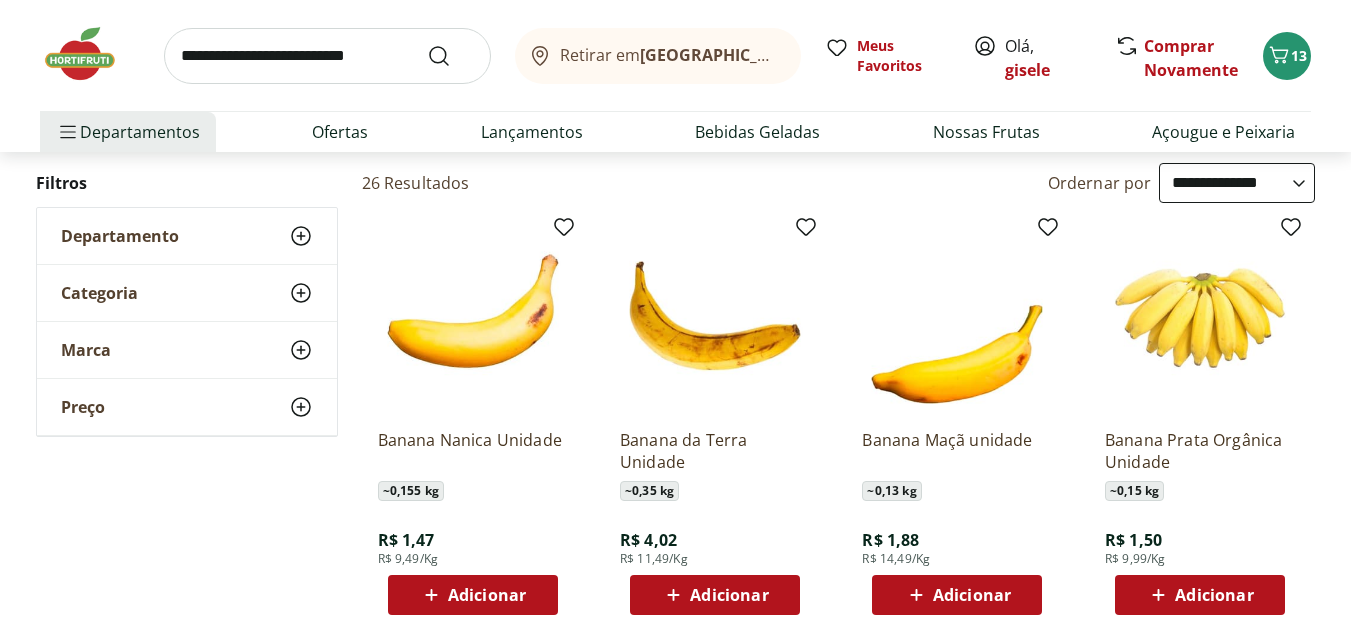 click on "Adicionar" at bounding box center (1214, 595) 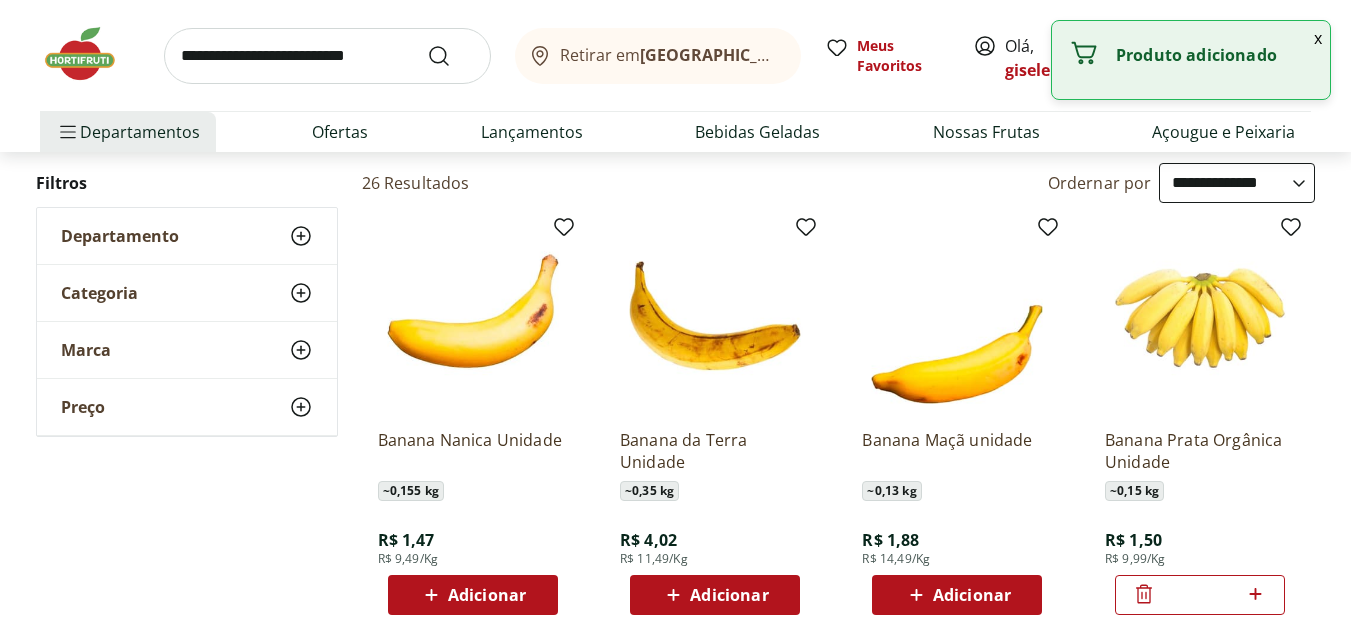 click 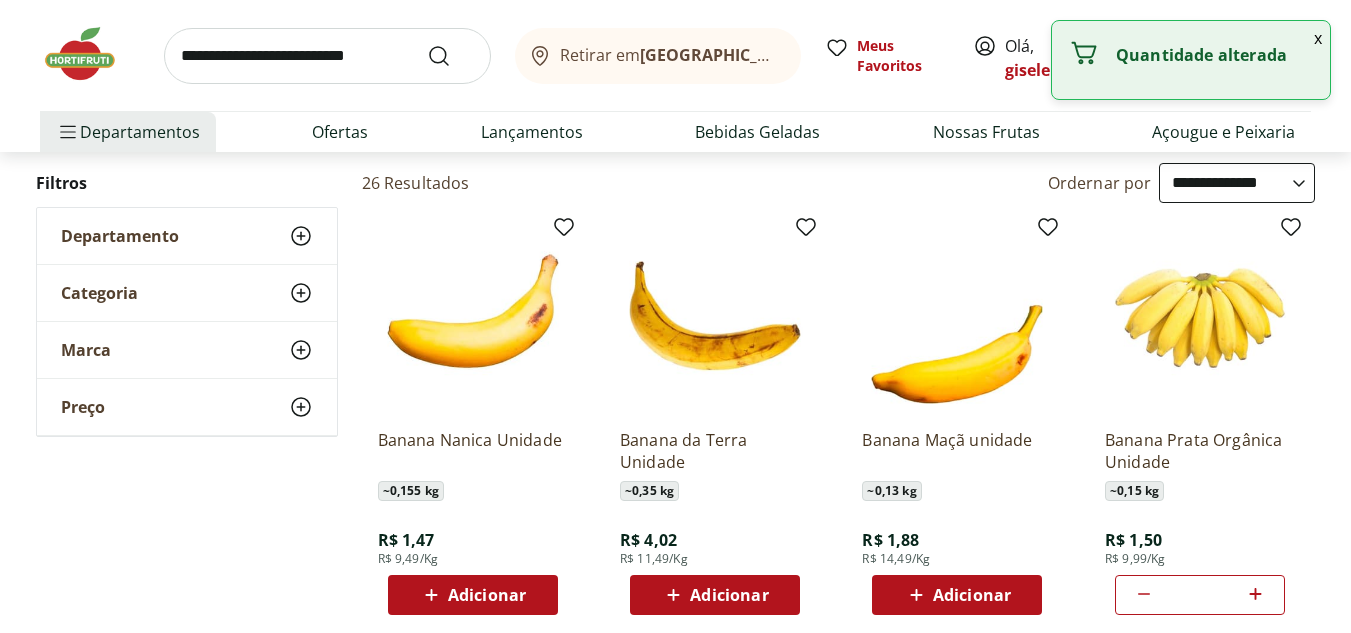 click 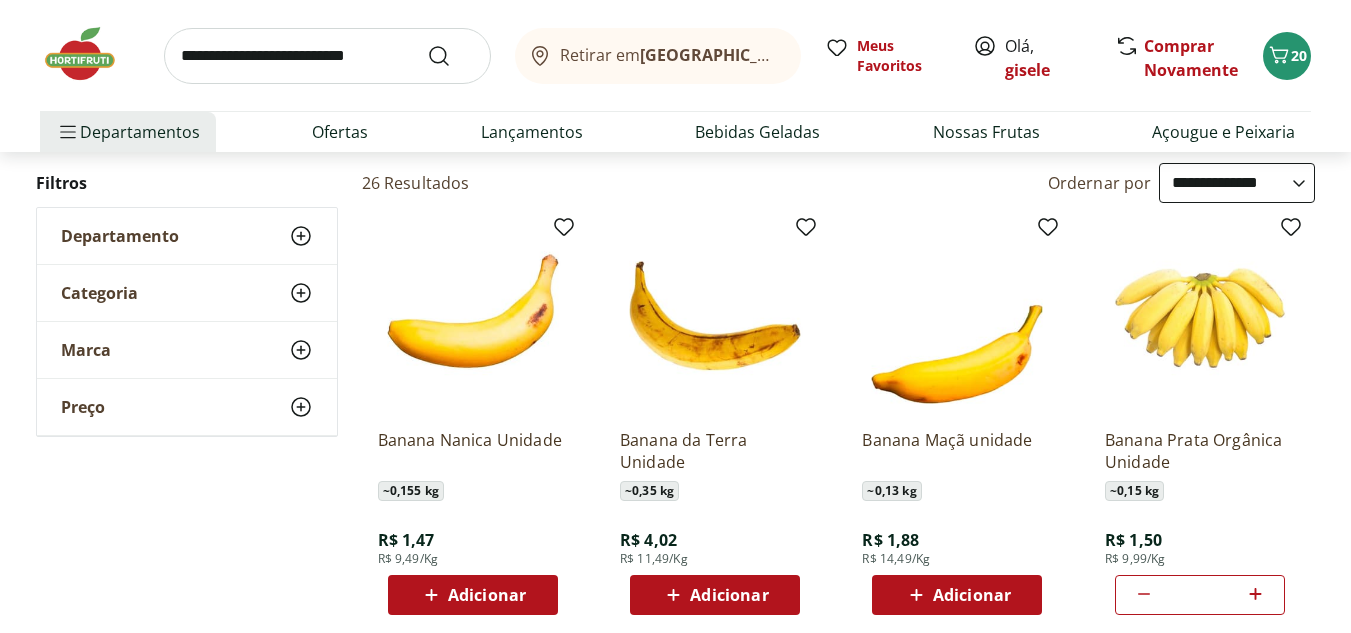 click 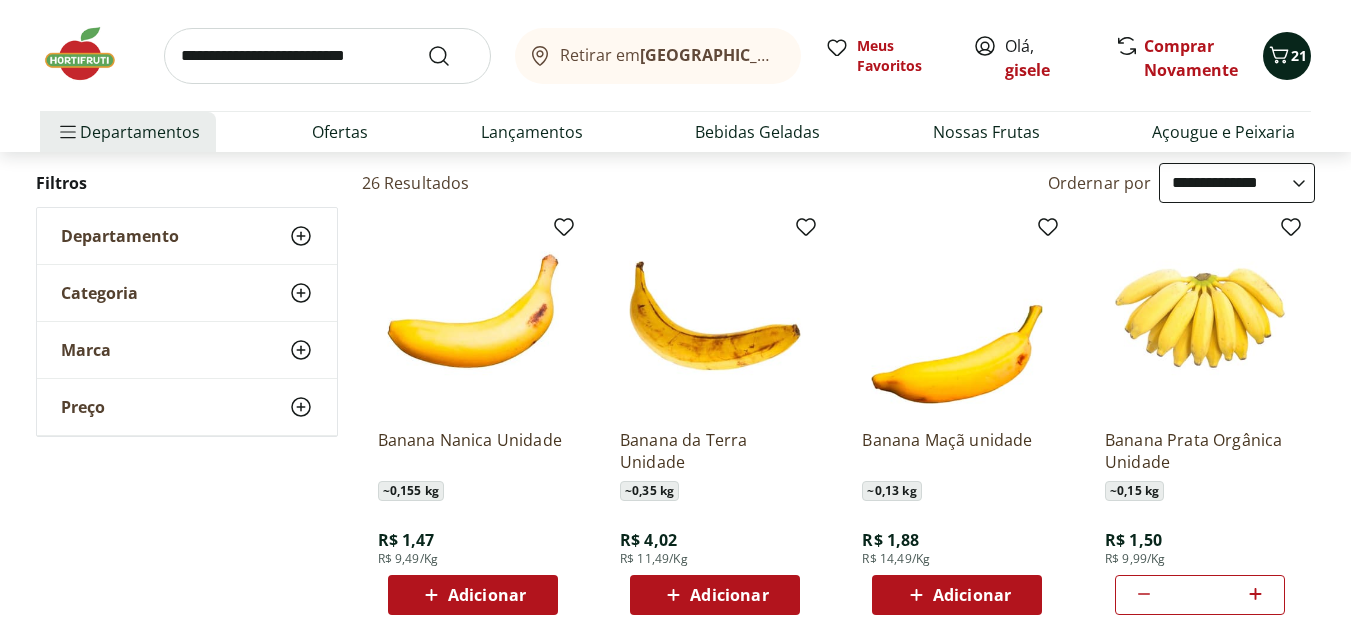 click on "21" at bounding box center [1299, 55] 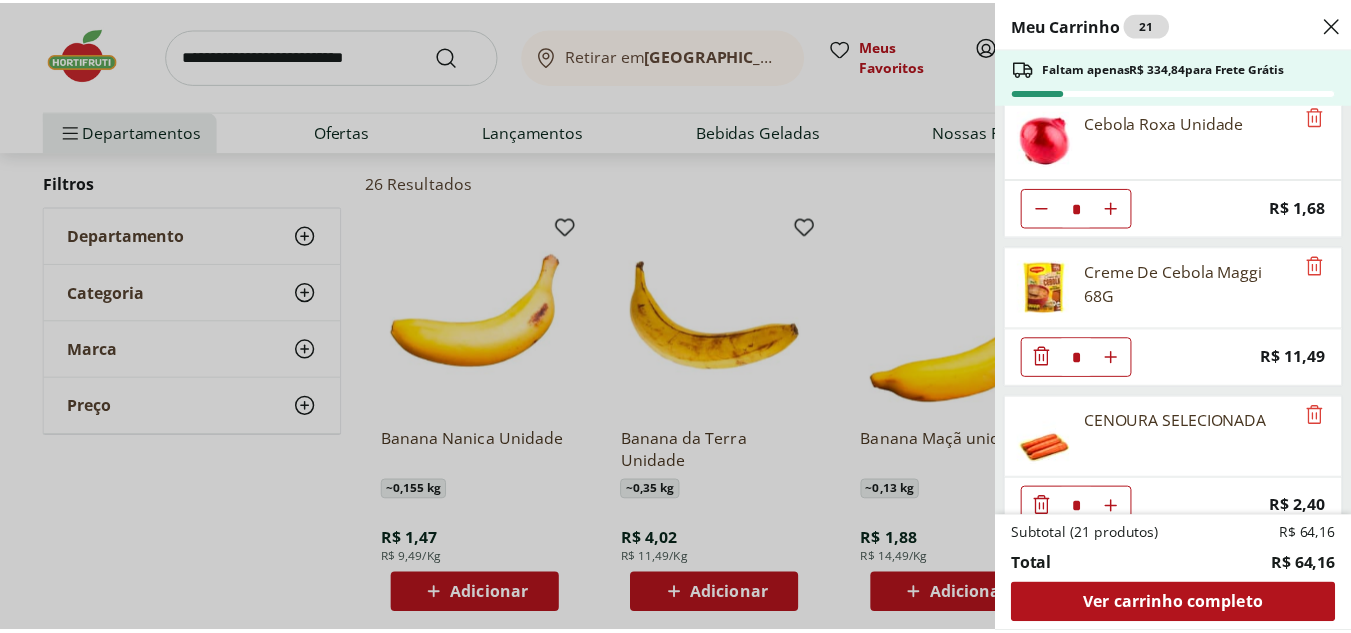 scroll, scrollTop: 0, scrollLeft: 0, axis: both 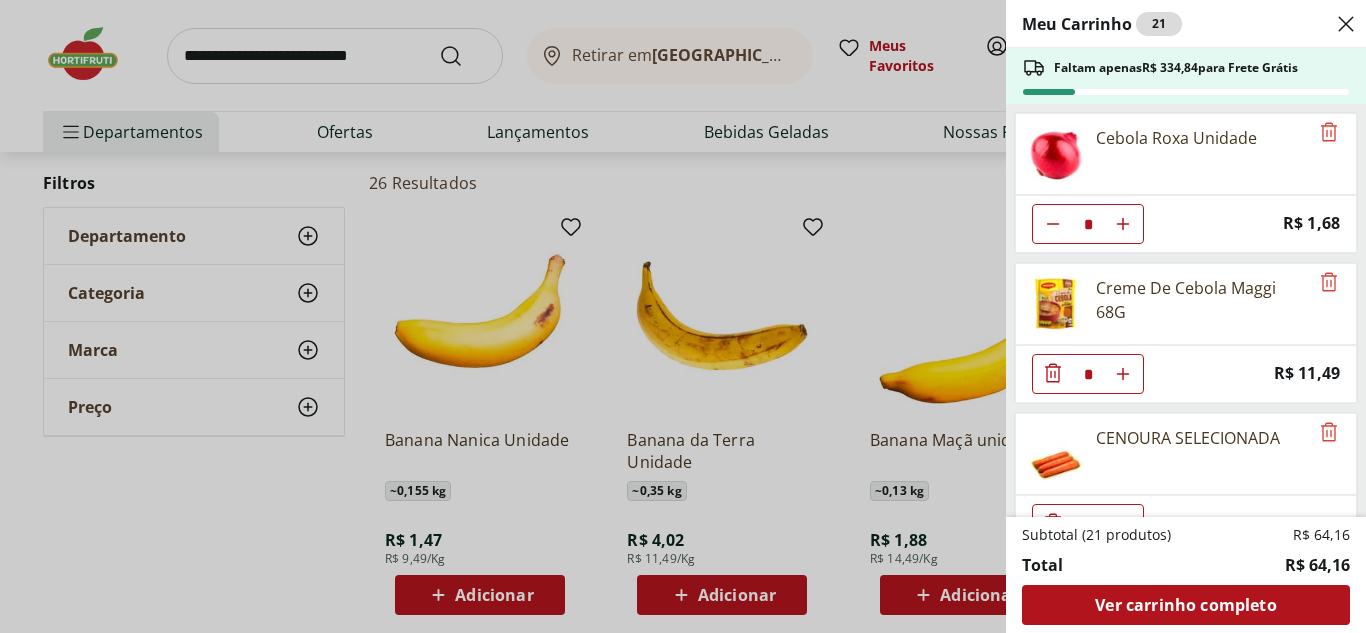 click on "Meu Carrinho 21 Faltam apenas  R$ 334,84  para Frete Grátis Cebola Roxa Unidade * Price: R$ 1,68 Creme De Cebola Maggi 68G * Price: R$ 11,49 CENOURA SELECIONADA * Price: R$ 2,40 Berinjela Unidade * Price: R$ 1,95 Abobrinha Italiana Unidade * Price: R$ 1,92 Batata Doce unidade * Price: R$ 1,53 Morango Orgânico 250g * Price: R$ 17,99 Maçã Fuji Importada Unidade * Price: R$ 3,06 Banana Prata Orgânica Unidade * Price: R$ 1,50 Subtotal (21 produtos) R$ 64,16 Total R$ 64,16 Ver carrinho completo" at bounding box center (683, 316) 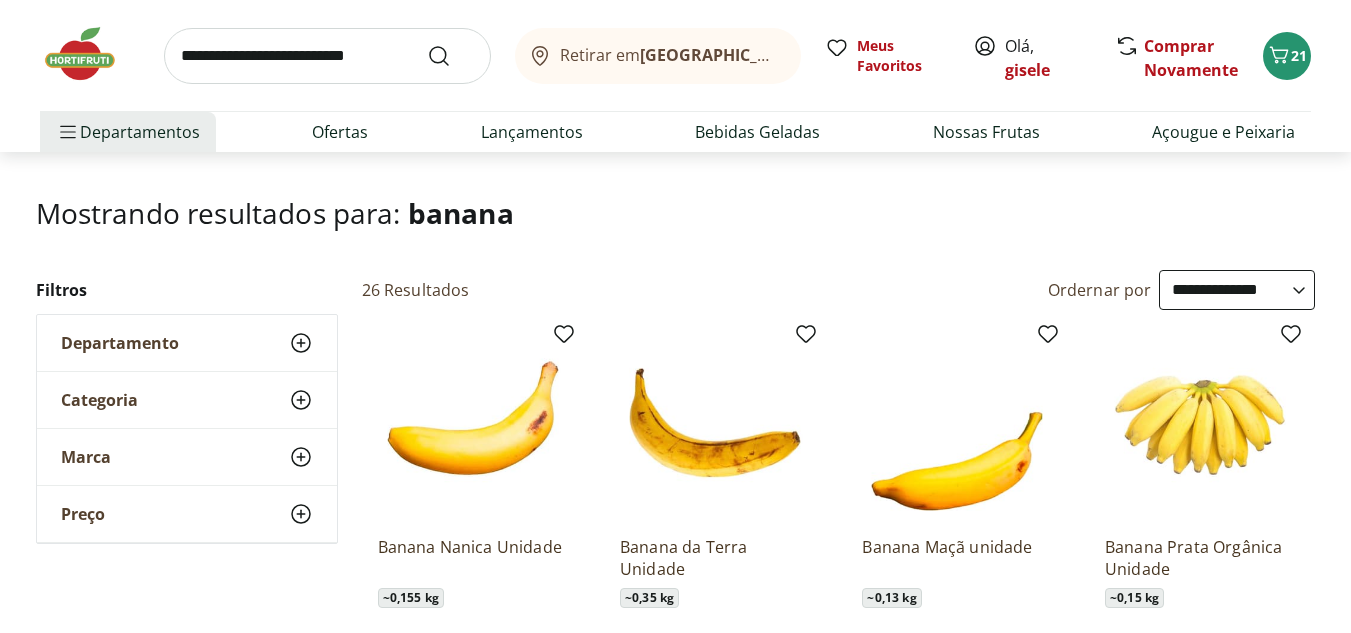 scroll, scrollTop: 0, scrollLeft: 0, axis: both 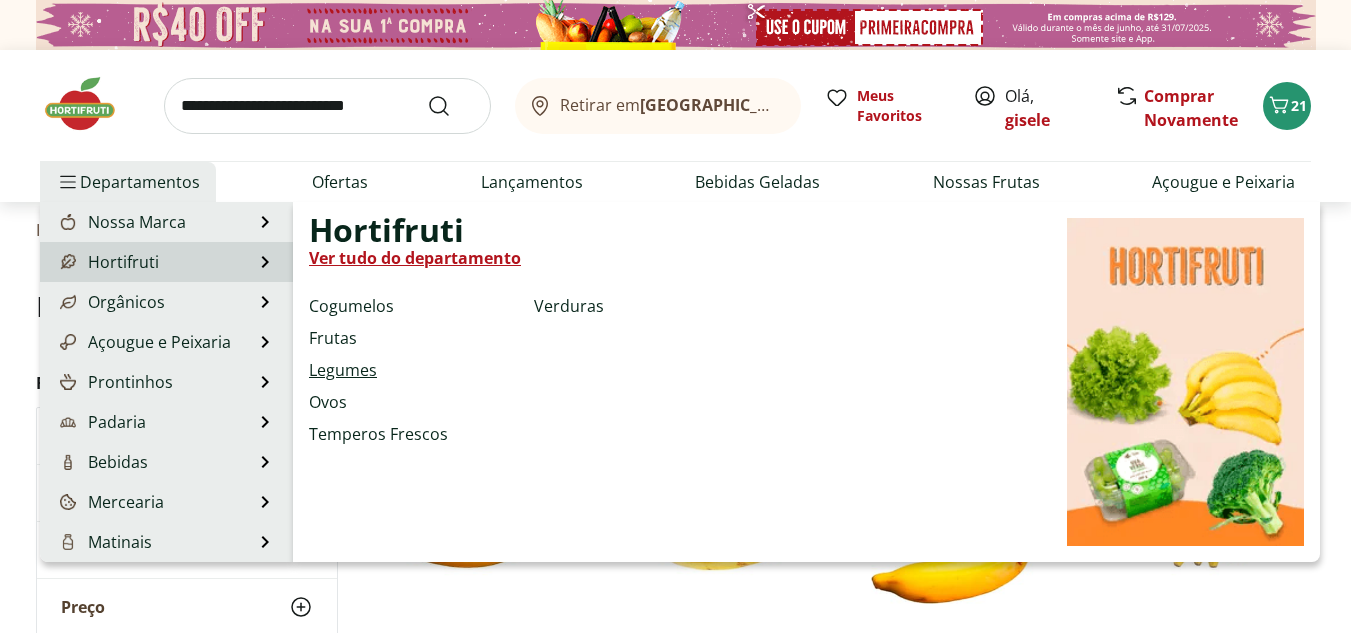 click on "Legumes" at bounding box center (343, 370) 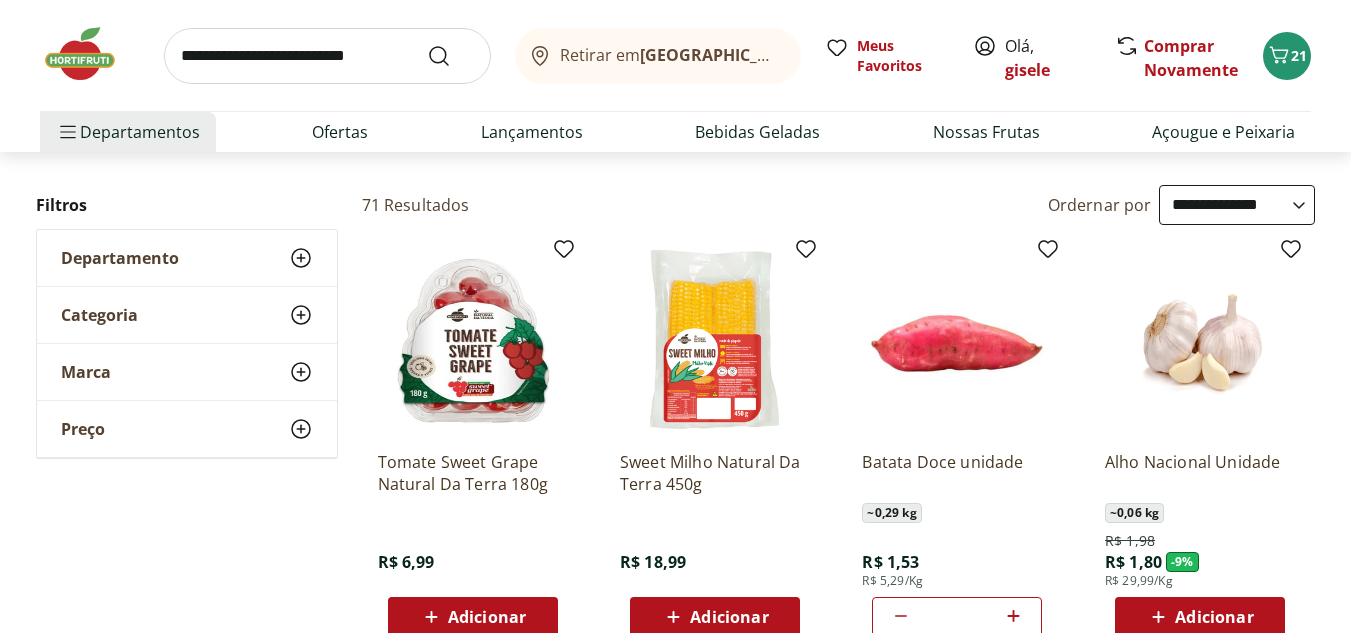 scroll, scrollTop: 200, scrollLeft: 0, axis: vertical 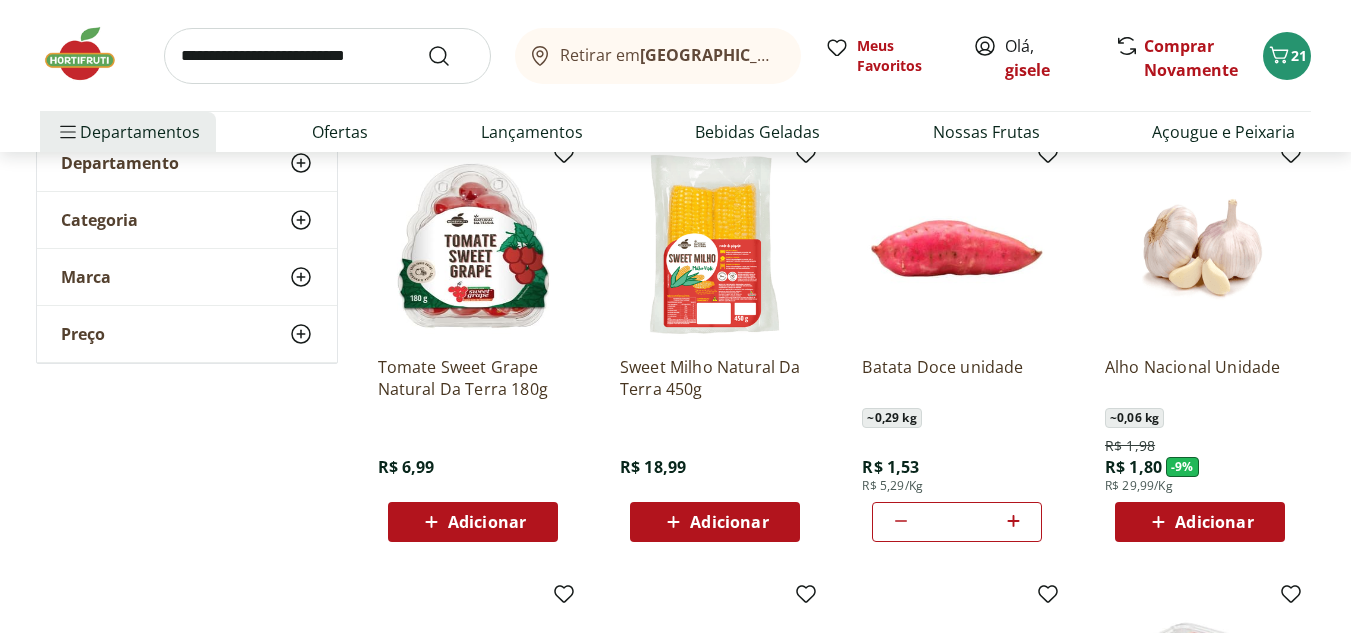 click on "Adicionar" at bounding box center [1214, 522] 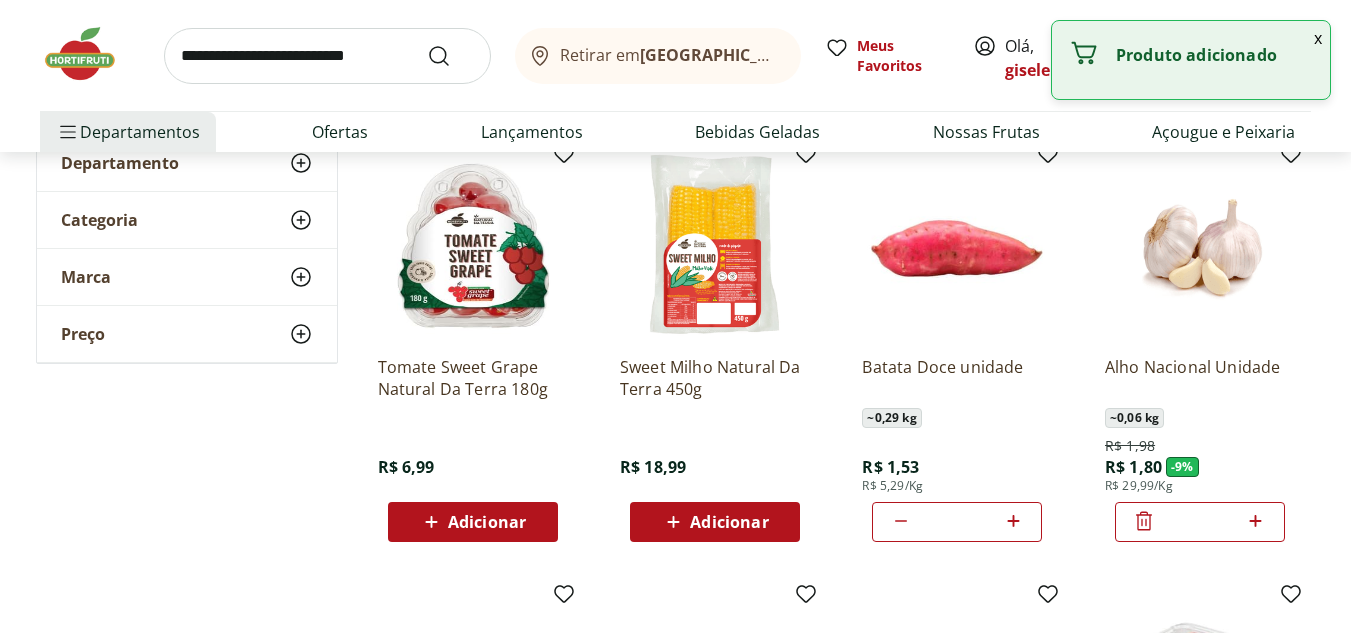 click 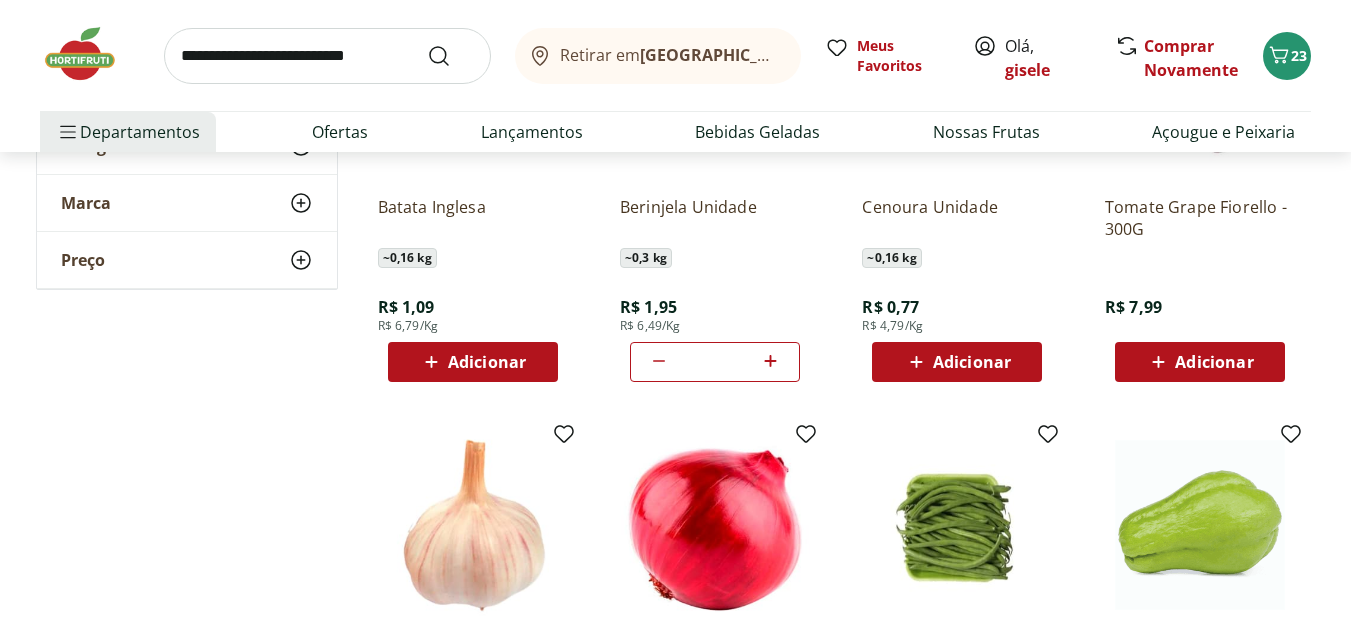 scroll, scrollTop: 700, scrollLeft: 0, axis: vertical 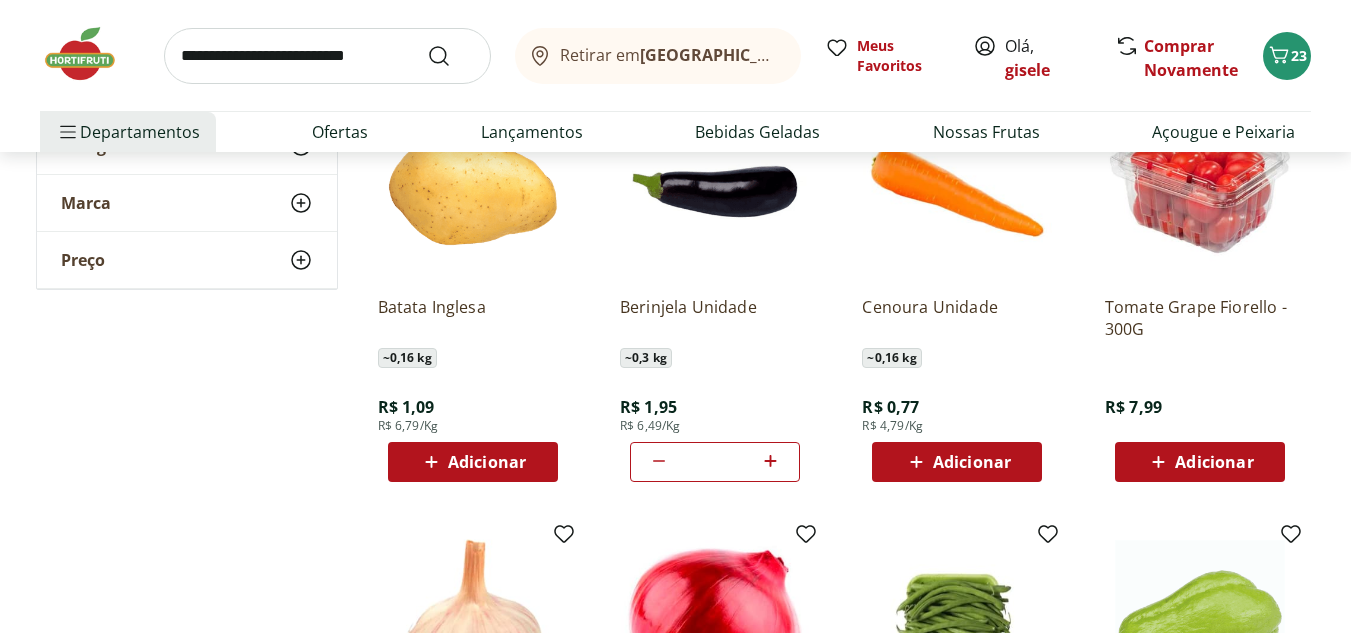 click on "Adicionar" at bounding box center (1200, 462) 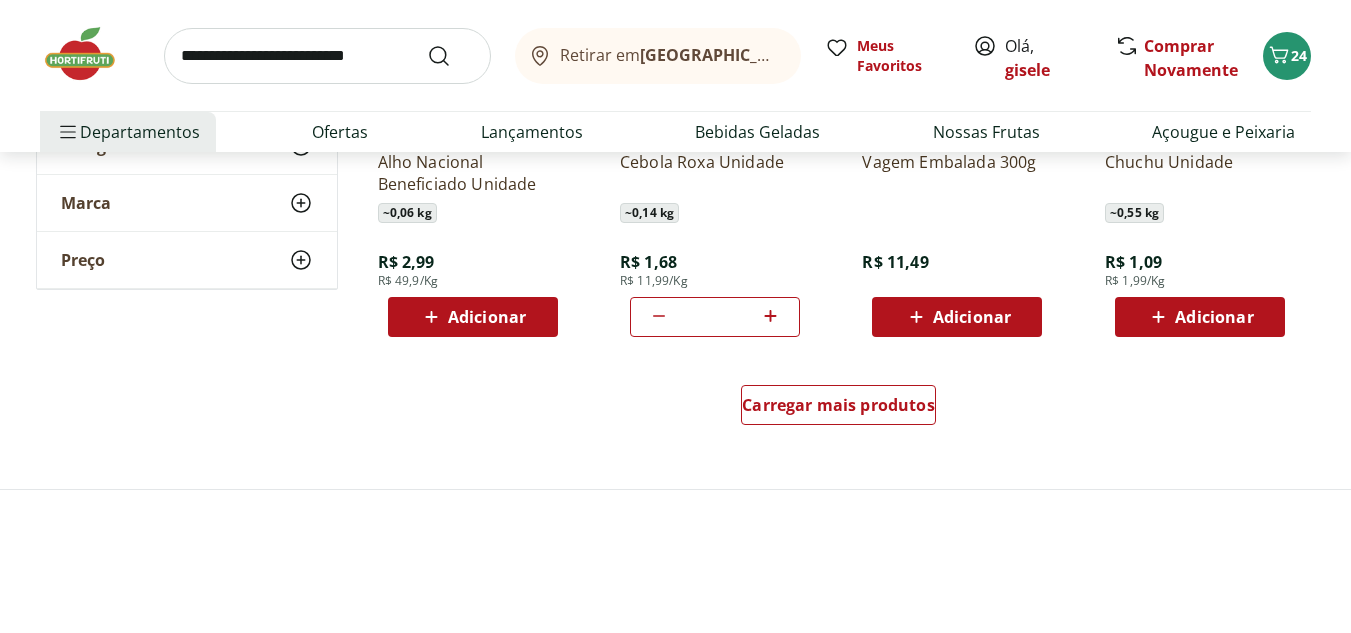 scroll, scrollTop: 1300, scrollLeft: 0, axis: vertical 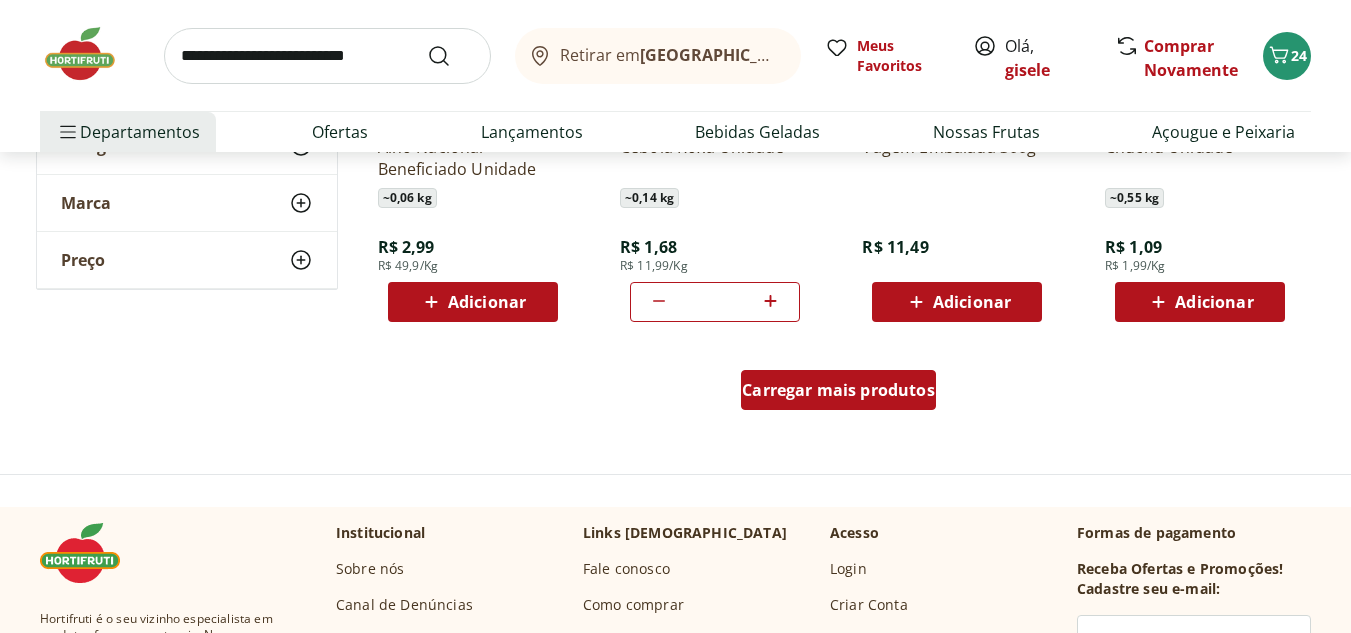click on "Carregar mais produtos" at bounding box center (838, 390) 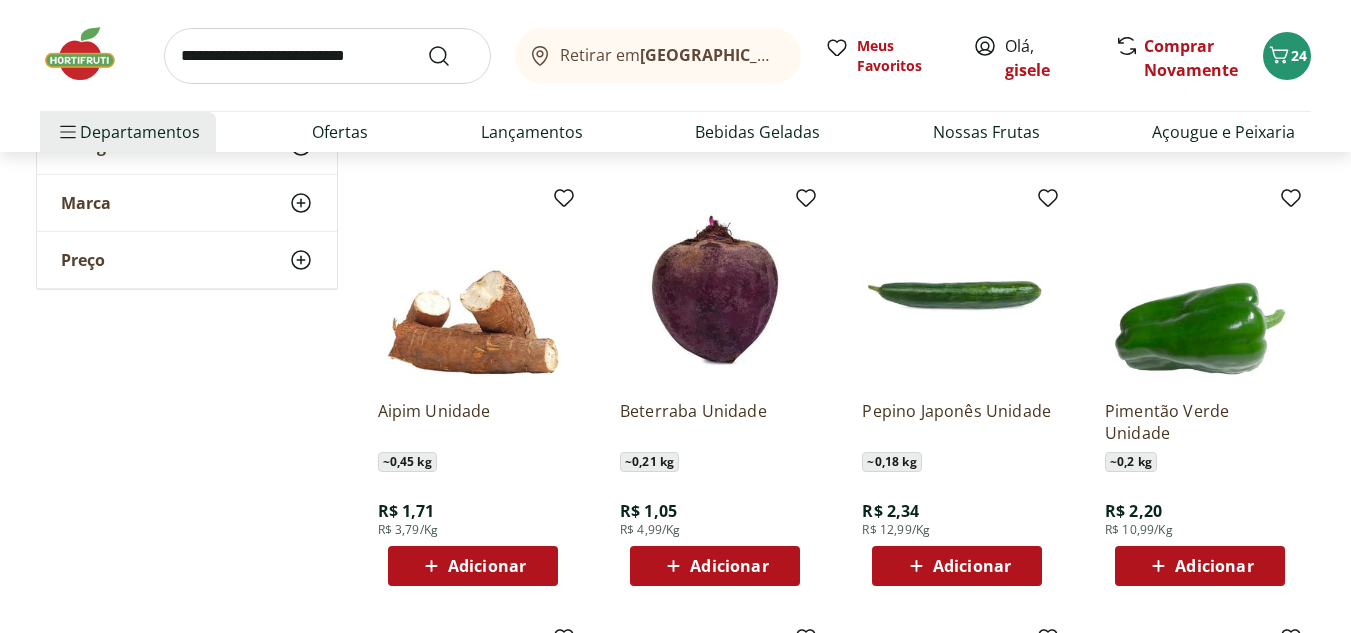 scroll, scrollTop: 2000, scrollLeft: 0, axis: vertical 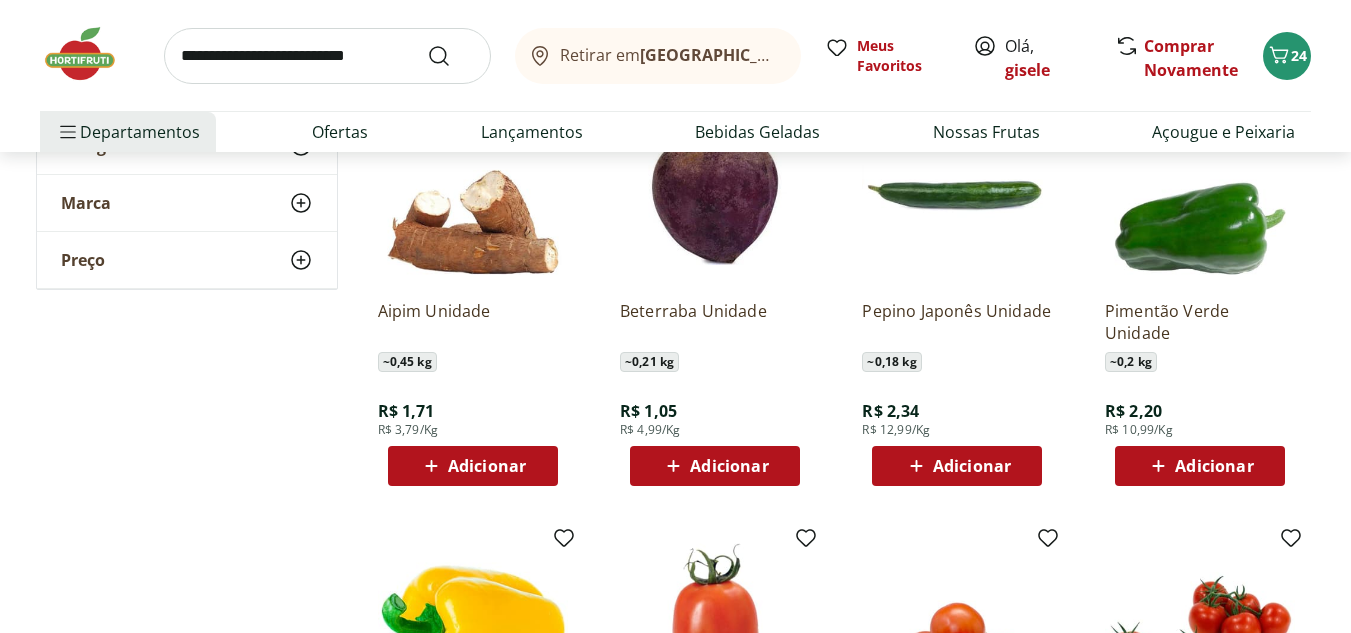 click on "Adicionar" at bounding box center (729, 466) 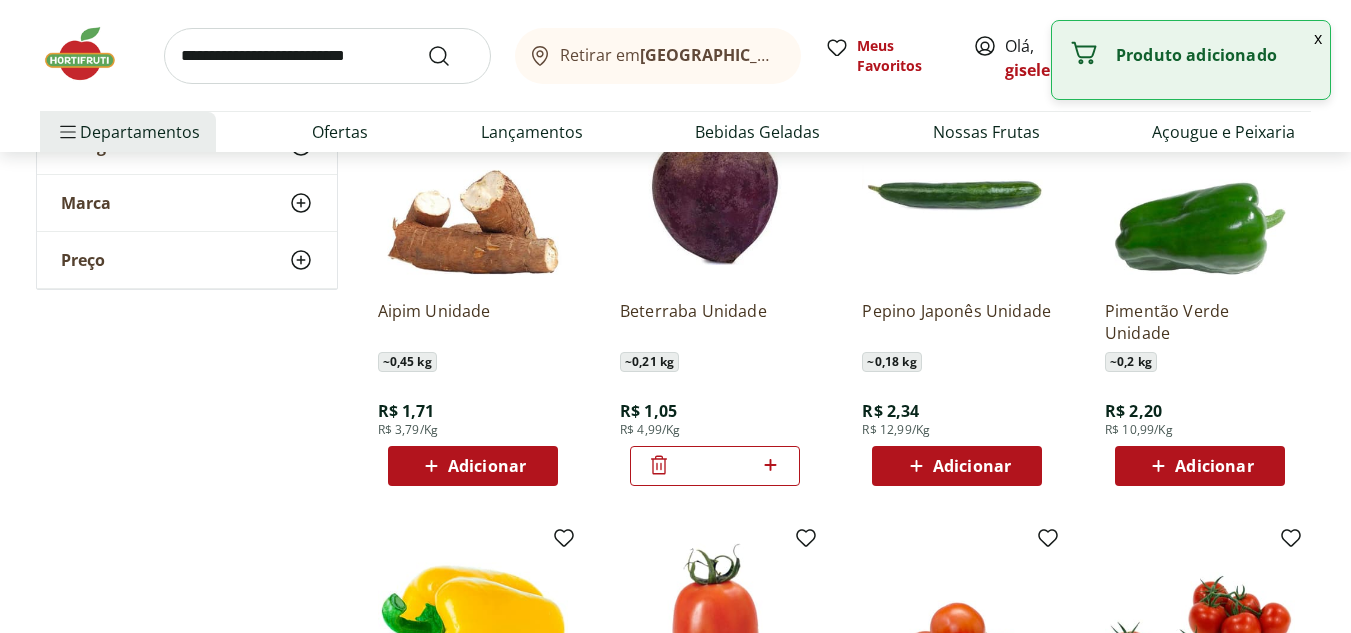 click 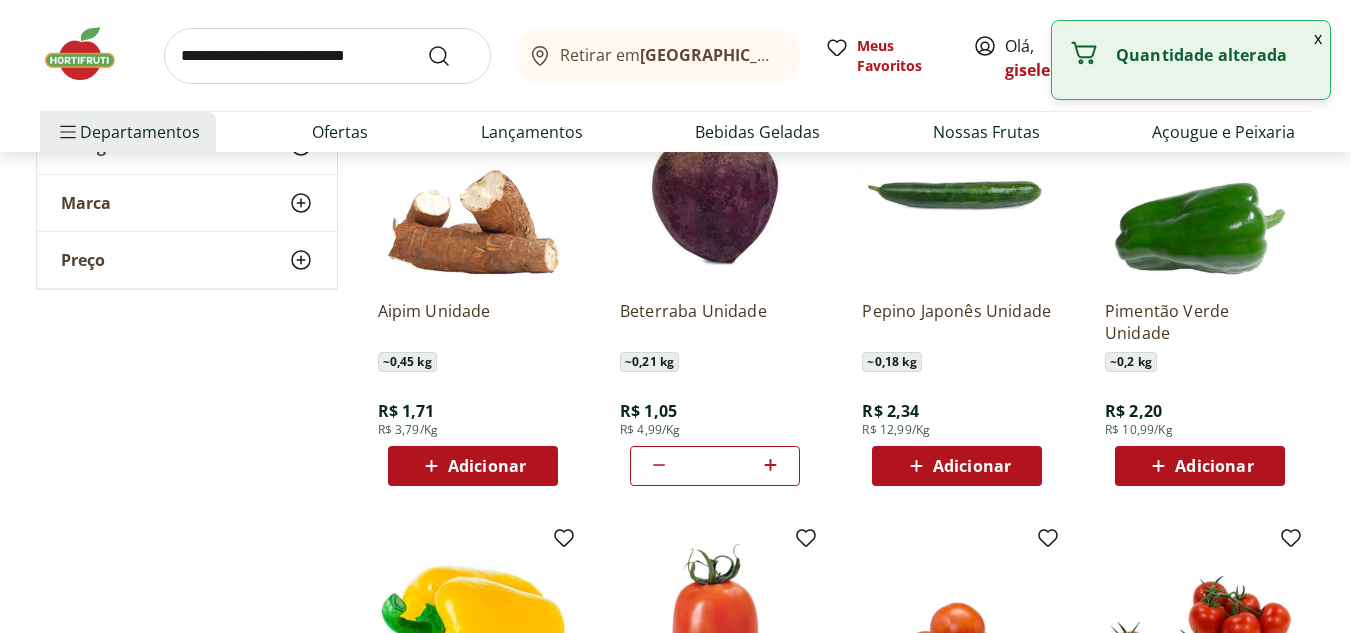 click 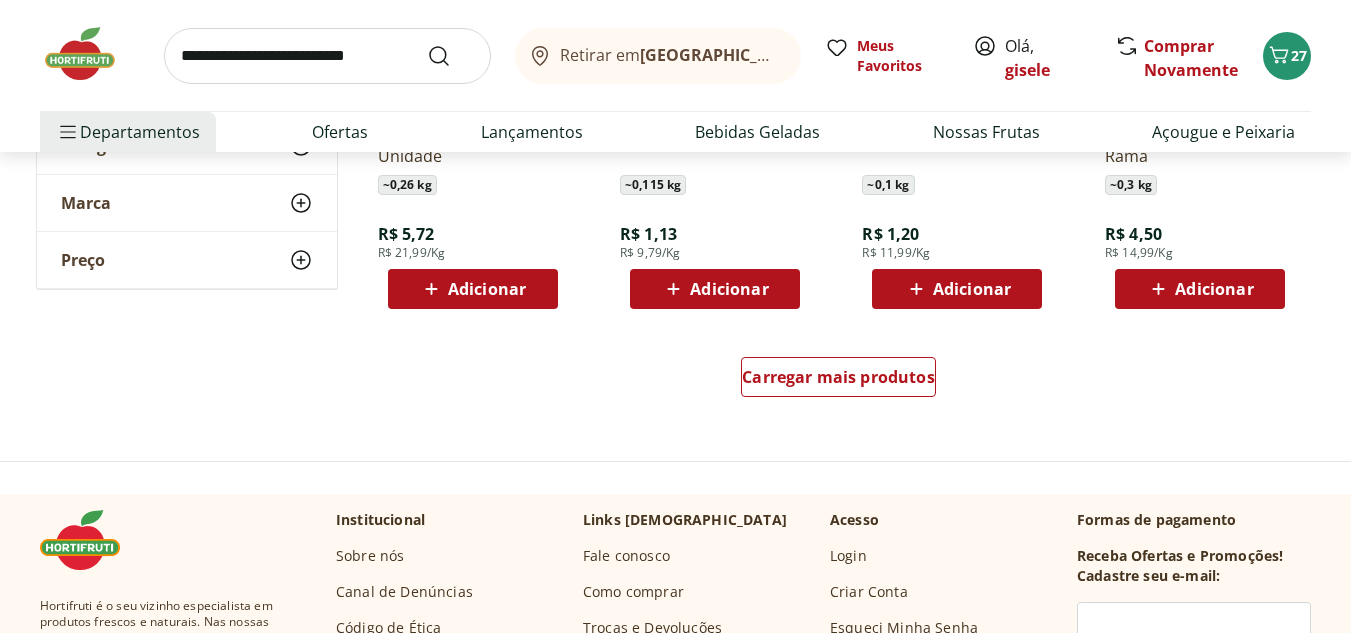scroll, scrollTop: 2800, scrollLeft: 0, axis: vertical 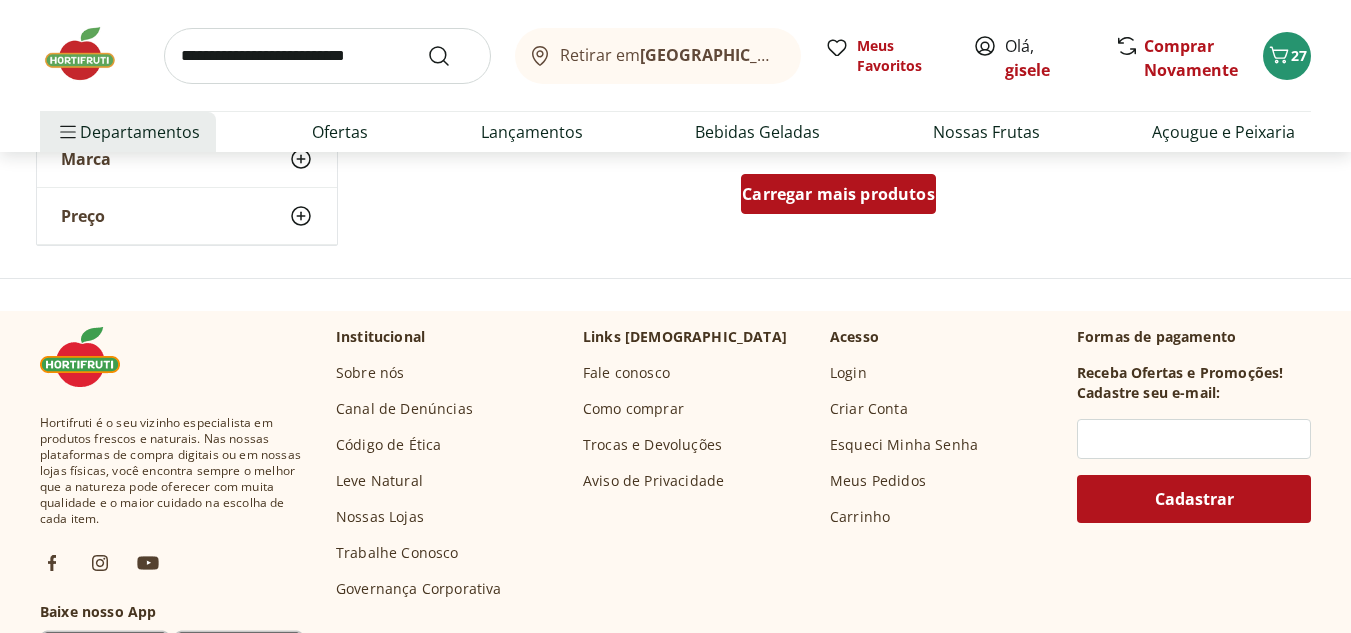 click on "Carregar mais produtos" at bounding box center (838, 194) 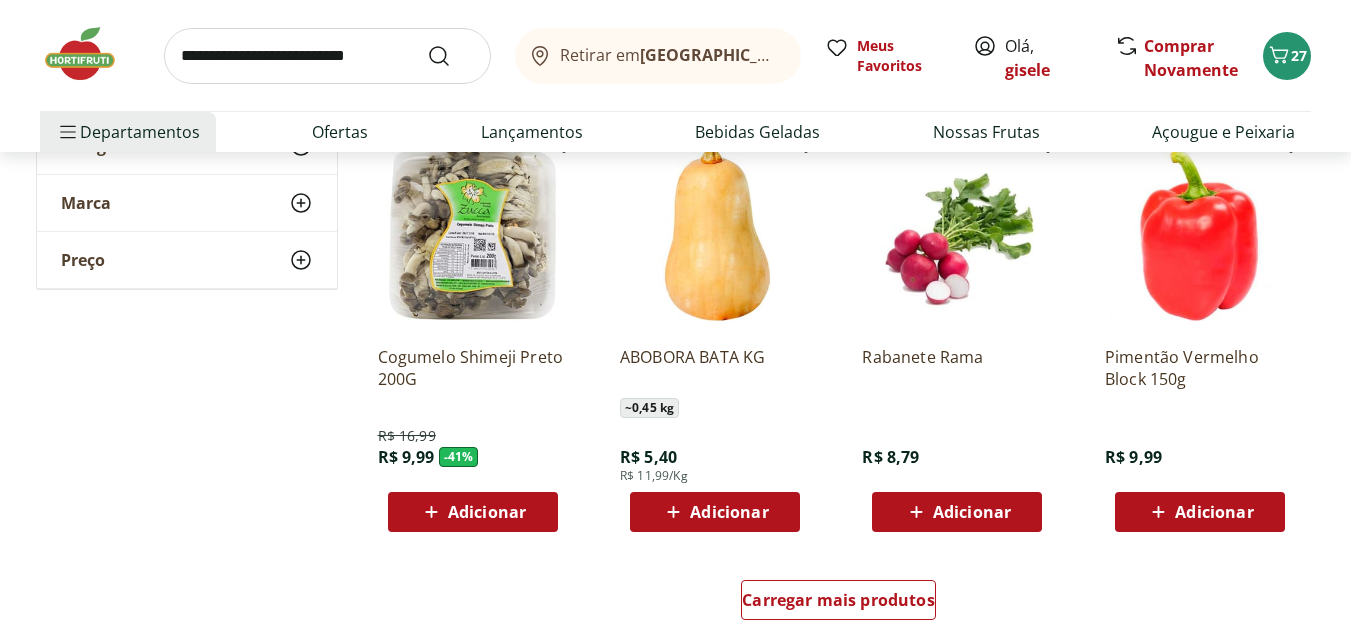 scroll, scrollTop: 4000, scrollLeft: 0, axis: vertical 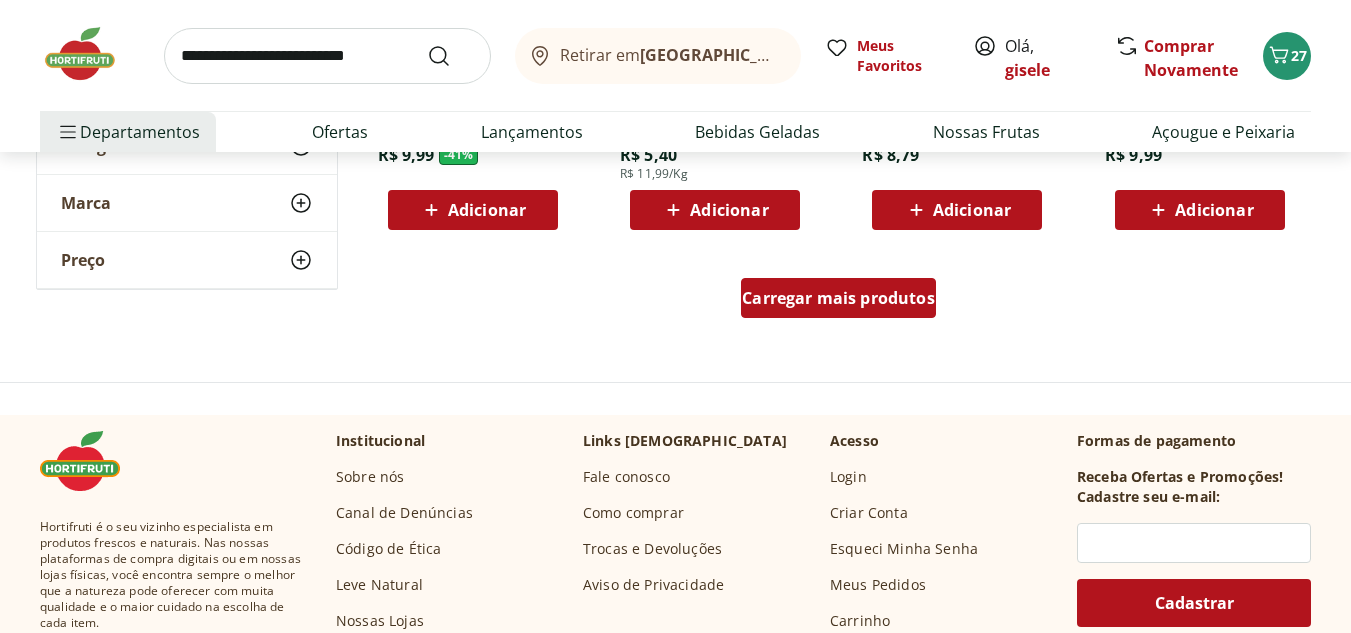 click on "Carregar mais produtos" at bounding box center (838, 298) 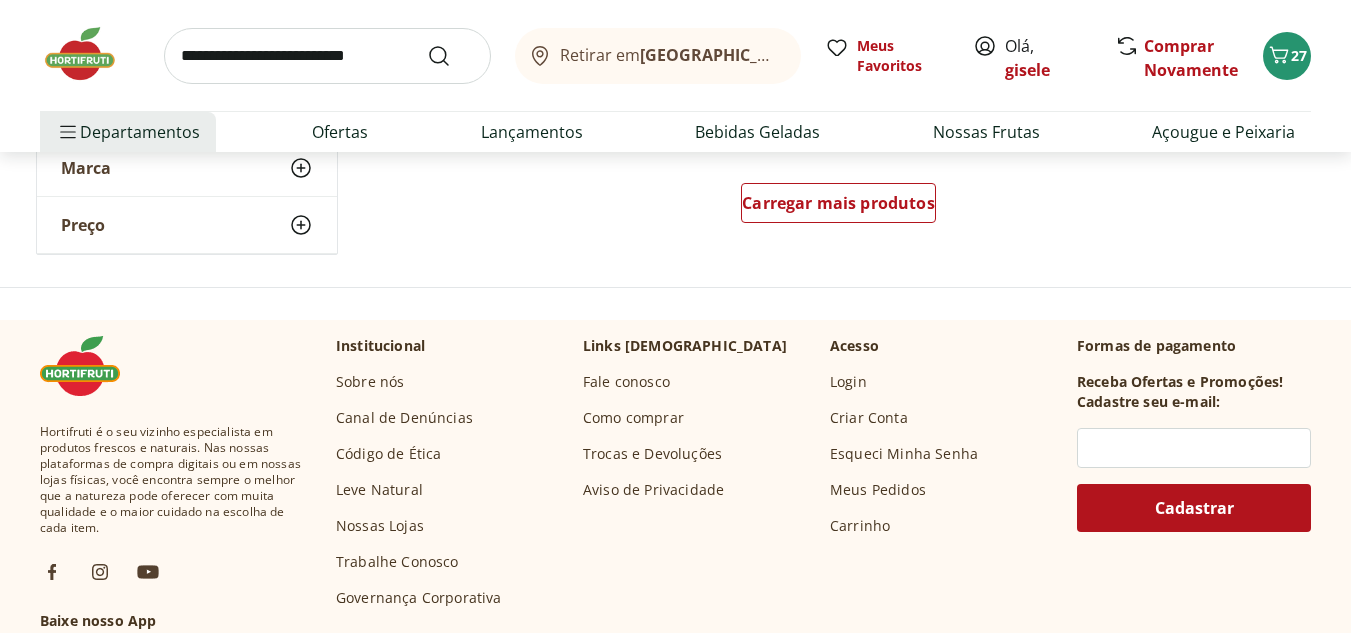 scroll, scrollTop: 5400, scrollLeft: 0, axis: vertical 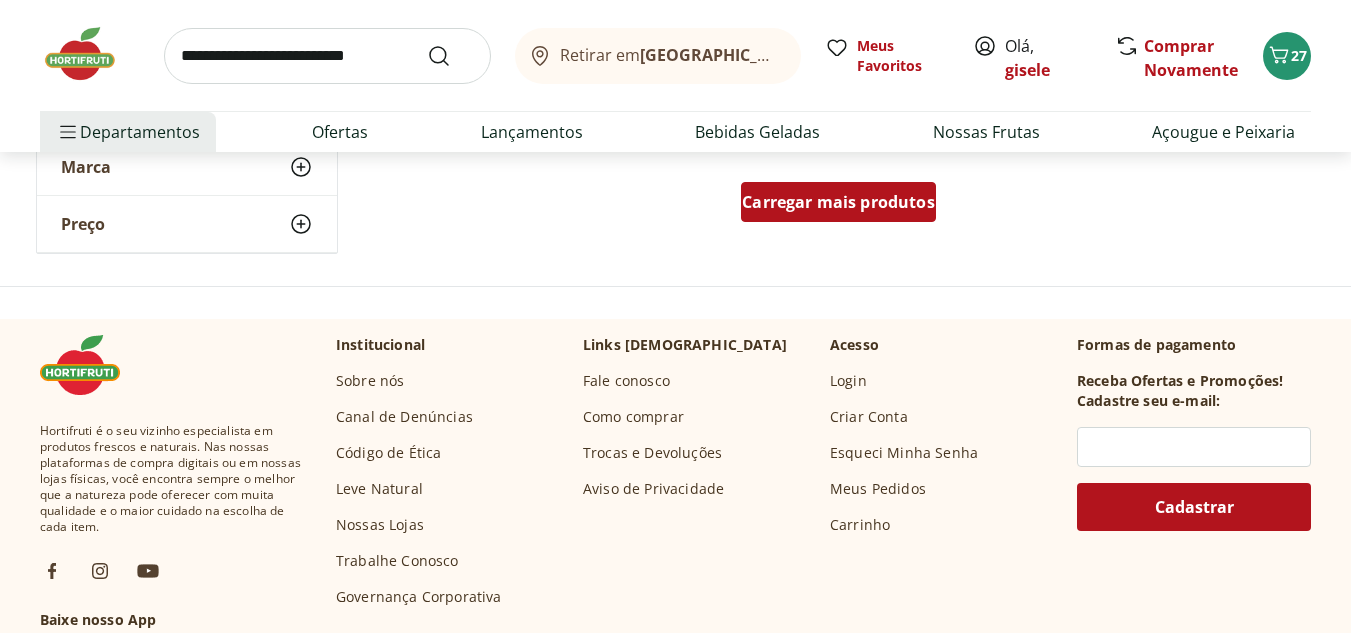 click on "Carregar mais produtos" at bounding box center (838, 202) 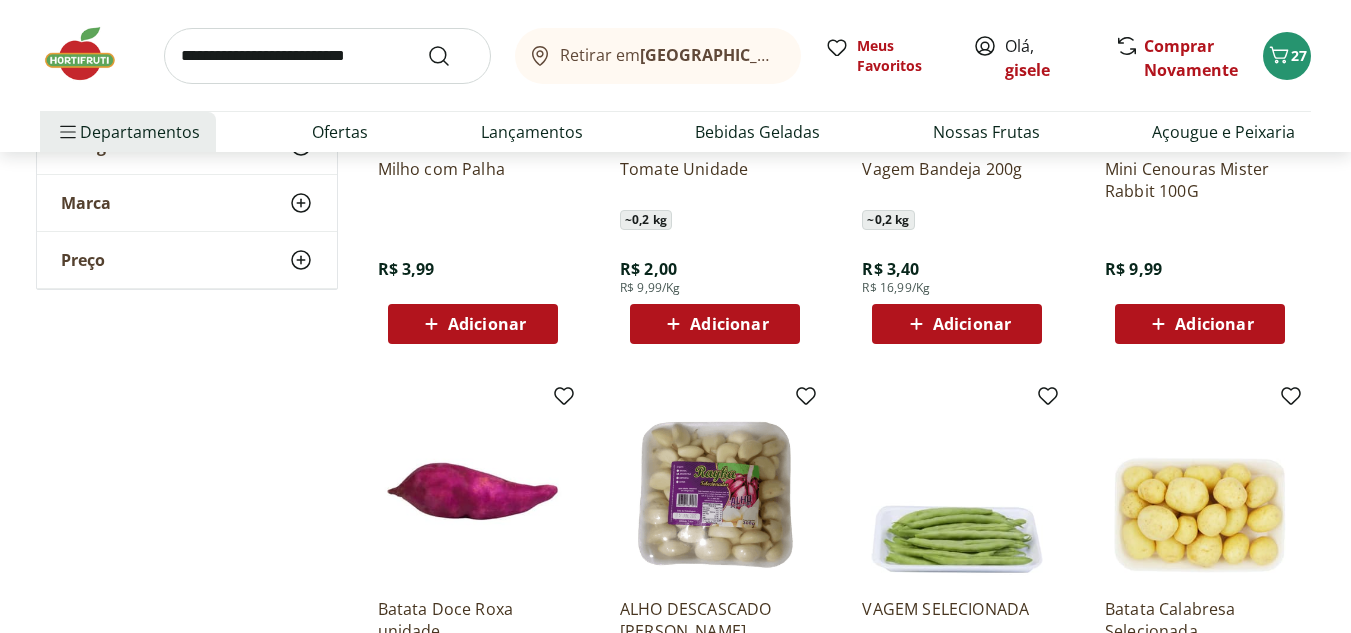 scroll, scrollTop: 6000, scrollLeft: 0, axis: vertical 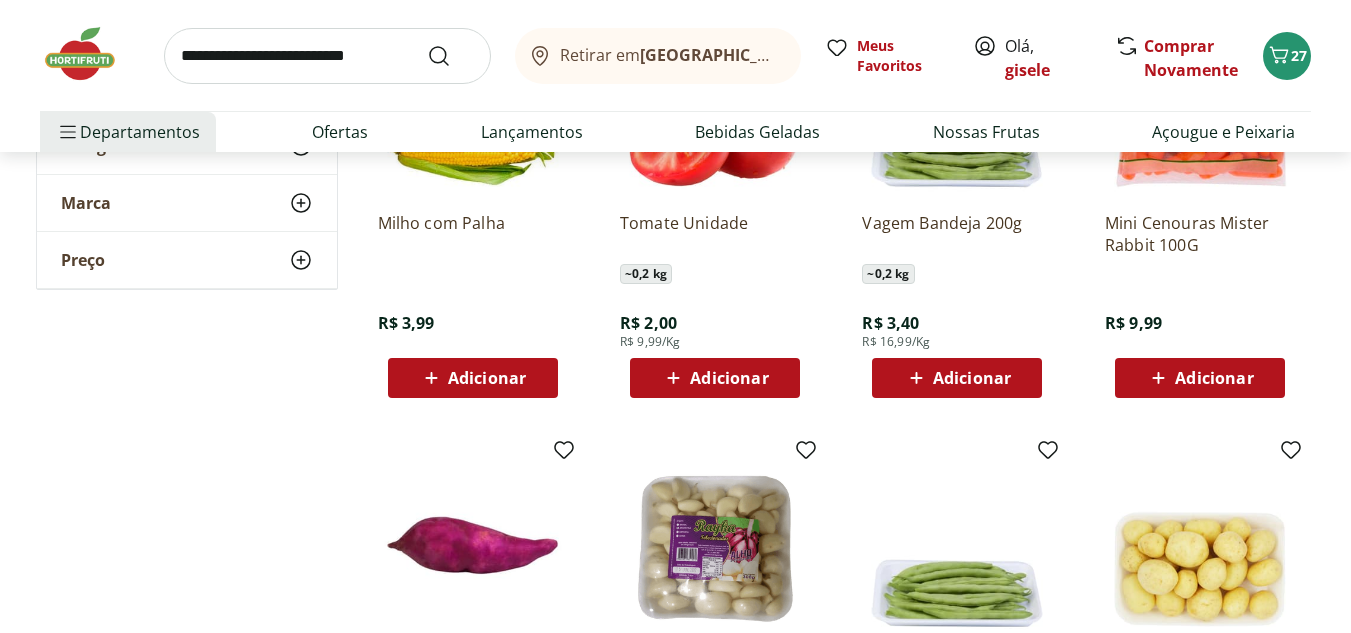 click at bounding box center [327, 56] 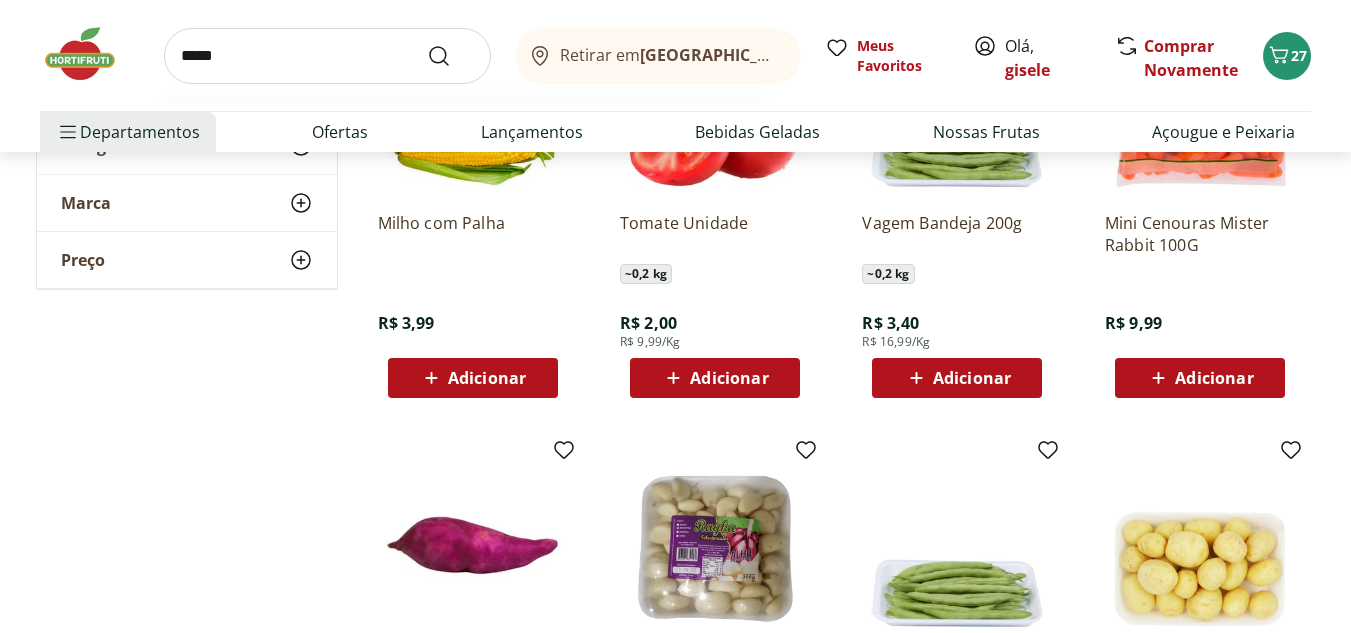 type on "*****" 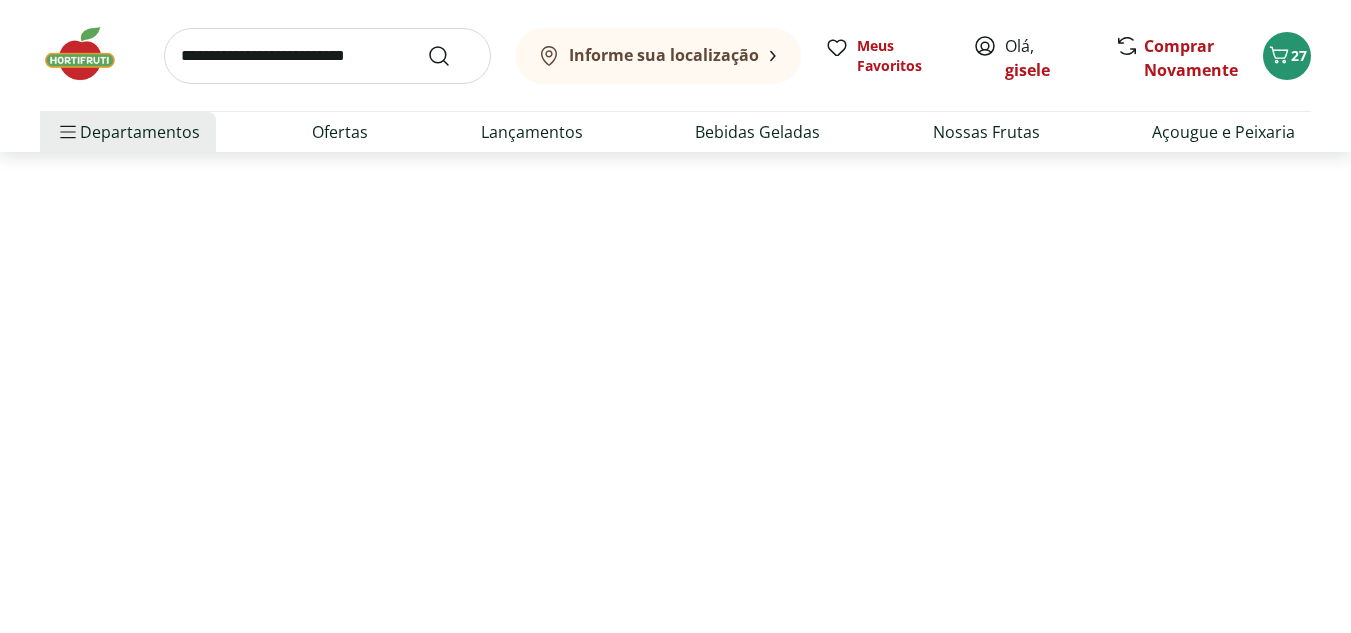 scroll, scrollTop: 0, scrollLeft: 0, axis: both 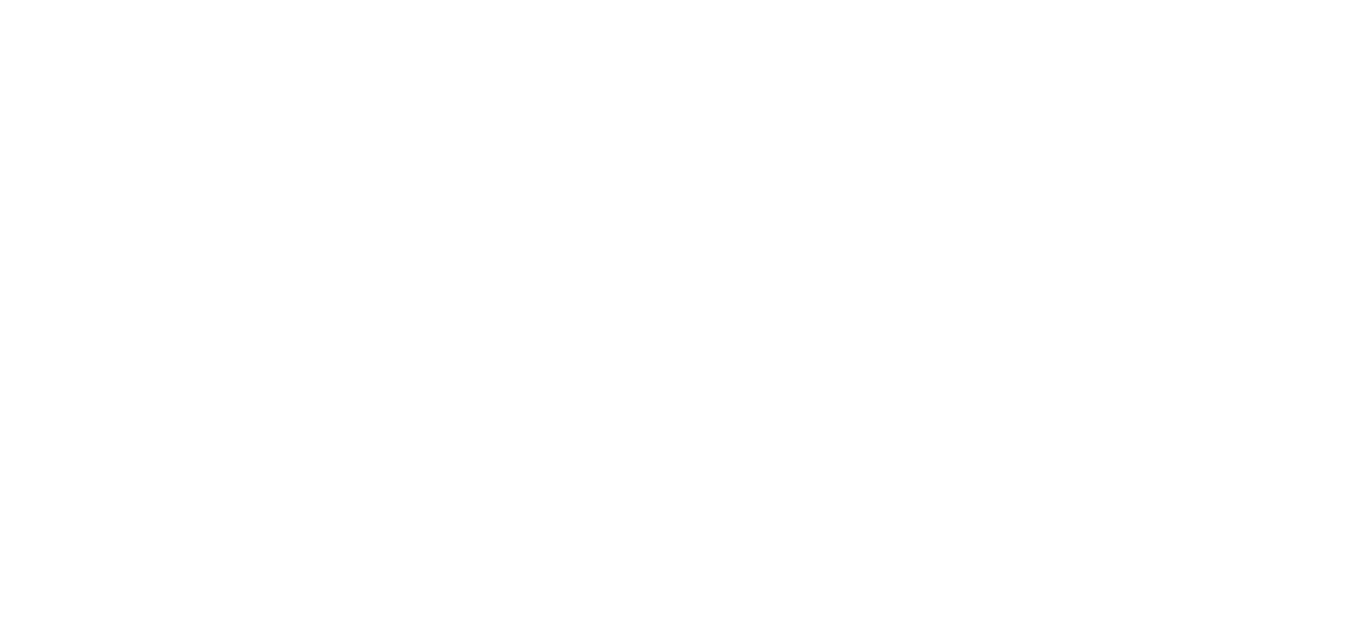 select on "**********" 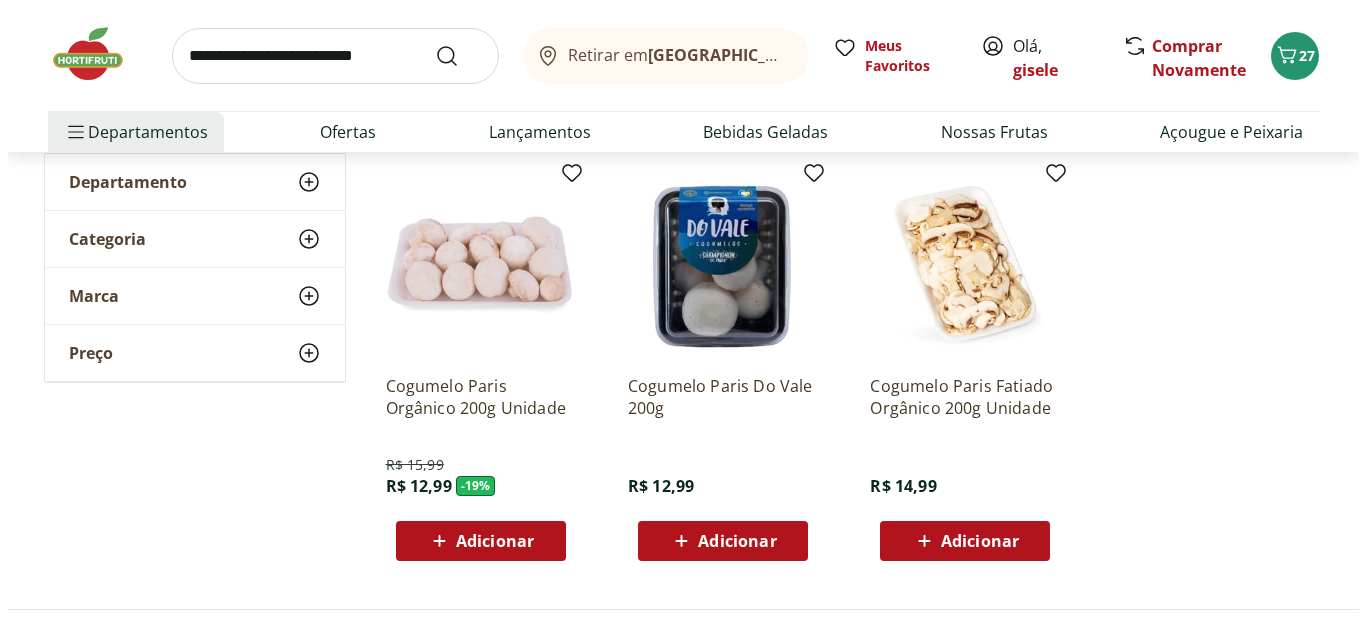 scroll, scrollTop: 300, scrollLeft: 0, axis: vertical 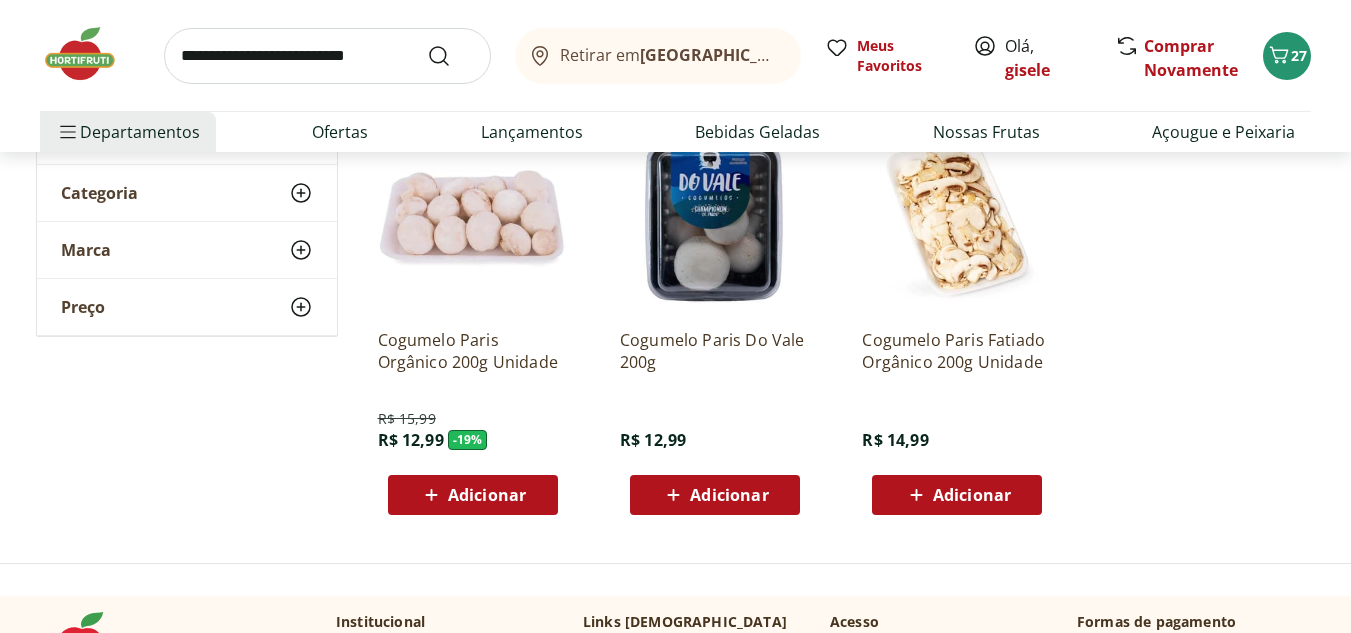 click on "Adicionar" at bounding box center [487, 495] 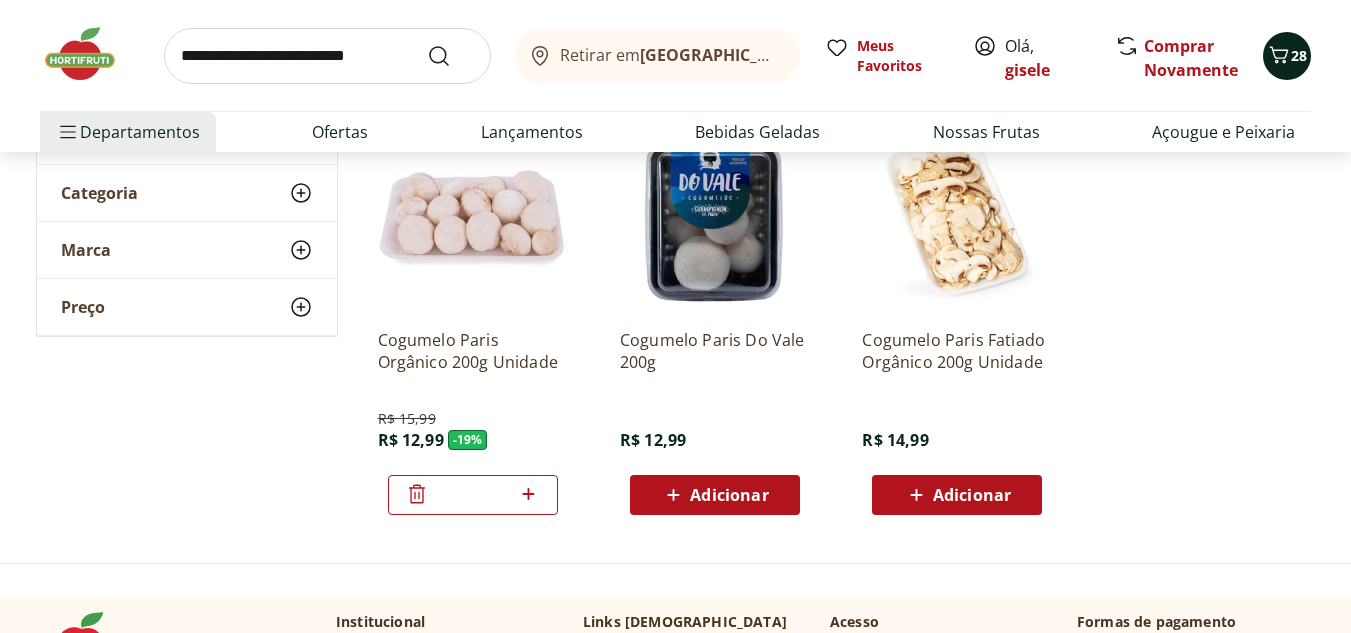 click 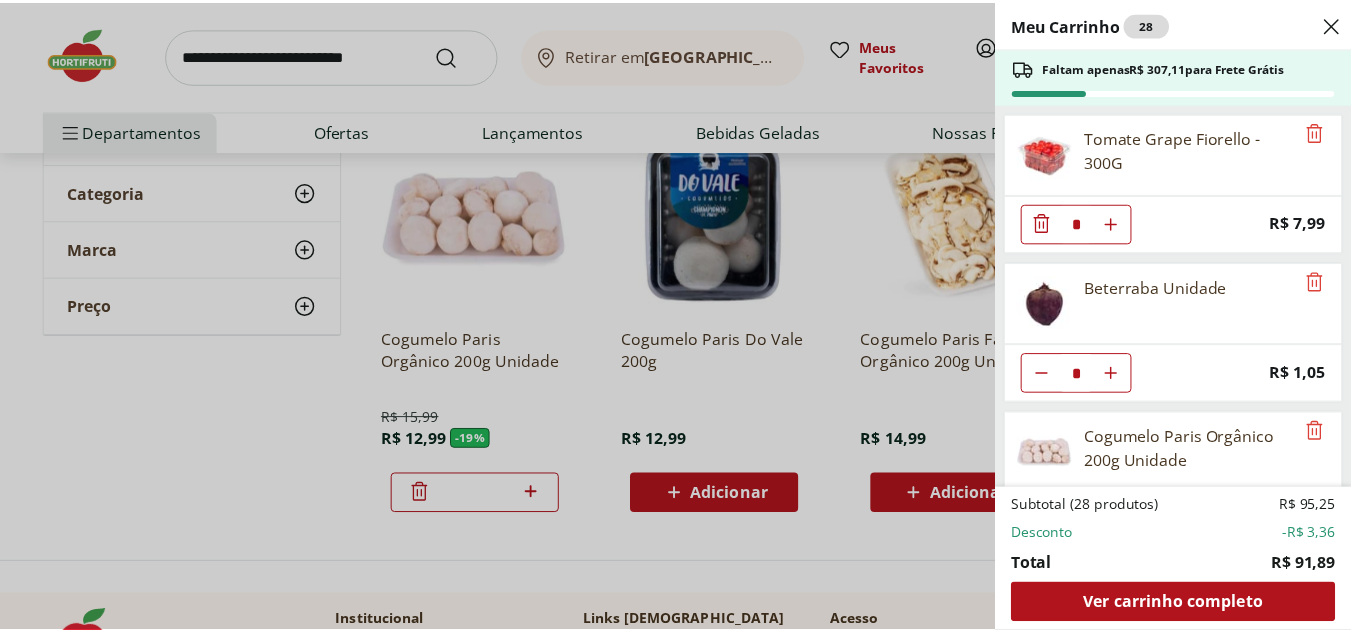 scroll, scrollTop: 1573, scrollLeft: 0, axis: vertical 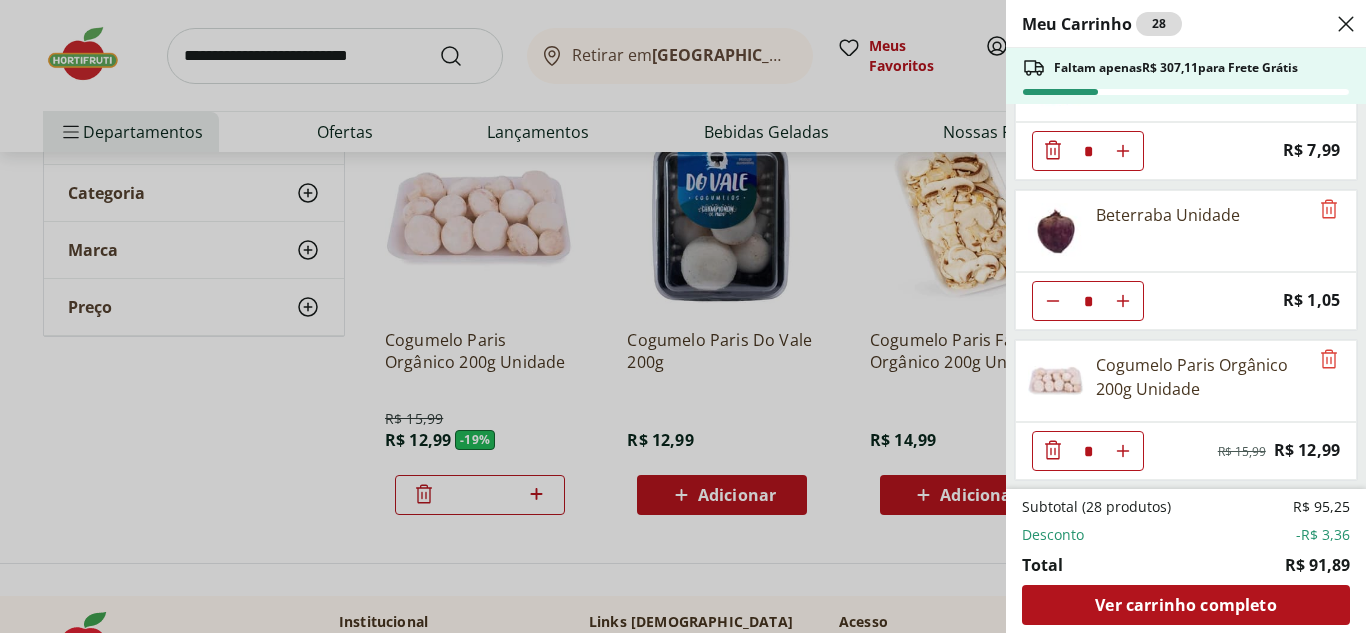 click on "Meu Carrinho 28 Faltam apenas  R$ 307,11  para Frete Grátis Cebola Roxa Unidade * Price: R$ 1,68 Creme De Cebola Maggi 68G * Price: R$ 11,49 CENOURA SELECIONADA * Price: R$ 2,40 Berinjela Unidade * Price: R$ 1,95 Abobrinha Italiana Unidade * Price: R$ 1,92 Batata Doce unidade * Price: R$ 1,53 Morango Orgânico 250g * Price: R$ 17,99 Maçã Fuji Importada Unidade * Price: R$ 3,06 Banana Prata Orgânica Unidade * Price: R$ 1,50 Alho Nacional Unidade * Original price: R$ 1,98 Price: R$ 1,80 Tomate Grape Fiorello - 300G * Price: R$ 7,99 Beterraba Unidade * Price: R$ 1,05 Cogumelo Paris Orgânico 200g Unidade * Original price: R$ 15,99 Price: R$ 12,99 Subtotal (28 produtos) R$ 95,25 Desconto -R$ 3,36 Total R$ 91,89 Ver carrinho completo" at bounding box center [683, 316] 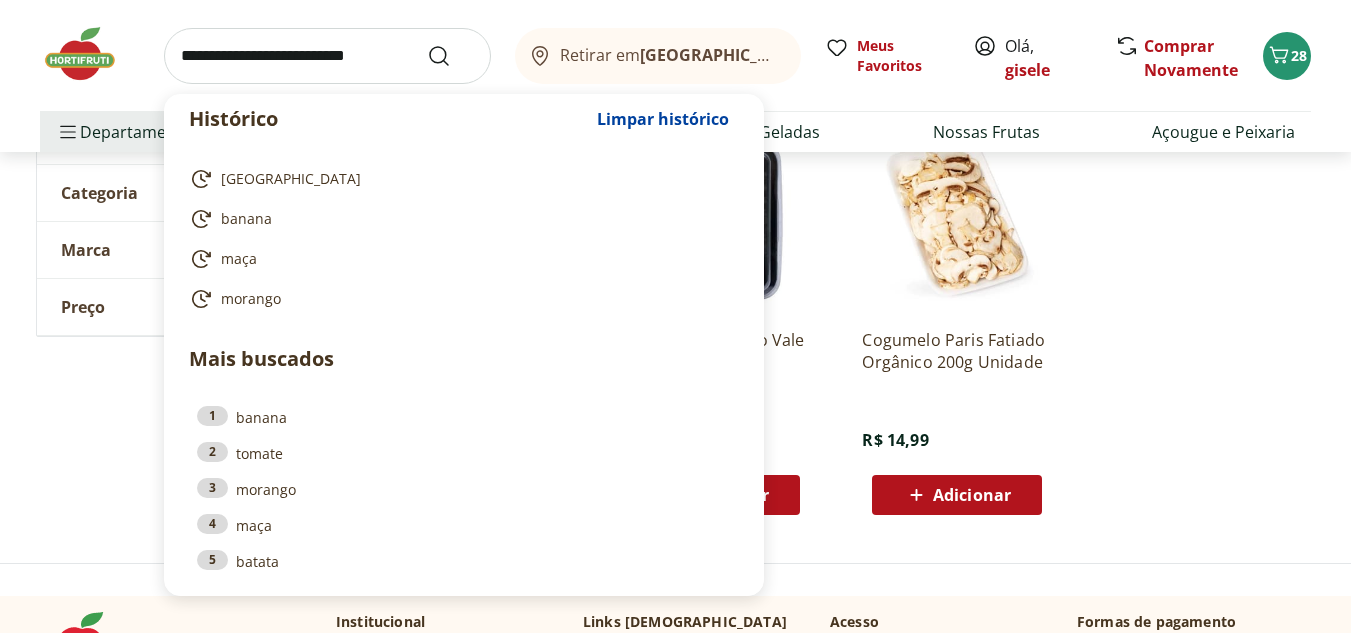 click at bounding box center (327, 56) 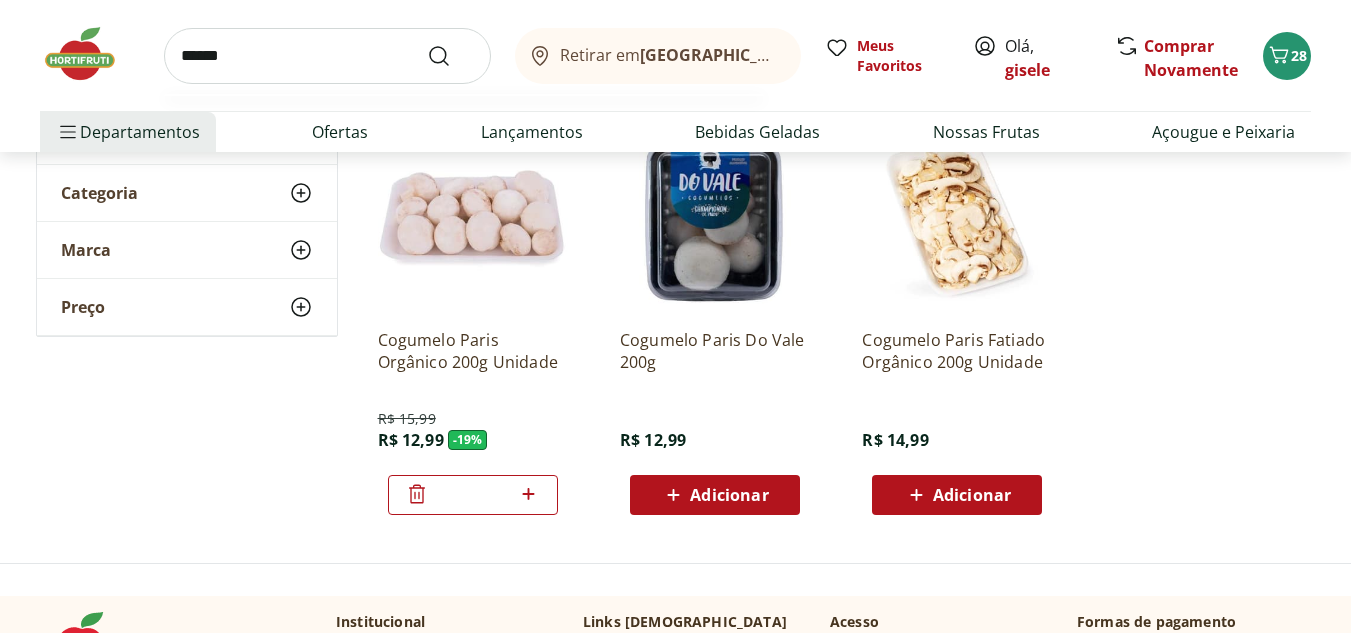 type on "******" 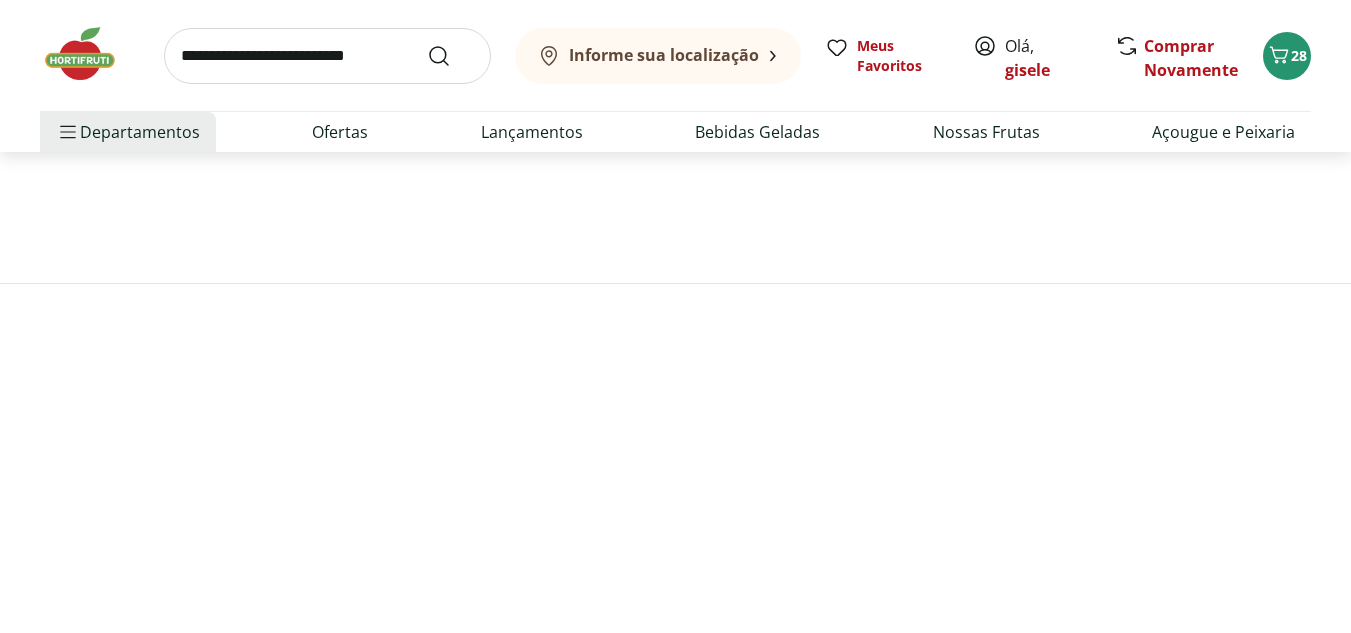 scroll, scrollTop: 0, scrollLeft: 0, axis: both 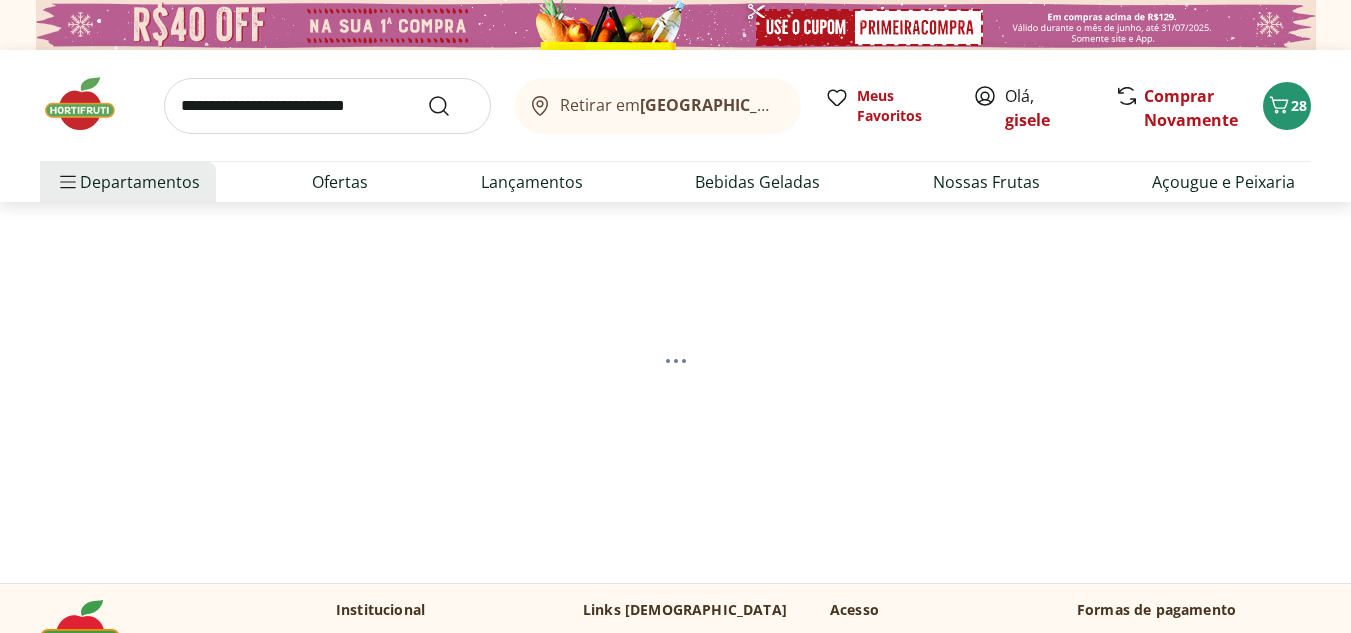 select on "**********" 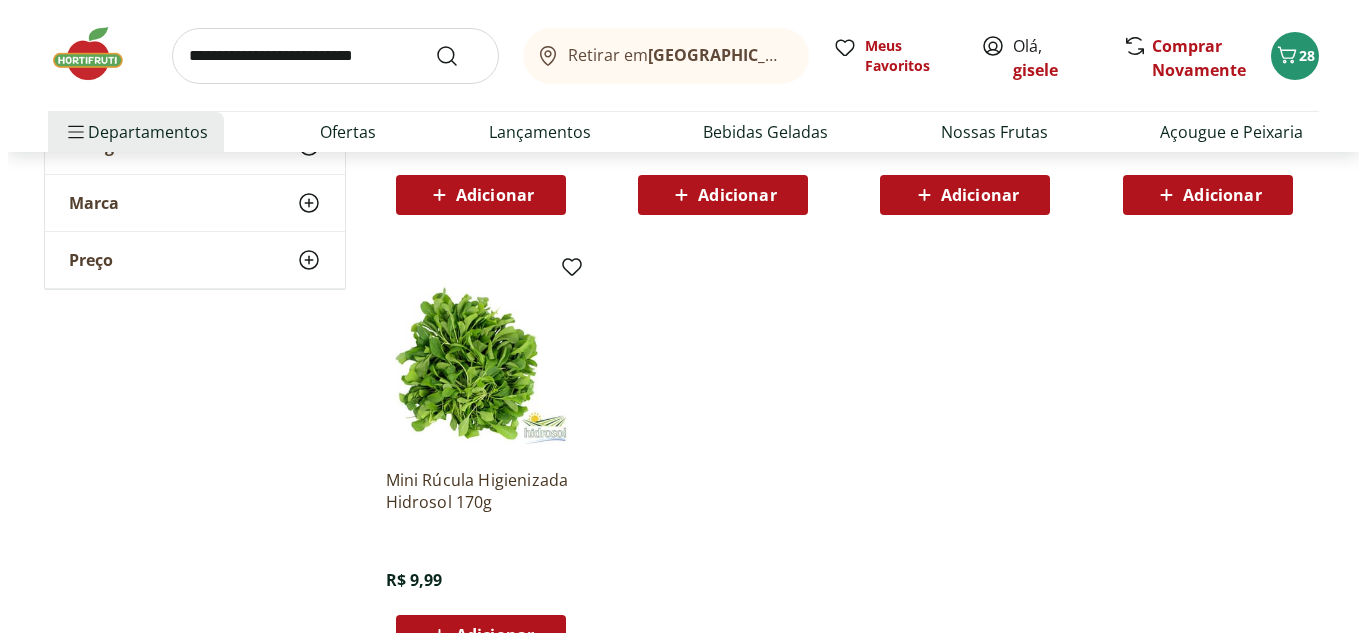 scroll, scrollTop: 300, scrollLeft: 0, axis: vertical 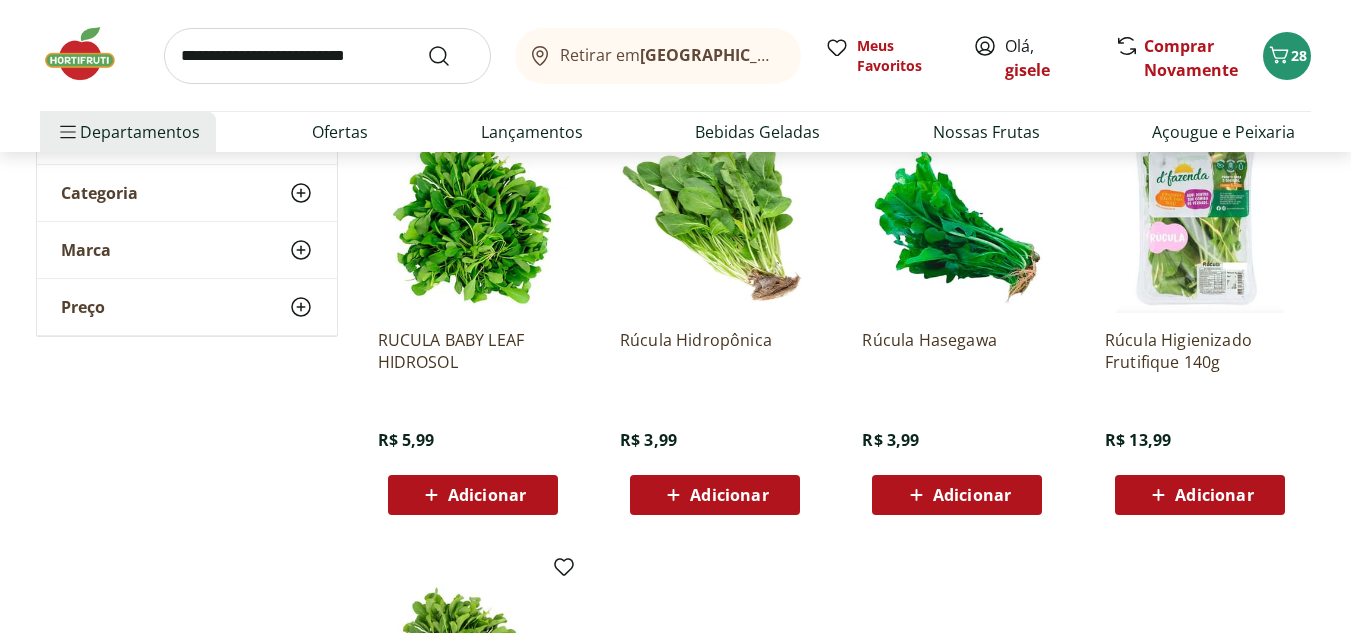 click on "Adicionar" at bounding box center [487, 495] 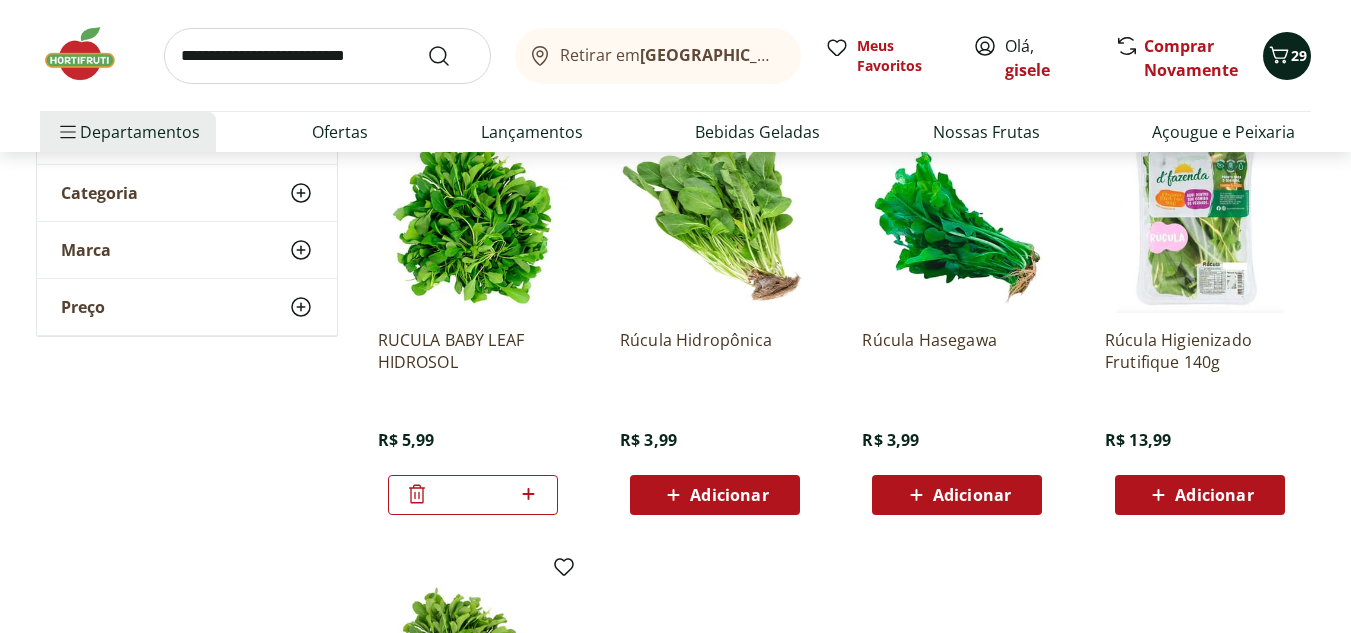 click on "29" at bounding box center (1299, 55) 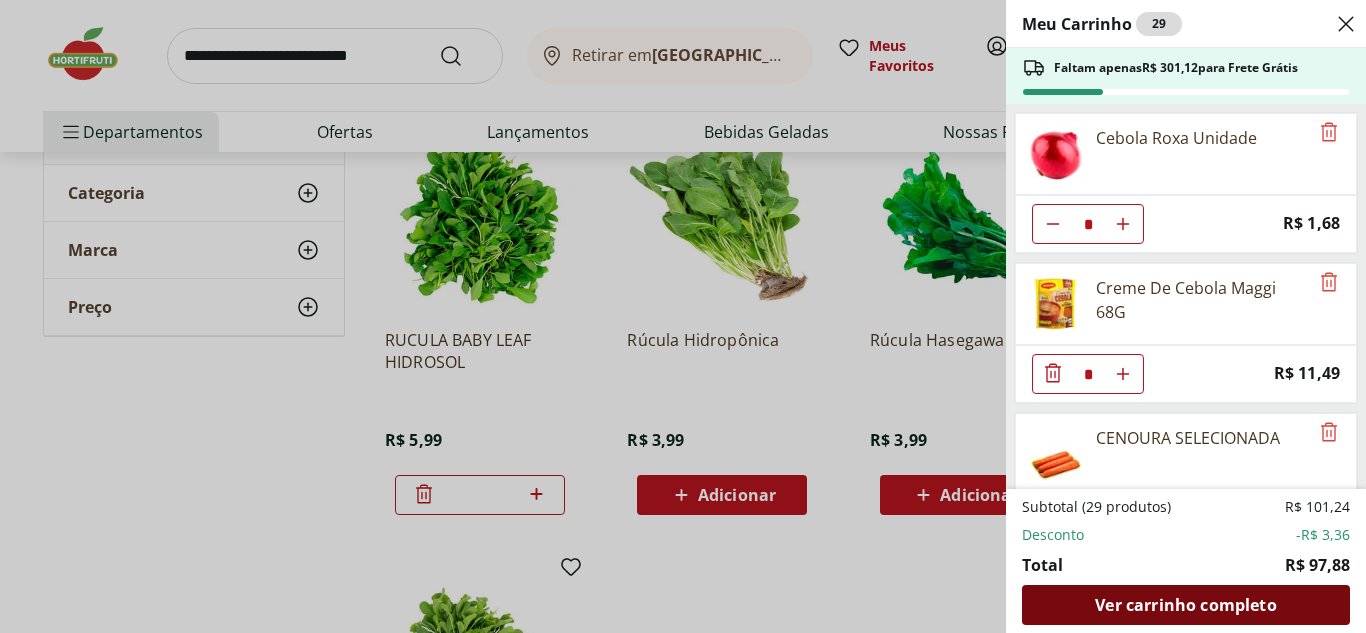 click on "Ver carrinho completo" at bounding box center [1185, 605] 